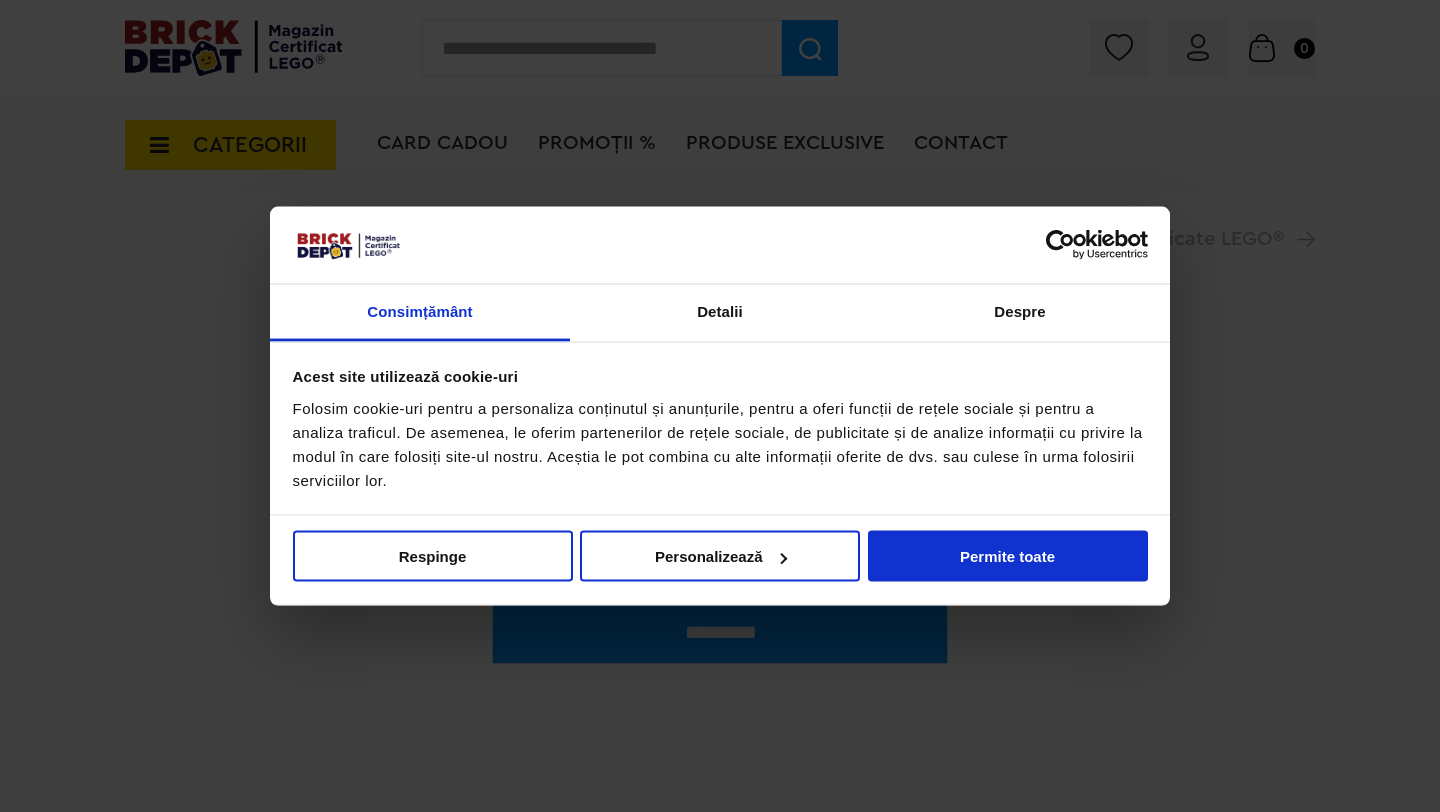 scroll, scrollTop: 0, scrollLeft: 0, axis: both 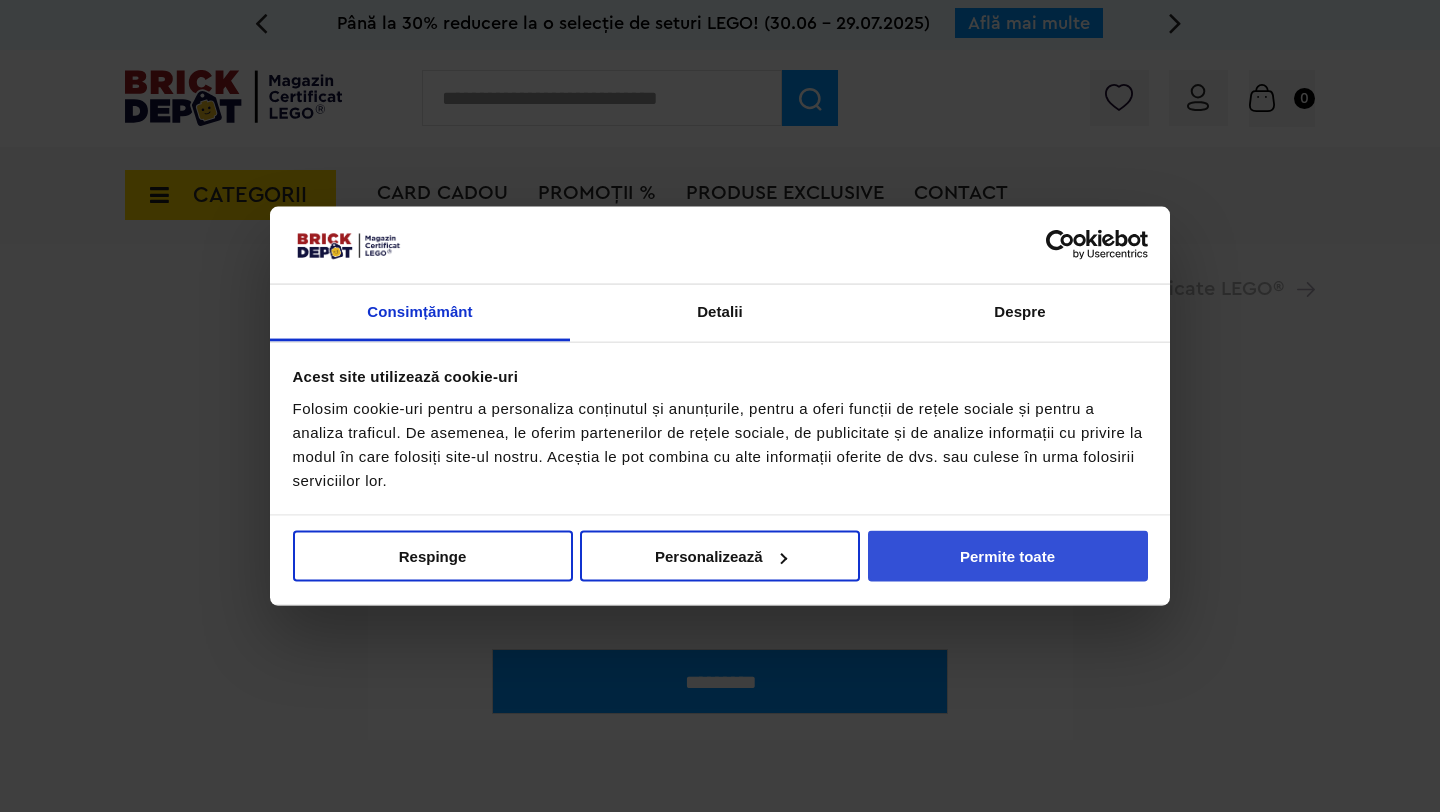 click on "Permite toate" at bounding box center (1008, 556) 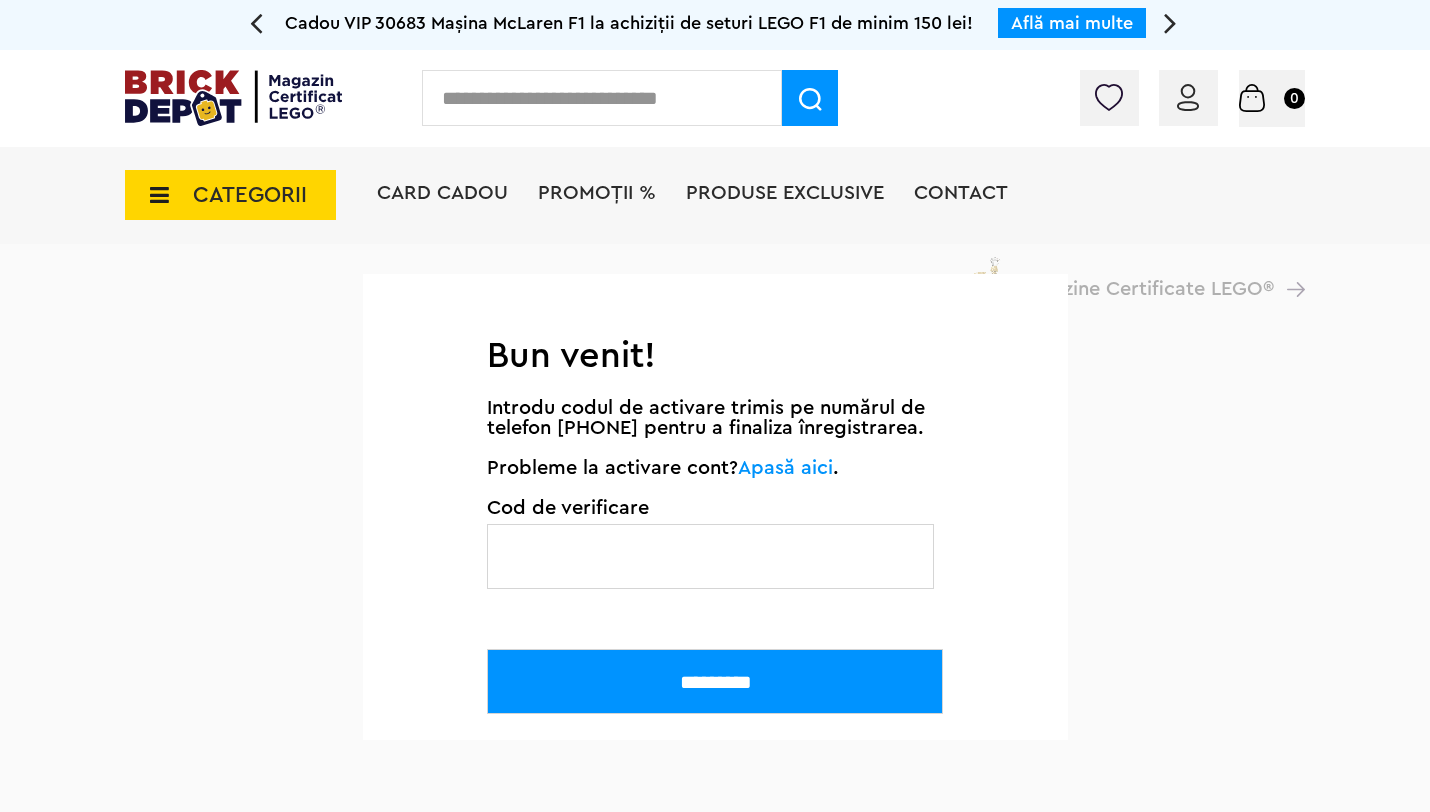 click at bounding box center [233, 98] 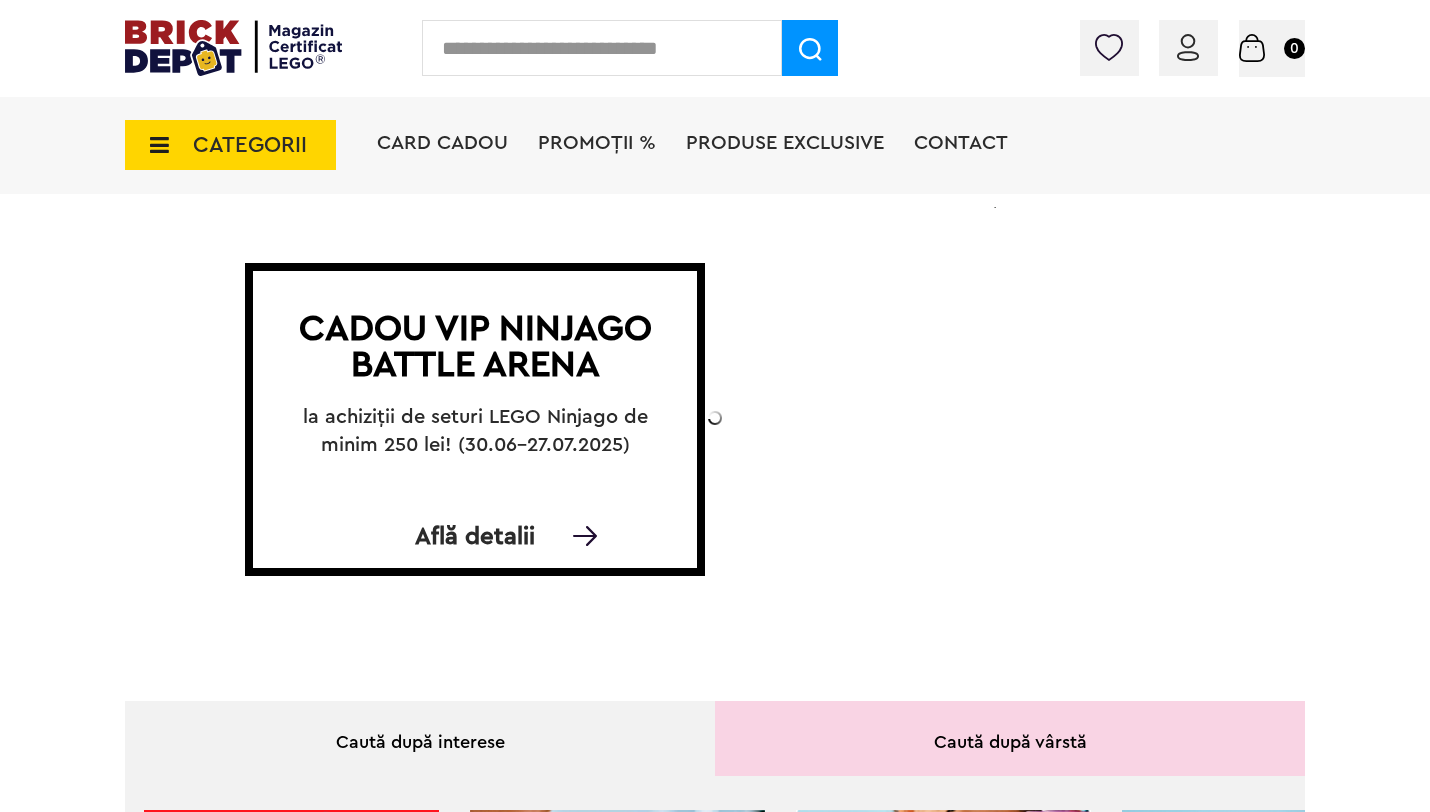 scroll, scrollTop: 0, scrollLeft: 0, axis: both 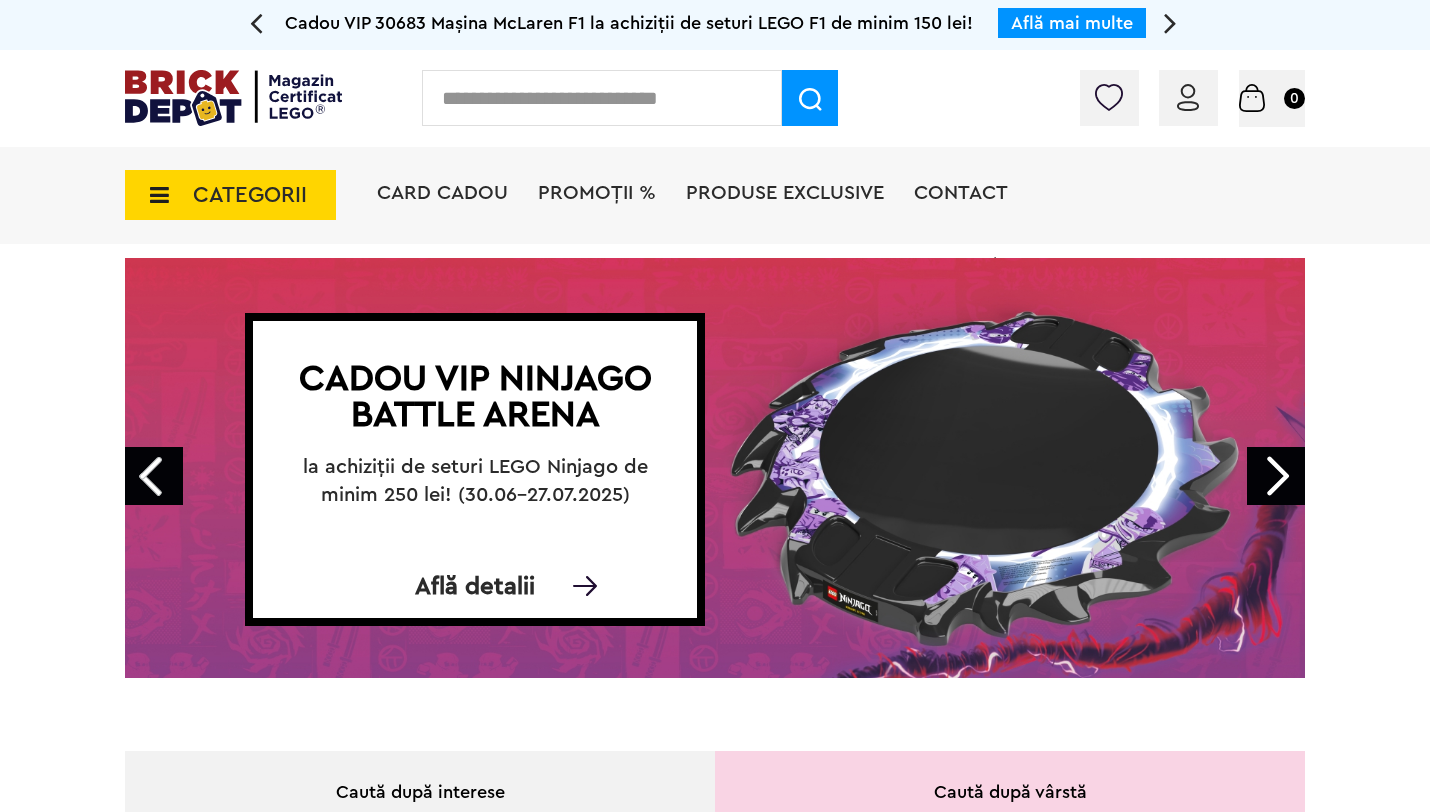 click on "Conectare" at bounding box center [1188, 98] 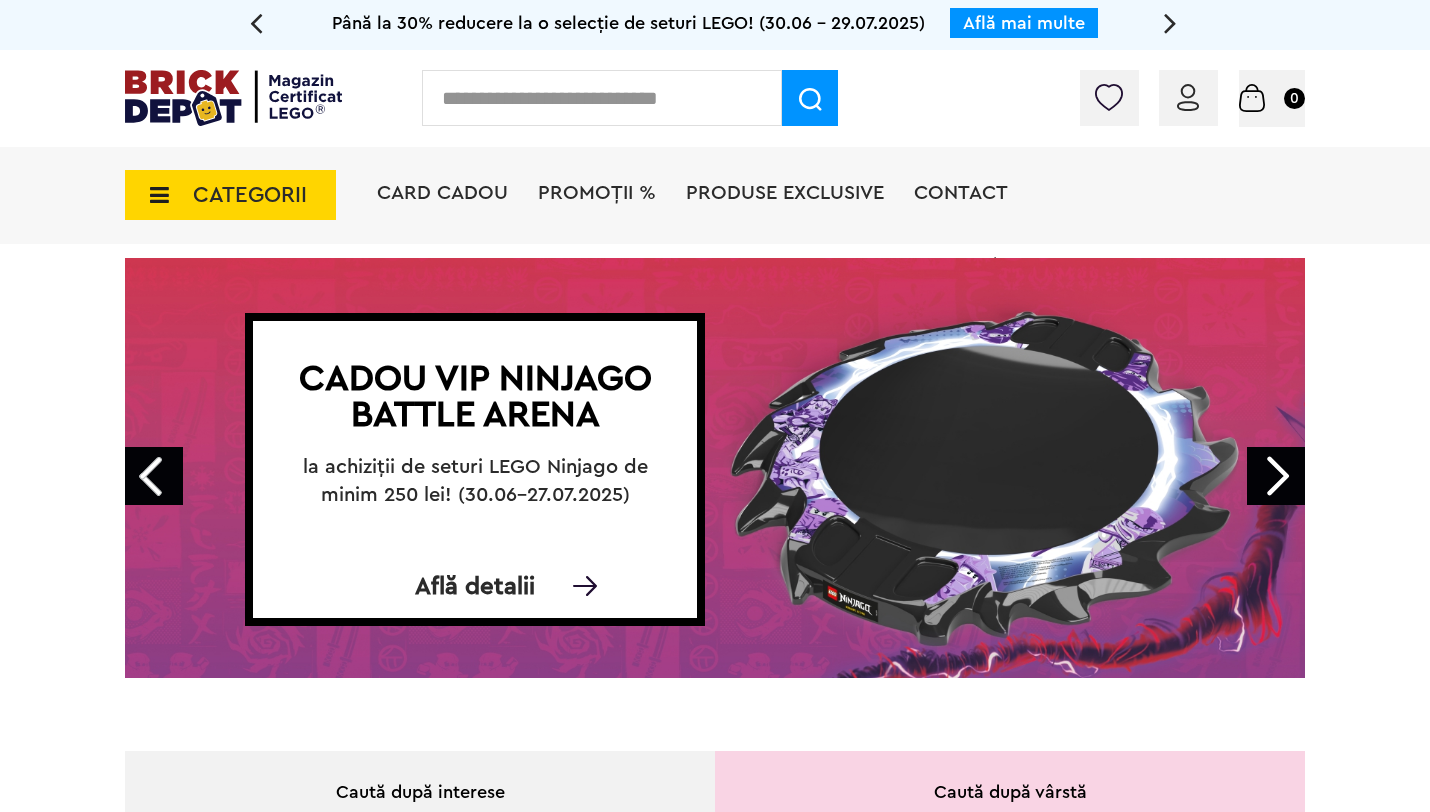 click on "Conectare" at bounding box center [1188, 98] 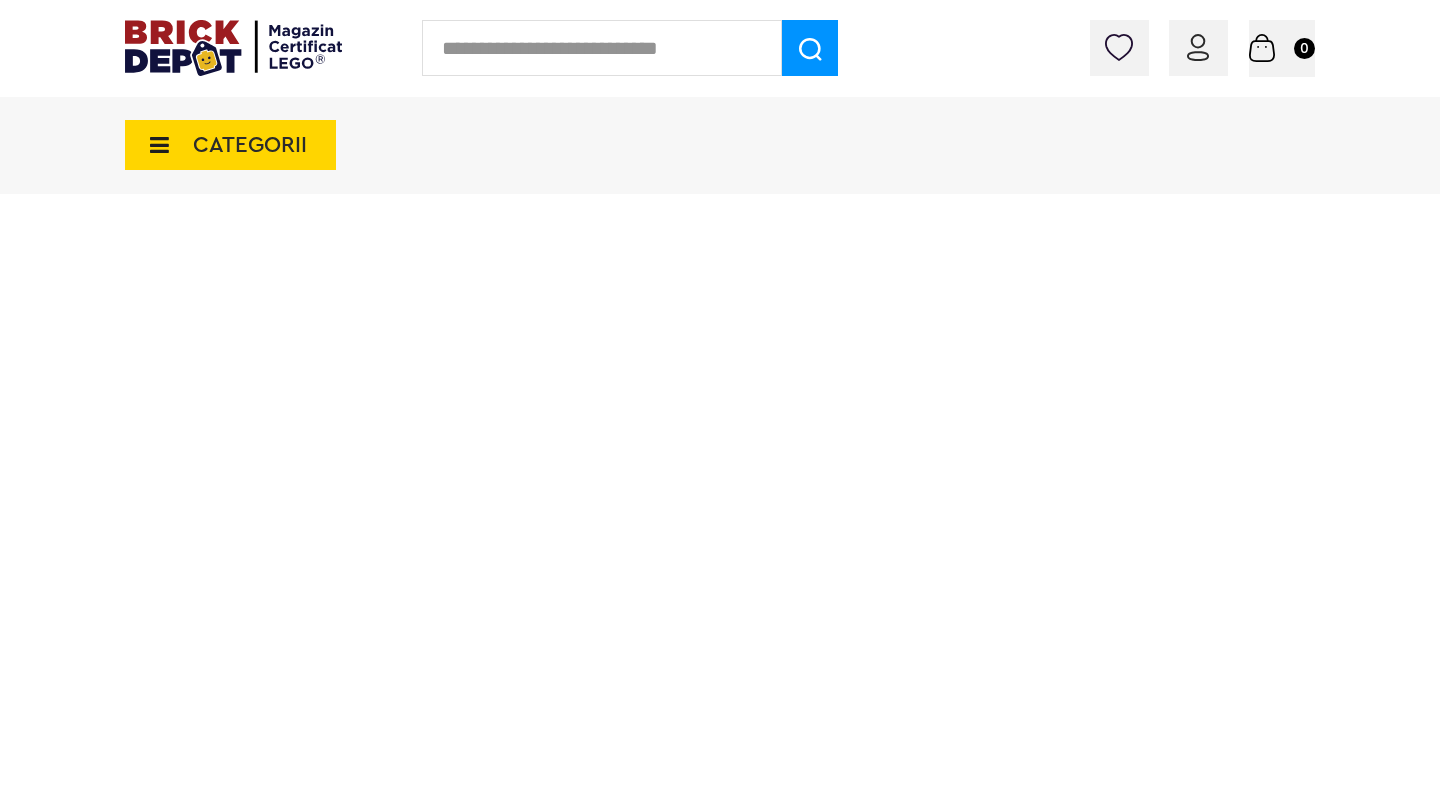 scroll, scrollTop: 0, scrollLeft: 0, axis: both 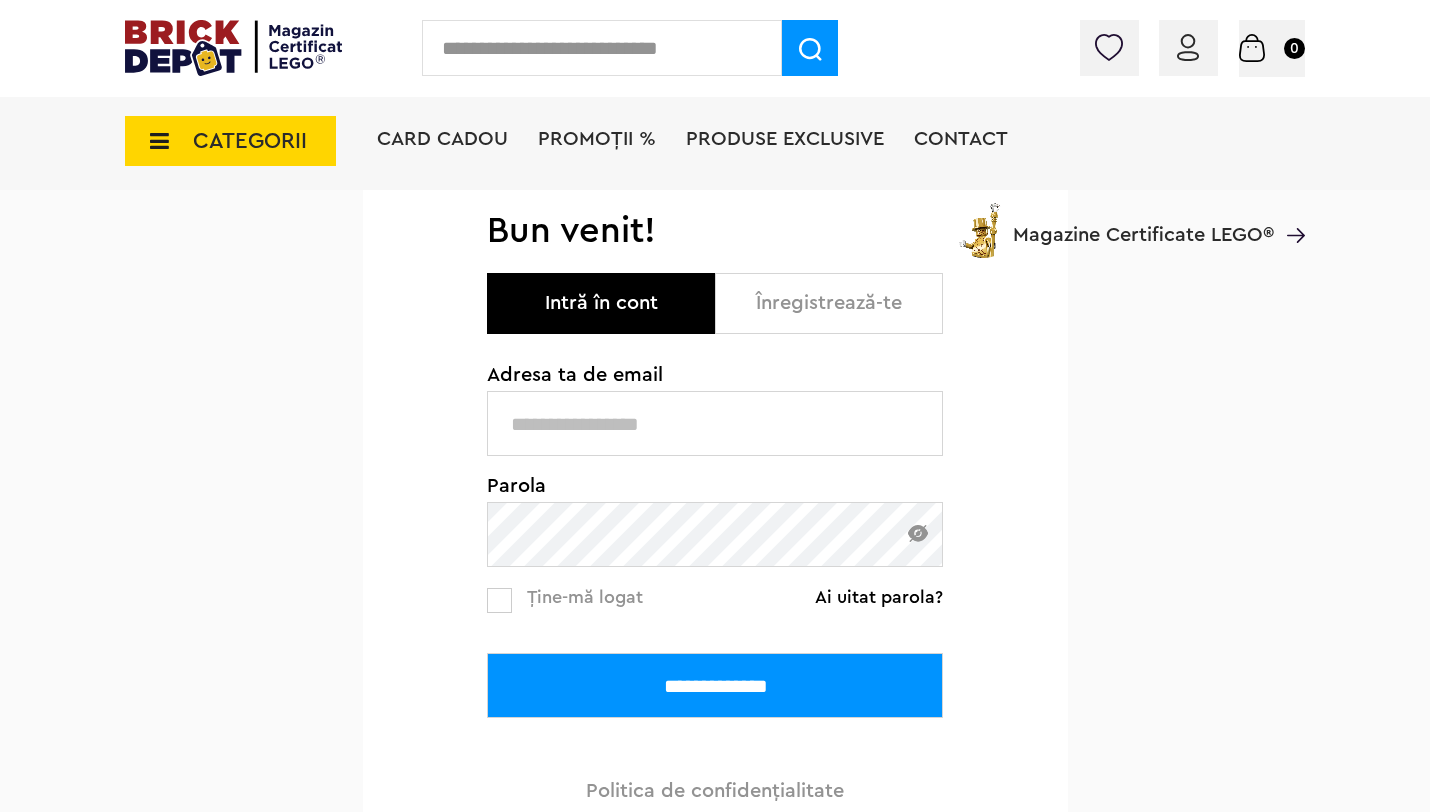 click at bounding box center [715, 423] 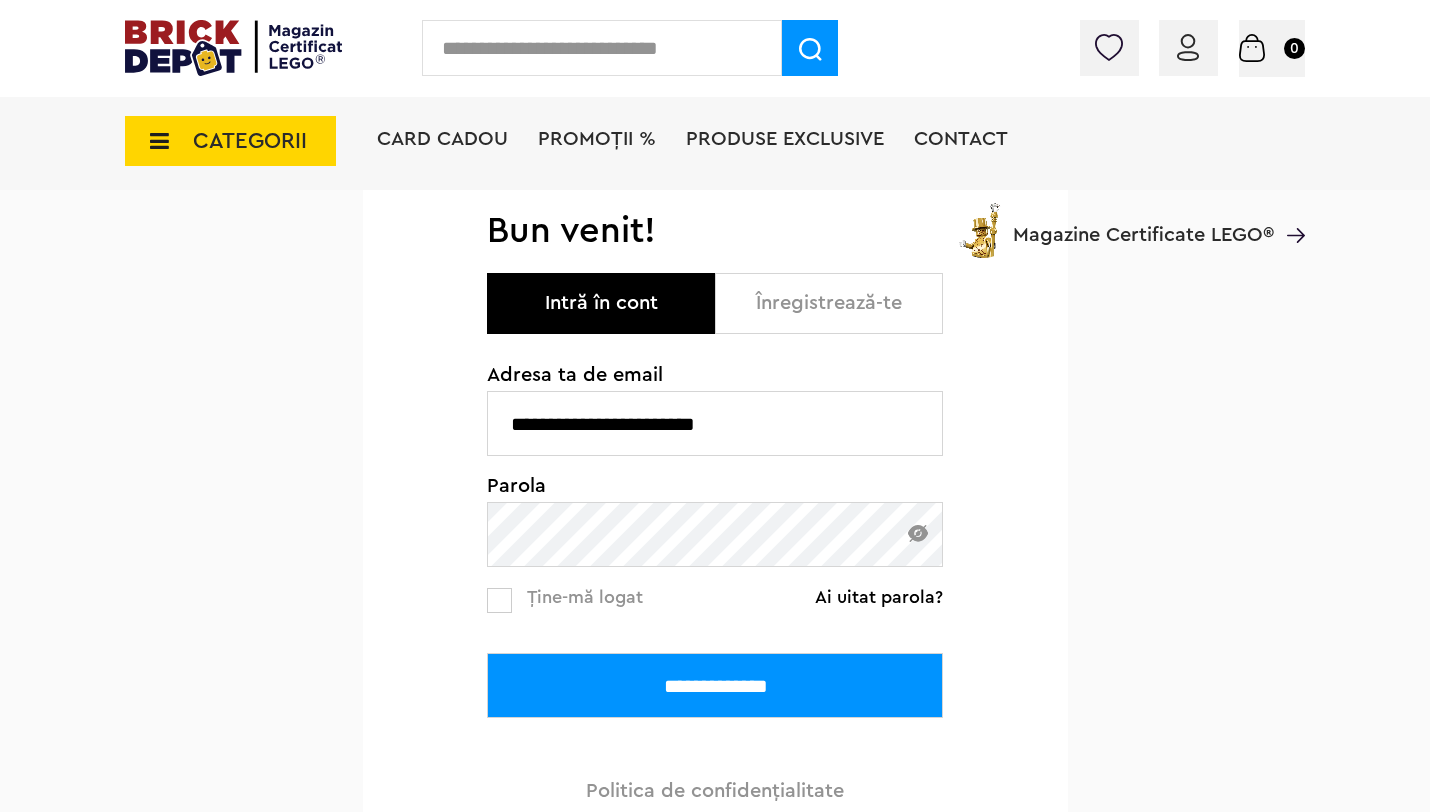 type on "**********" 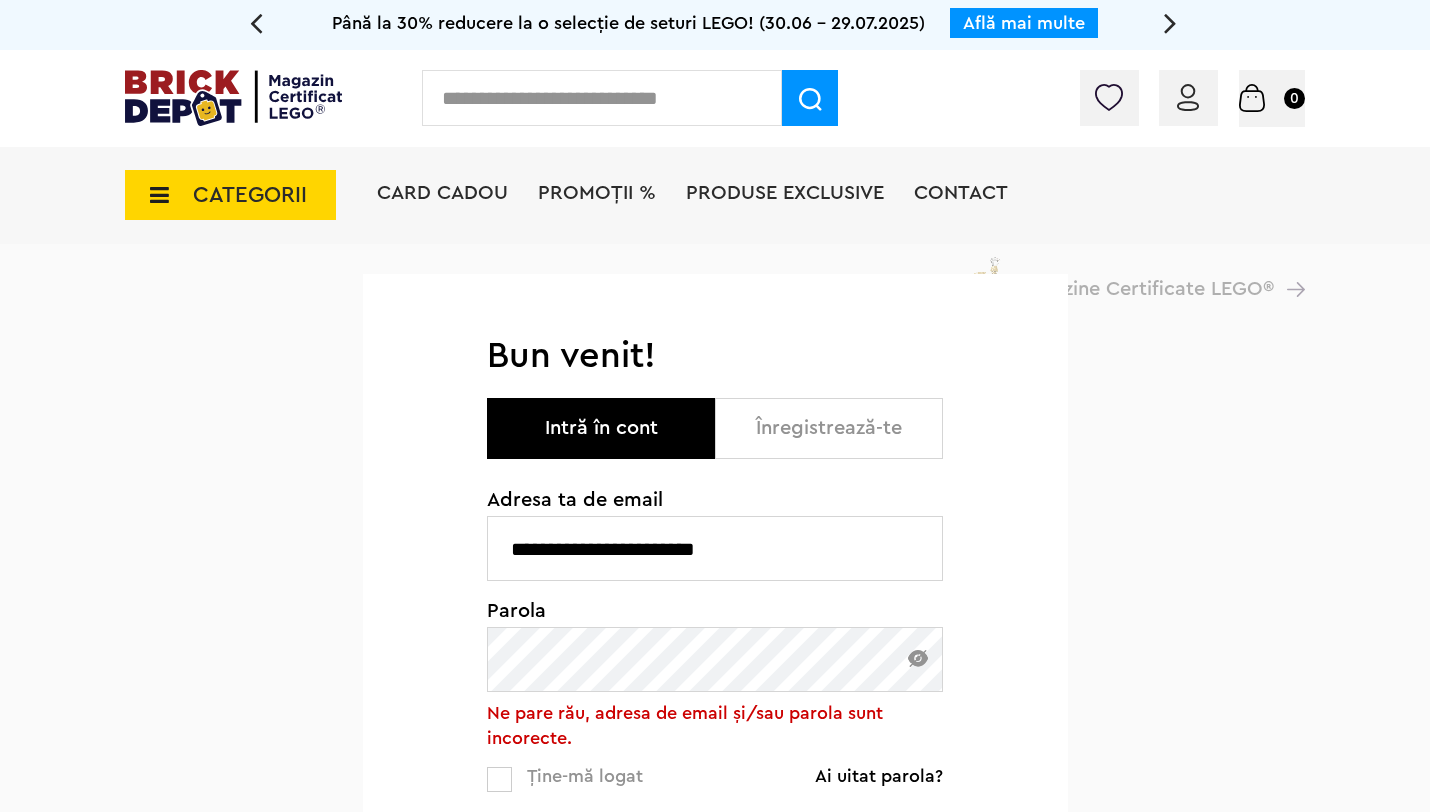 scroll, scrollTop: 0, scrollLeft: 0, axis: both 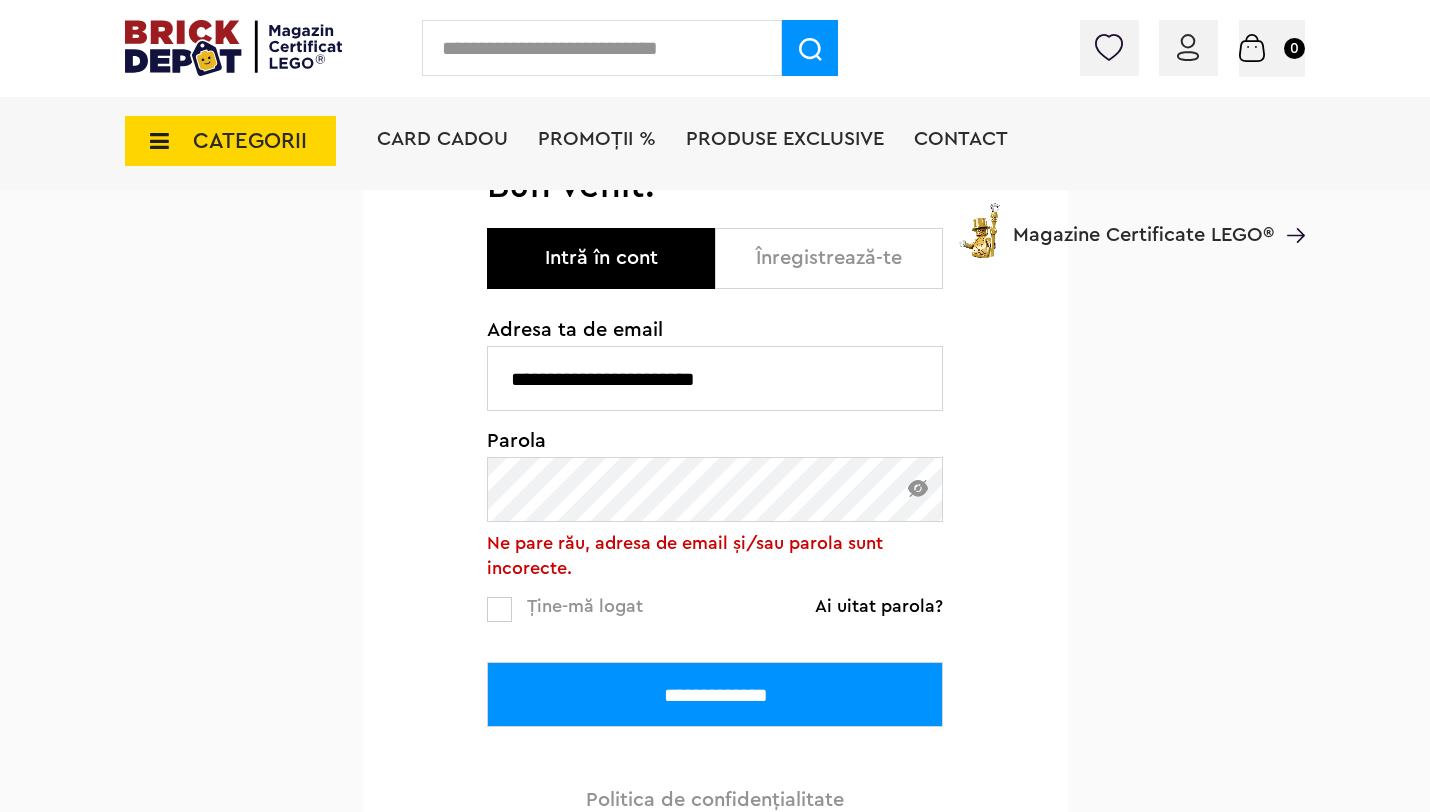 click on "Ai uitat parola?" at bounding box center (879, 606) 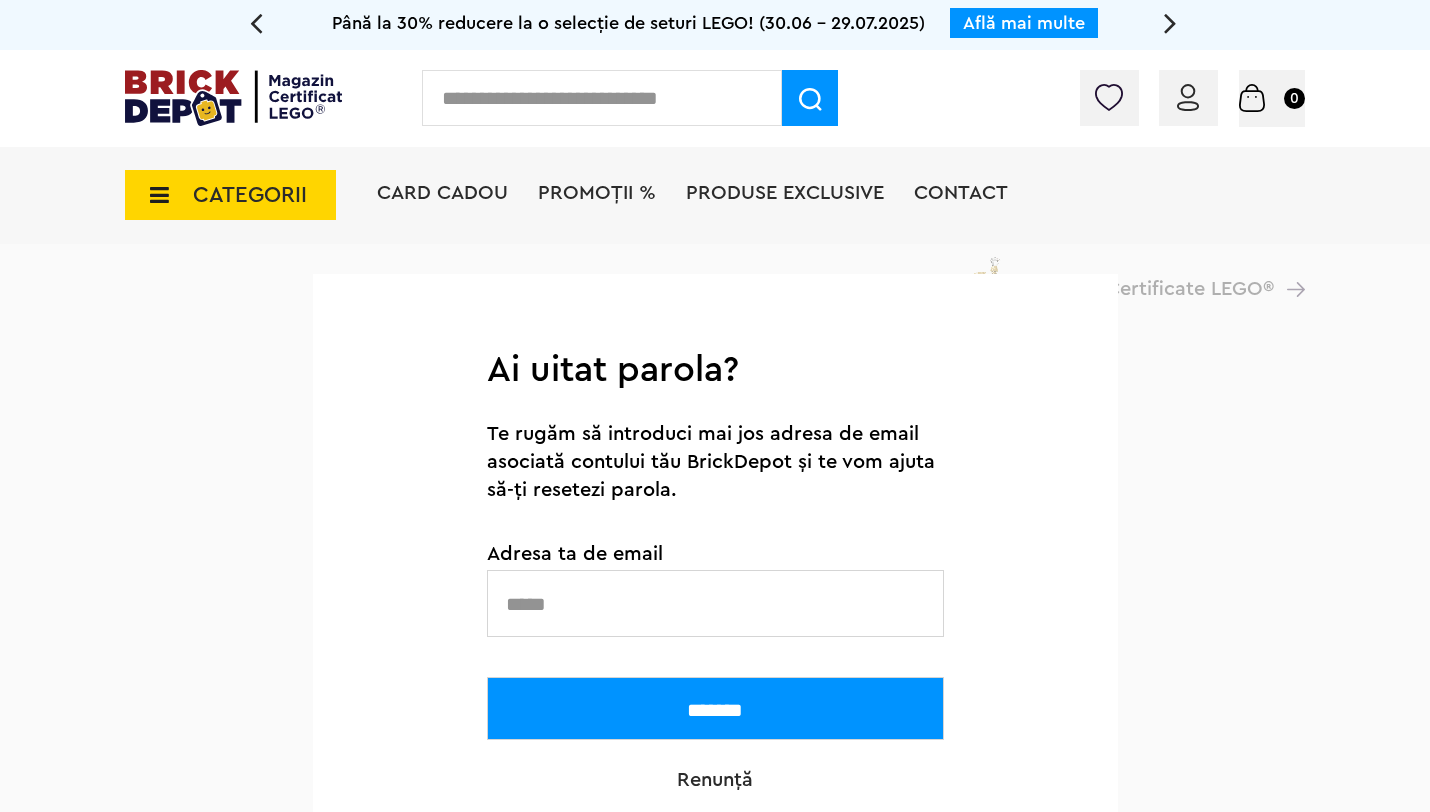 scroll, scrollTop: 0, scrollLeft: 0, axis: both 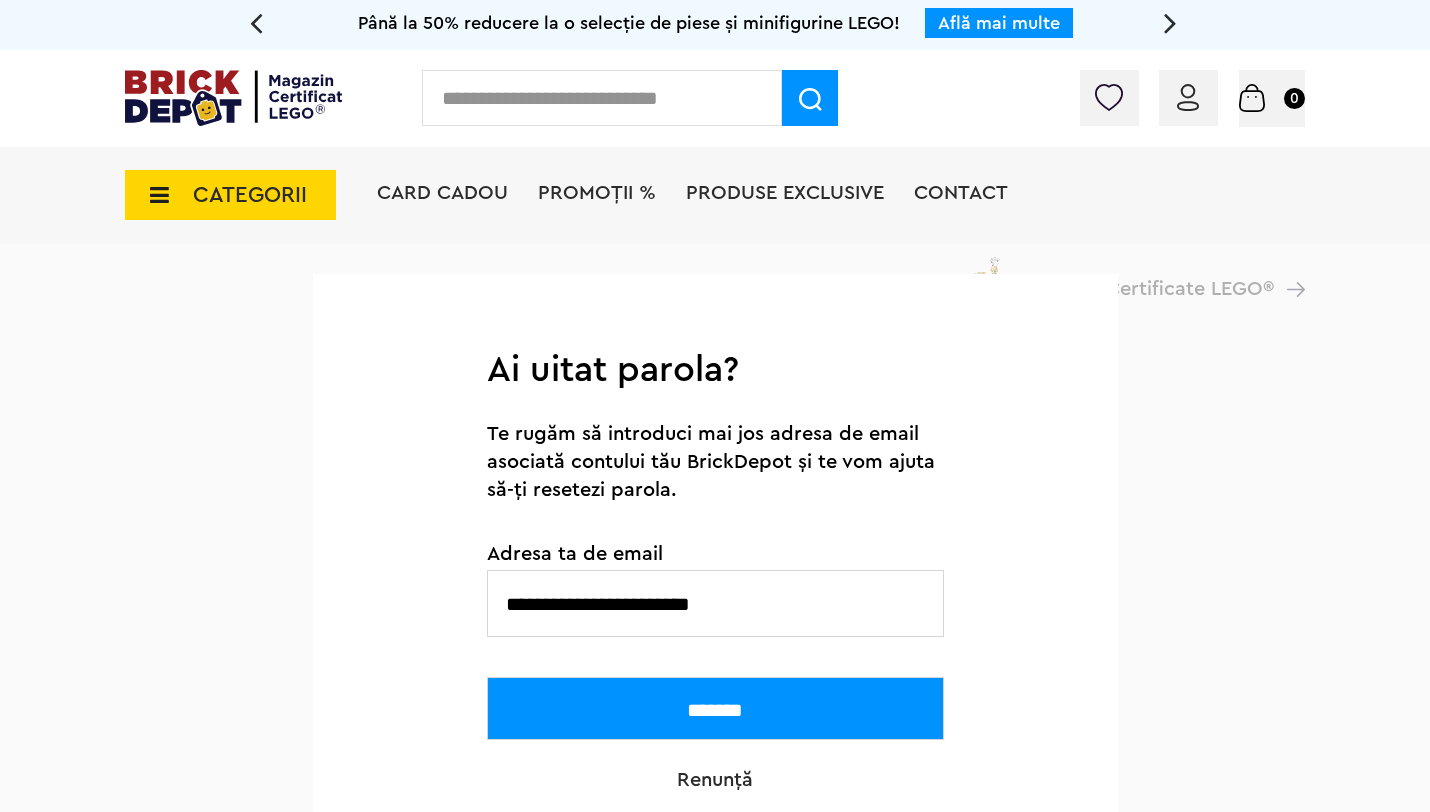 type on "**********" 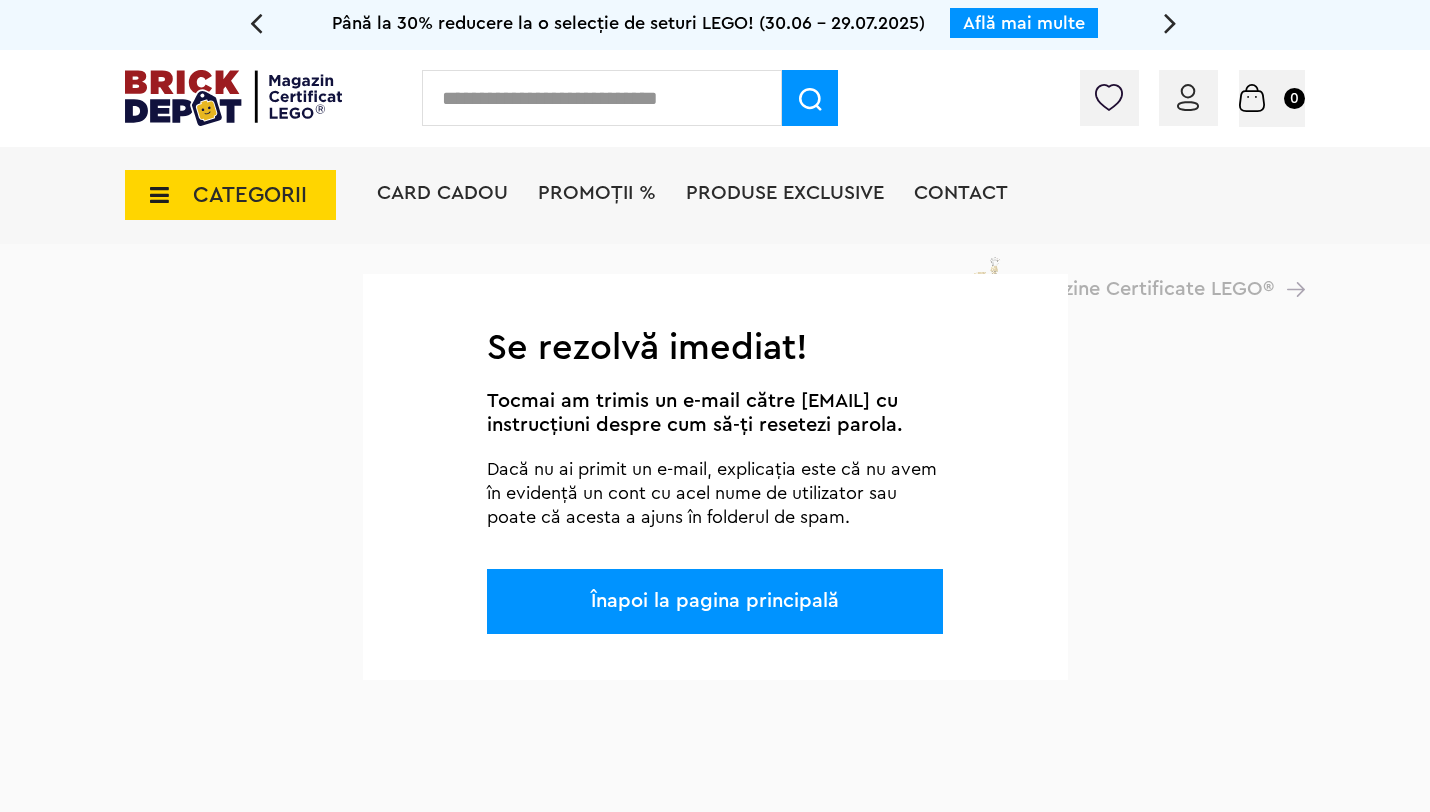 scroll, scrollTop: 0, scrollLeft: 0, axis: both 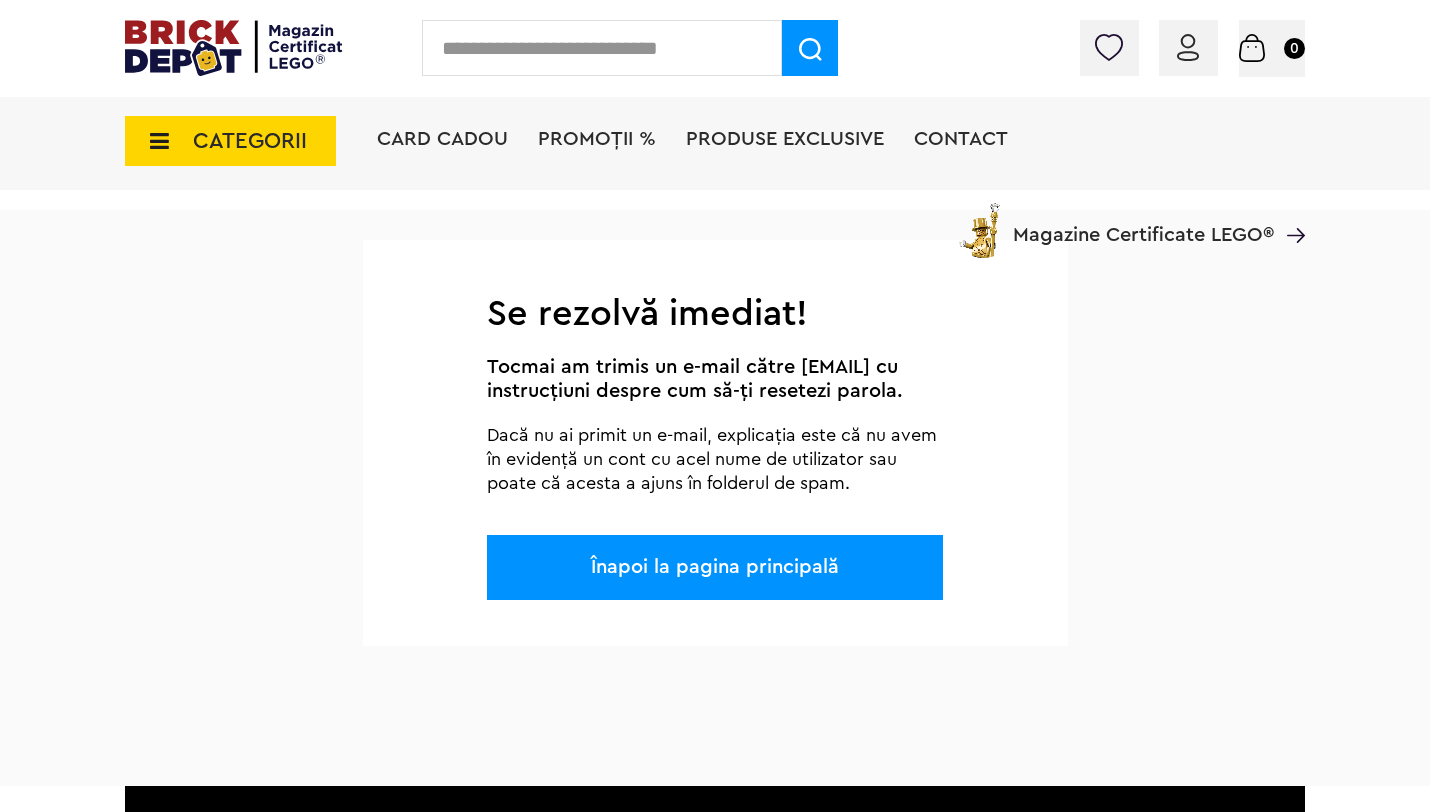 click on "Înapoi la pagina principală" at bounding box center (715, 567) 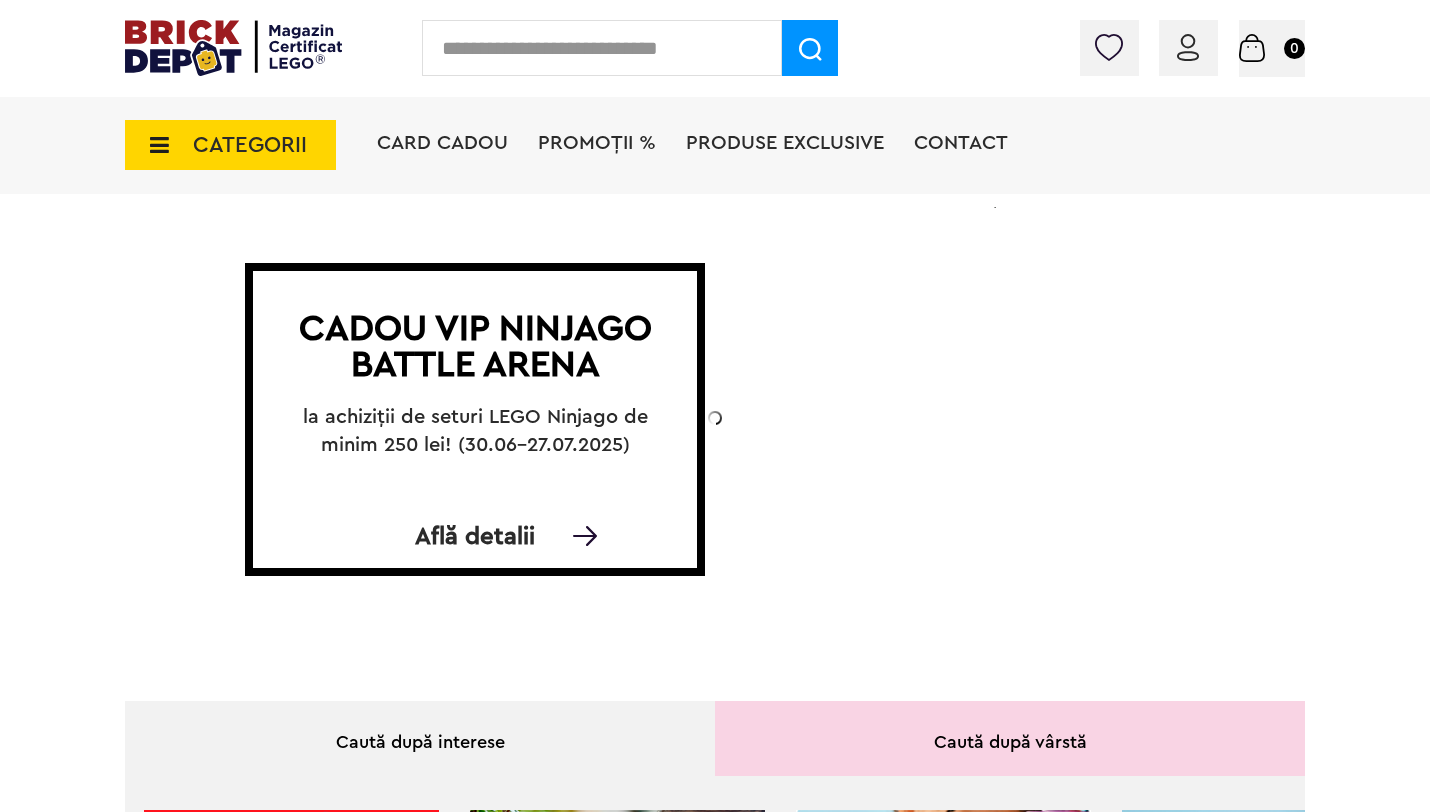 scroll, scrollTop: 0, scrollLeft: 0, axis: both 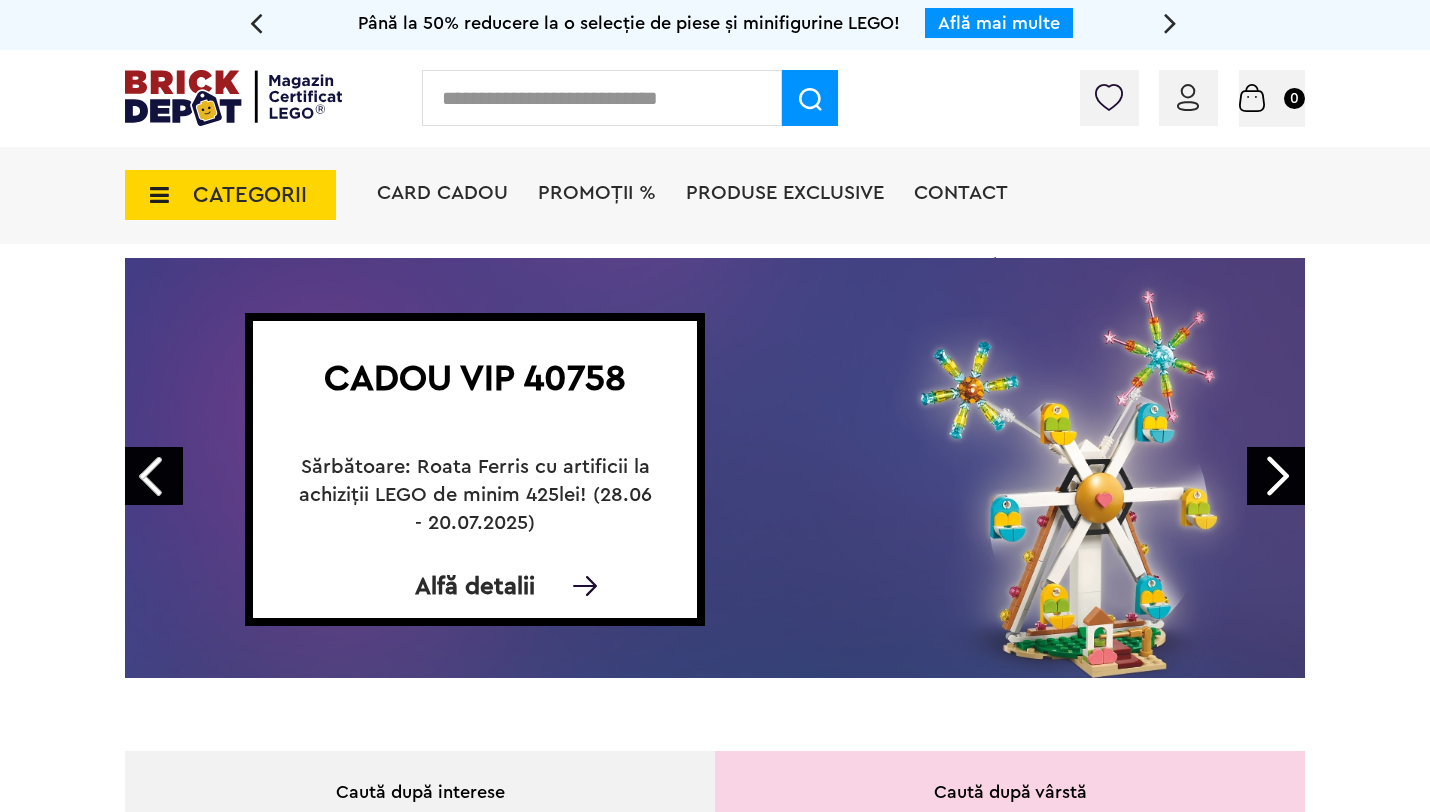 click at bounding box center (1188, 97) 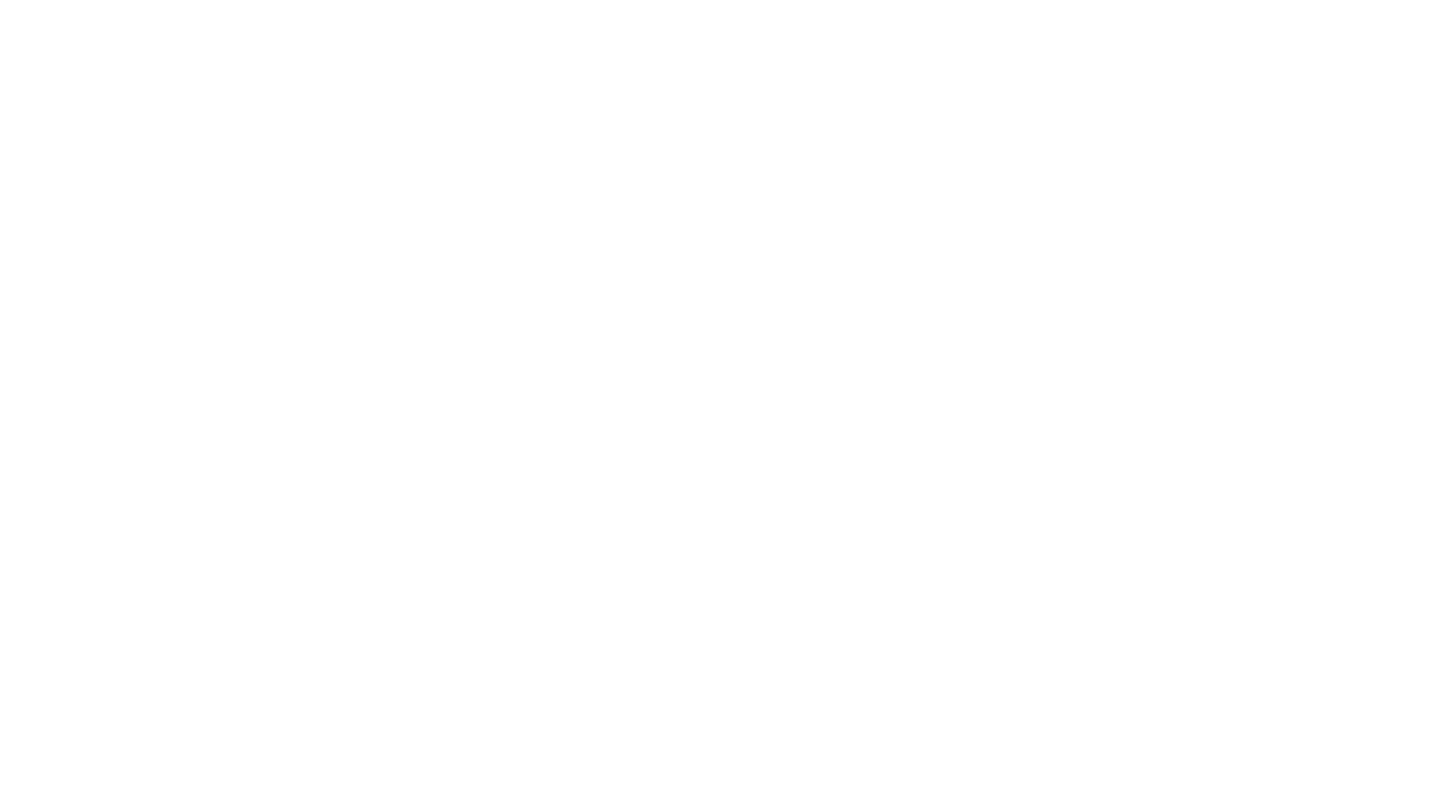 scroll, scrollTop: 0, scrollLeft: 0, axis: both 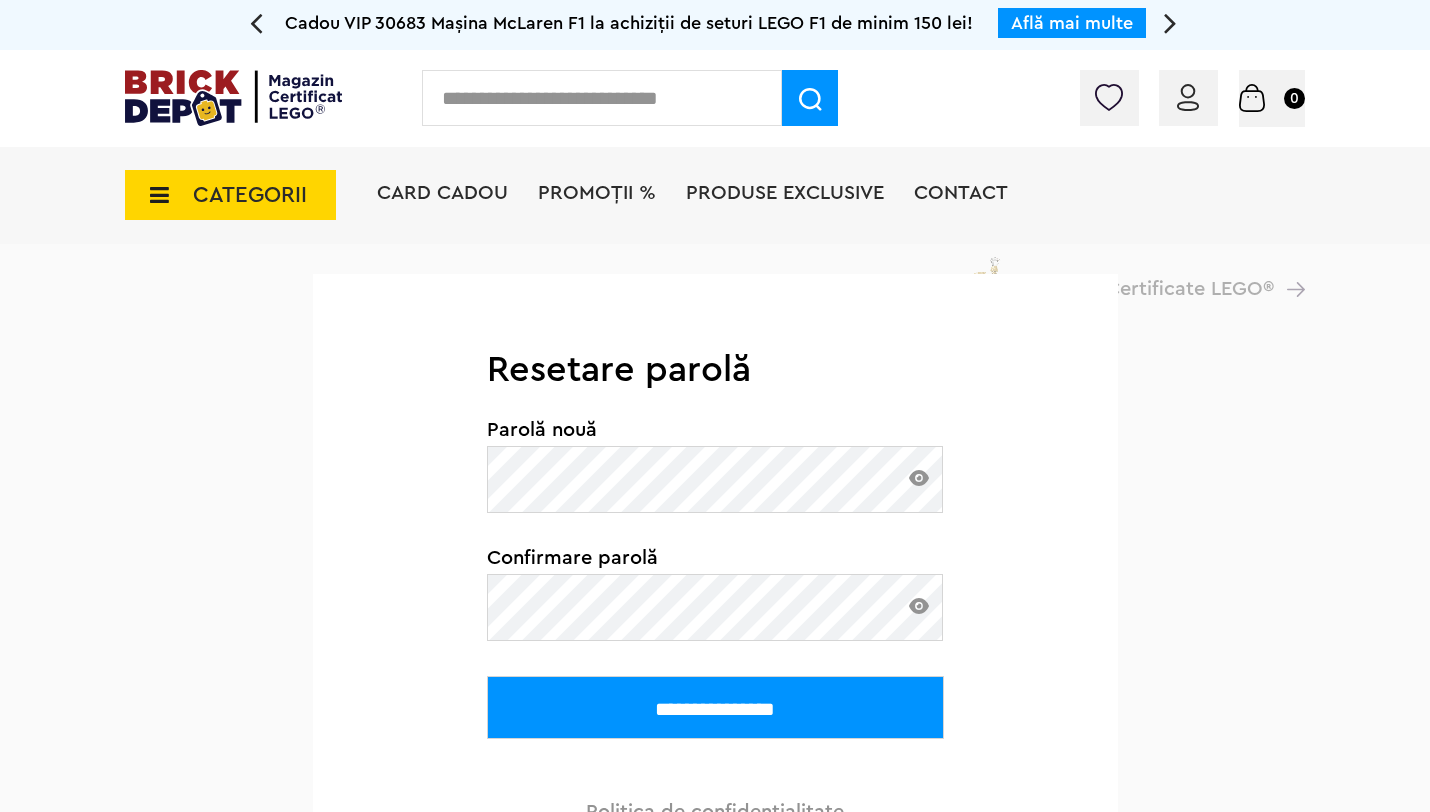 click on "**********" at bounding box center [715, 707] 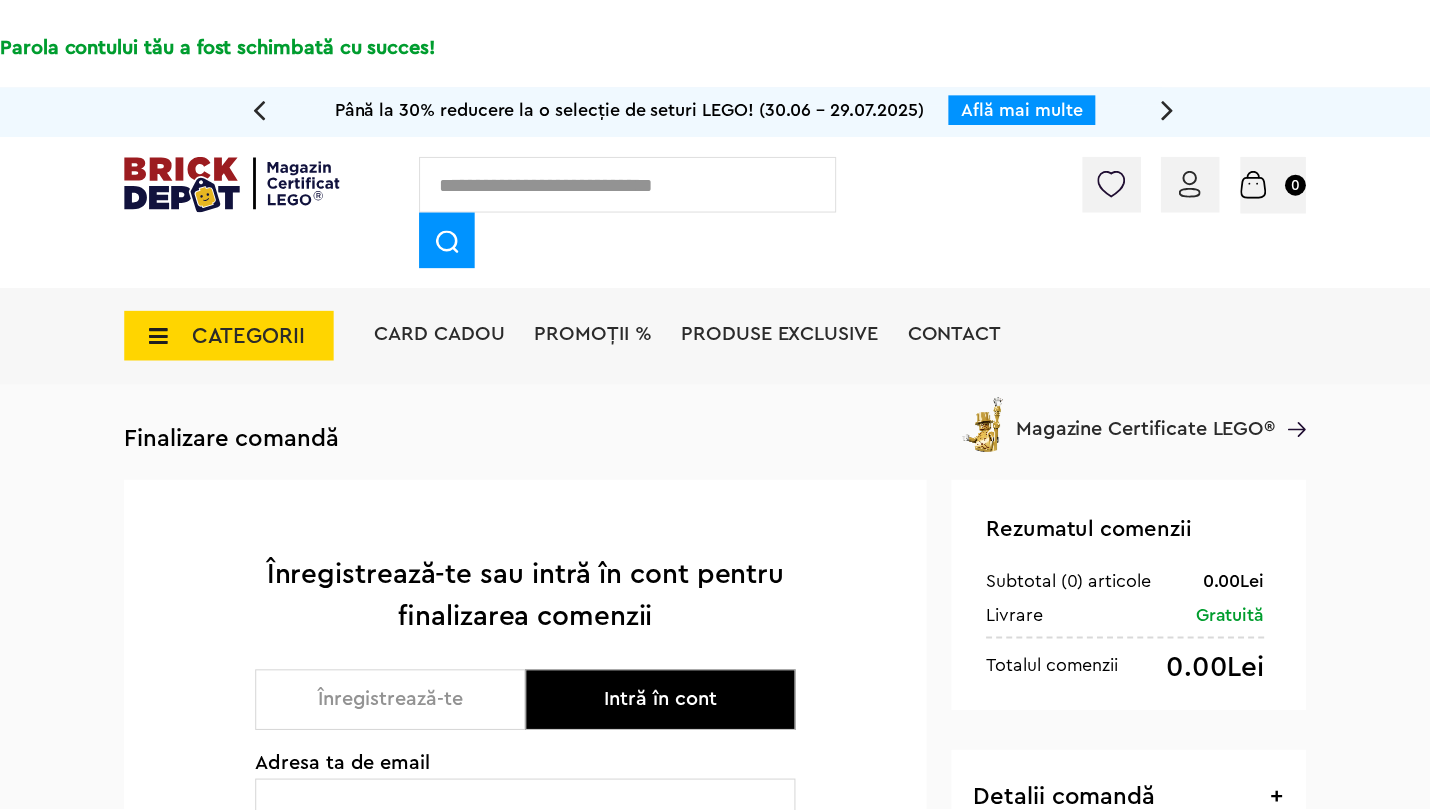 scroll, scrollTop: 0, scrollLeft: 0, axis: both 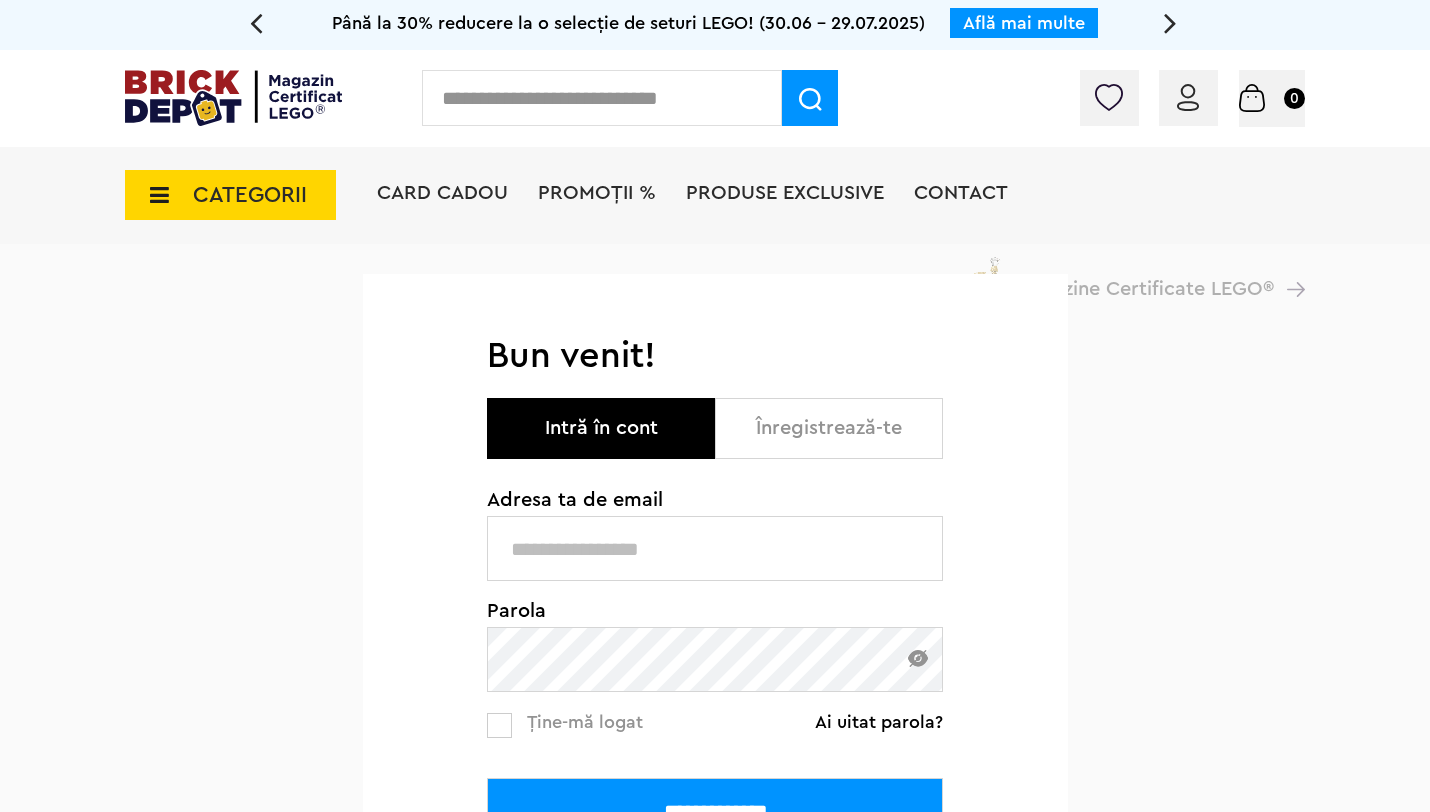 click at bounding box center [715, 548] 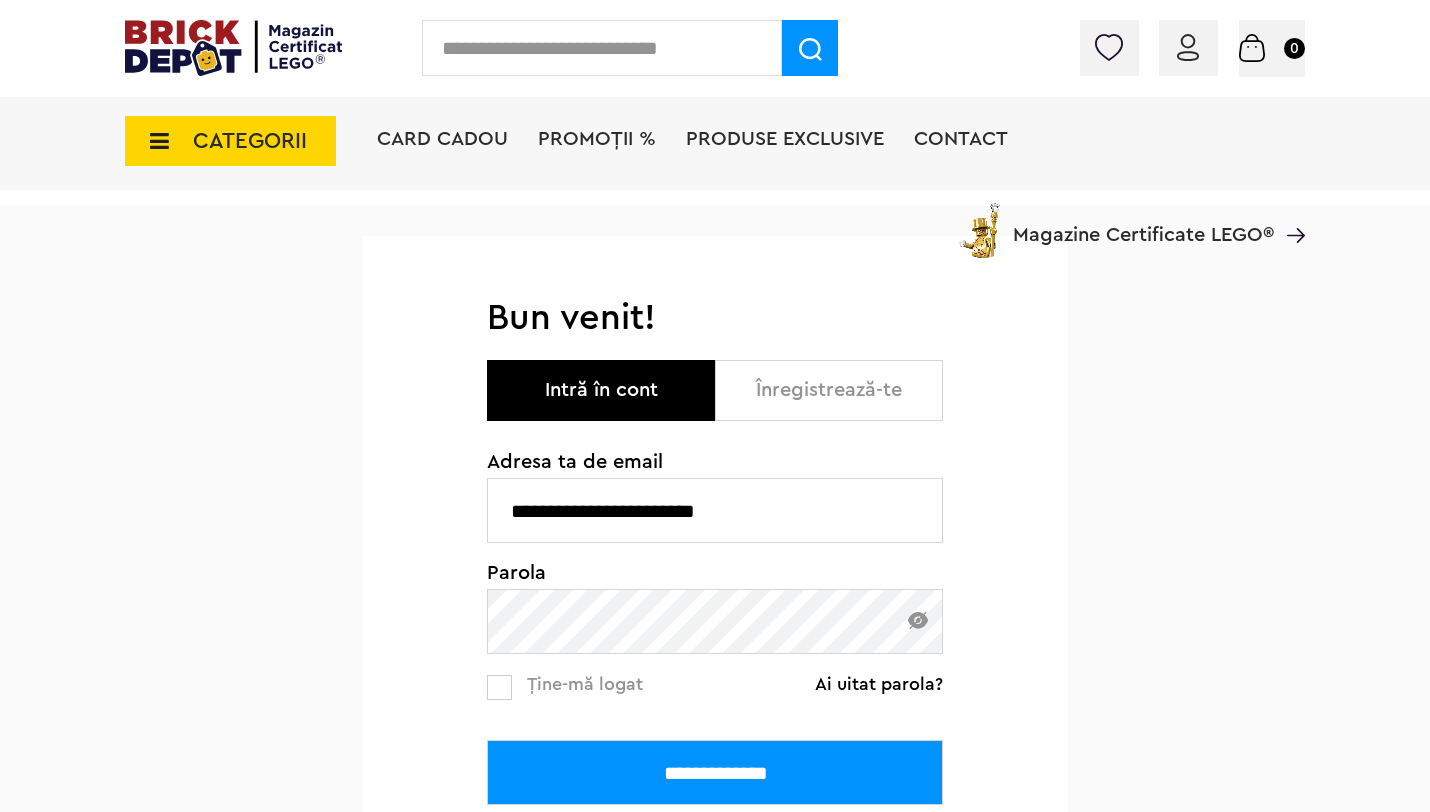 scroll, scrollTop: 131, scrollLeft: 0, axis: vertical 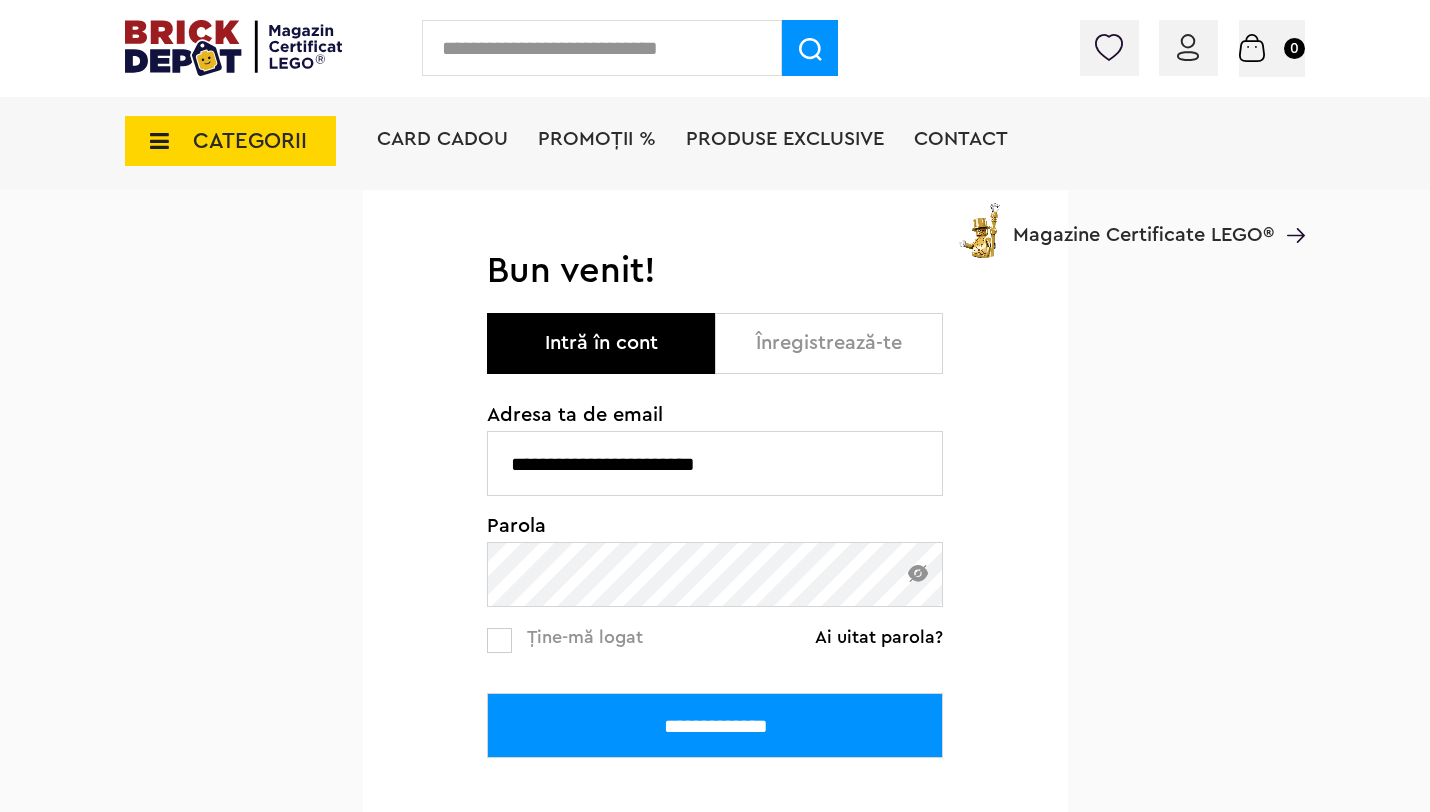 click on "**********" at bounding box center (715, 725) 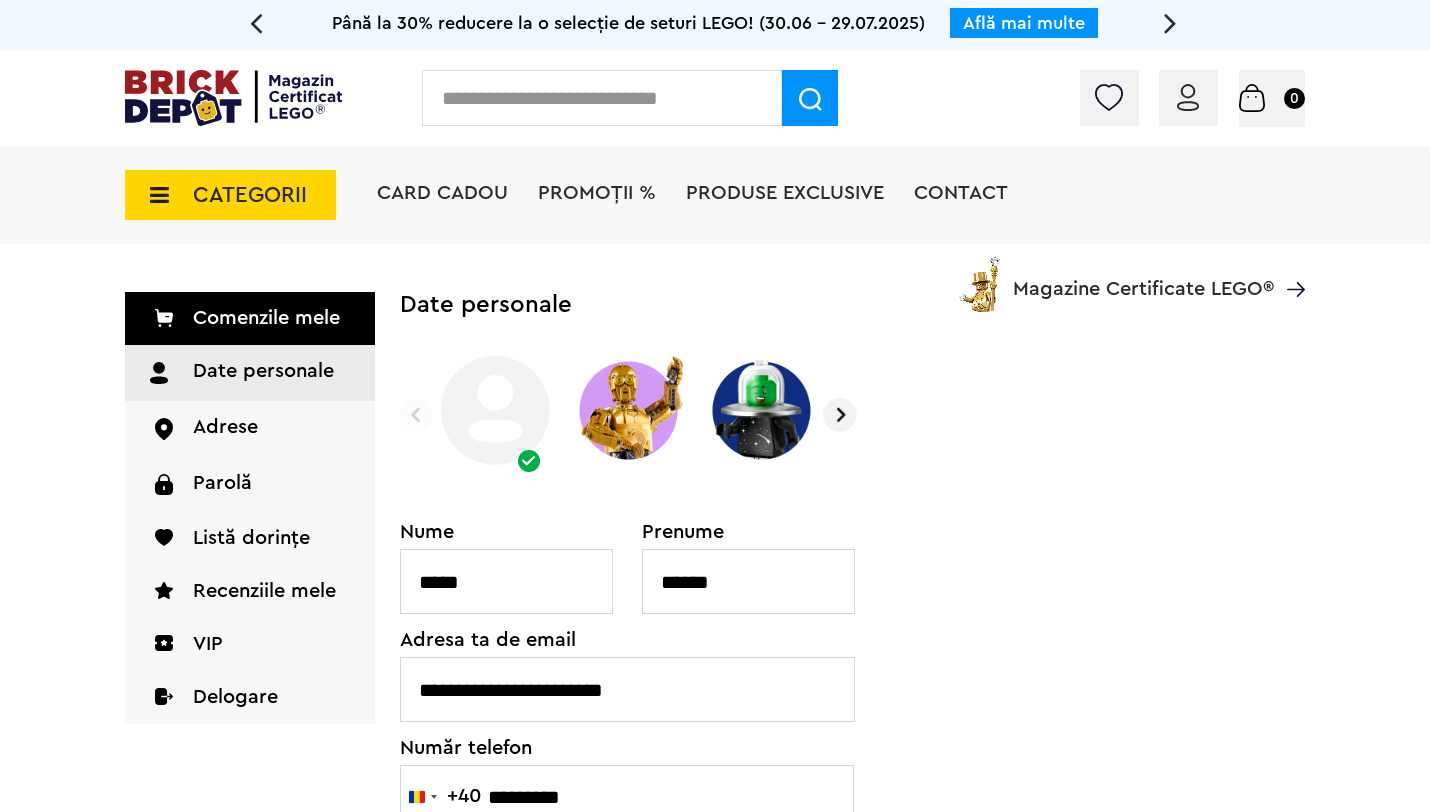 scroll, scrollTop: 0, scrollLeft: 0, axis: both 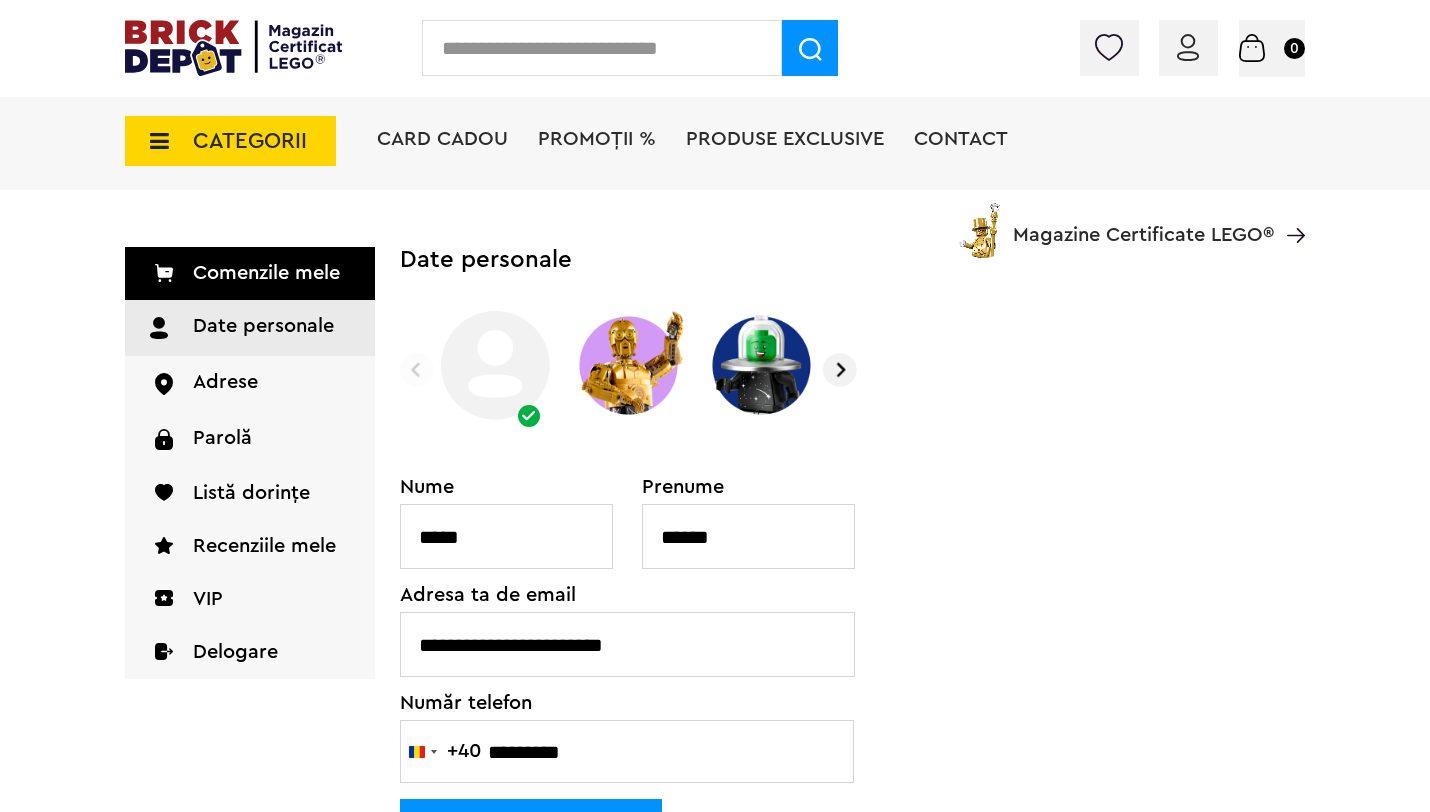 click at bounding box center (840, 370) 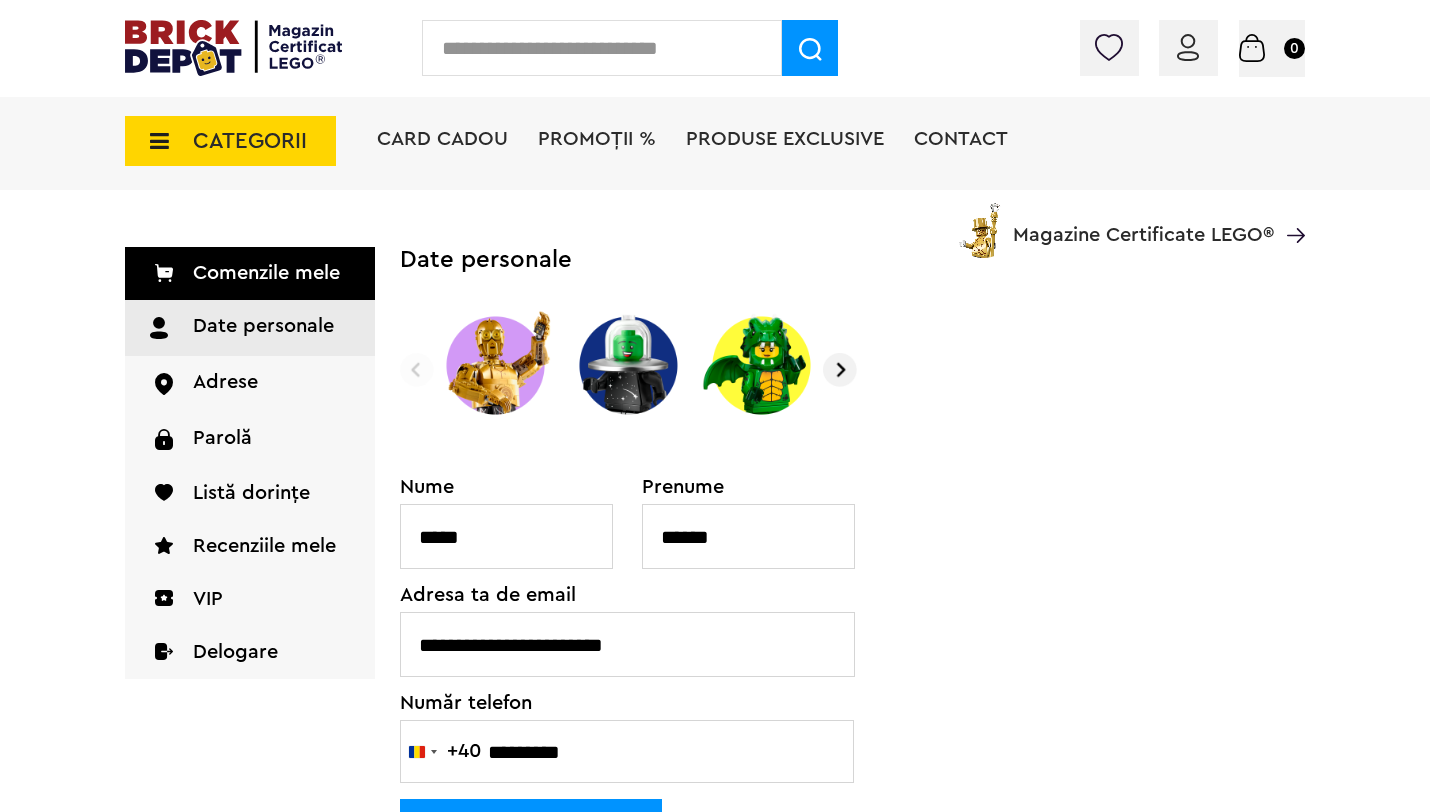 click at bounding box center [840, 370] 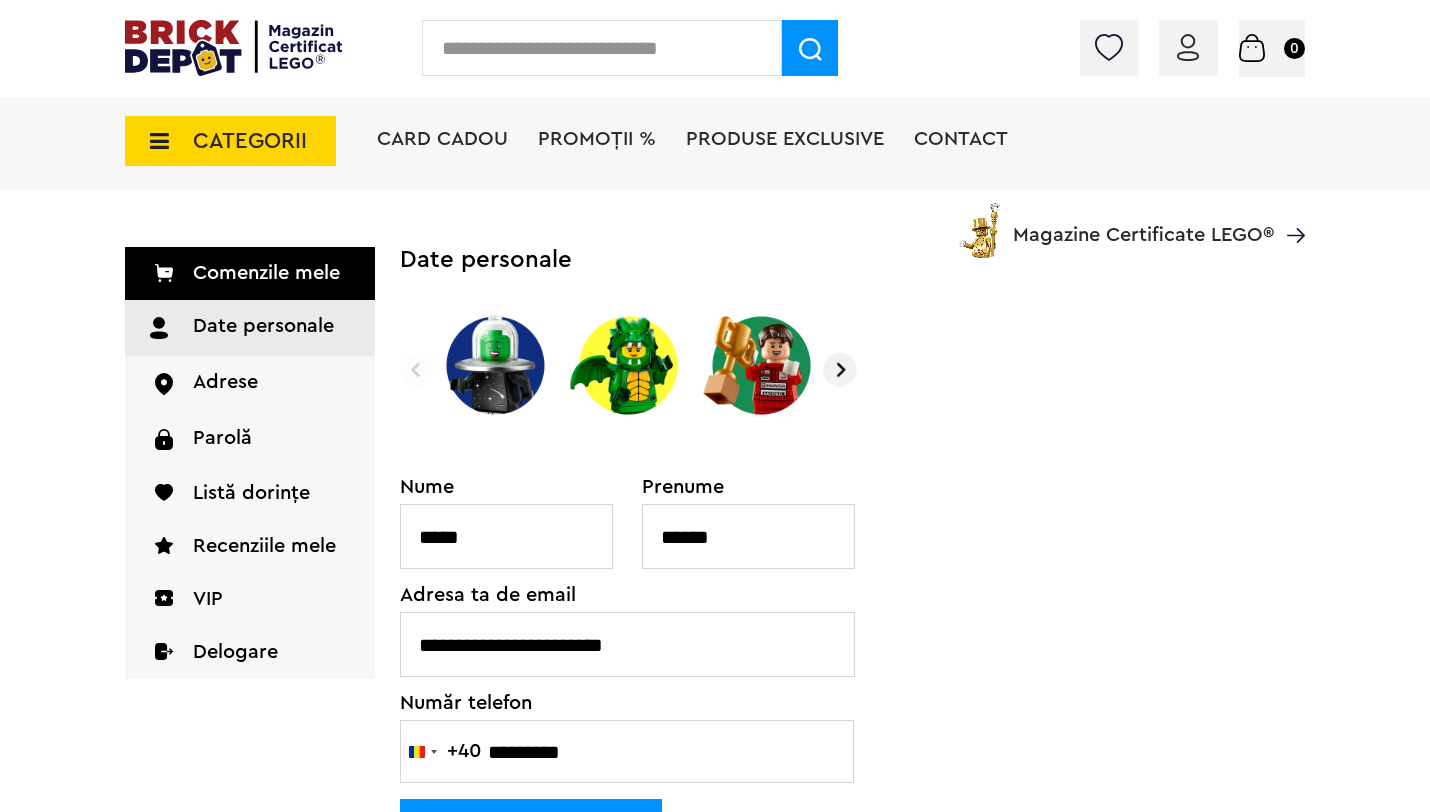 click at bounding box center [840, 370] 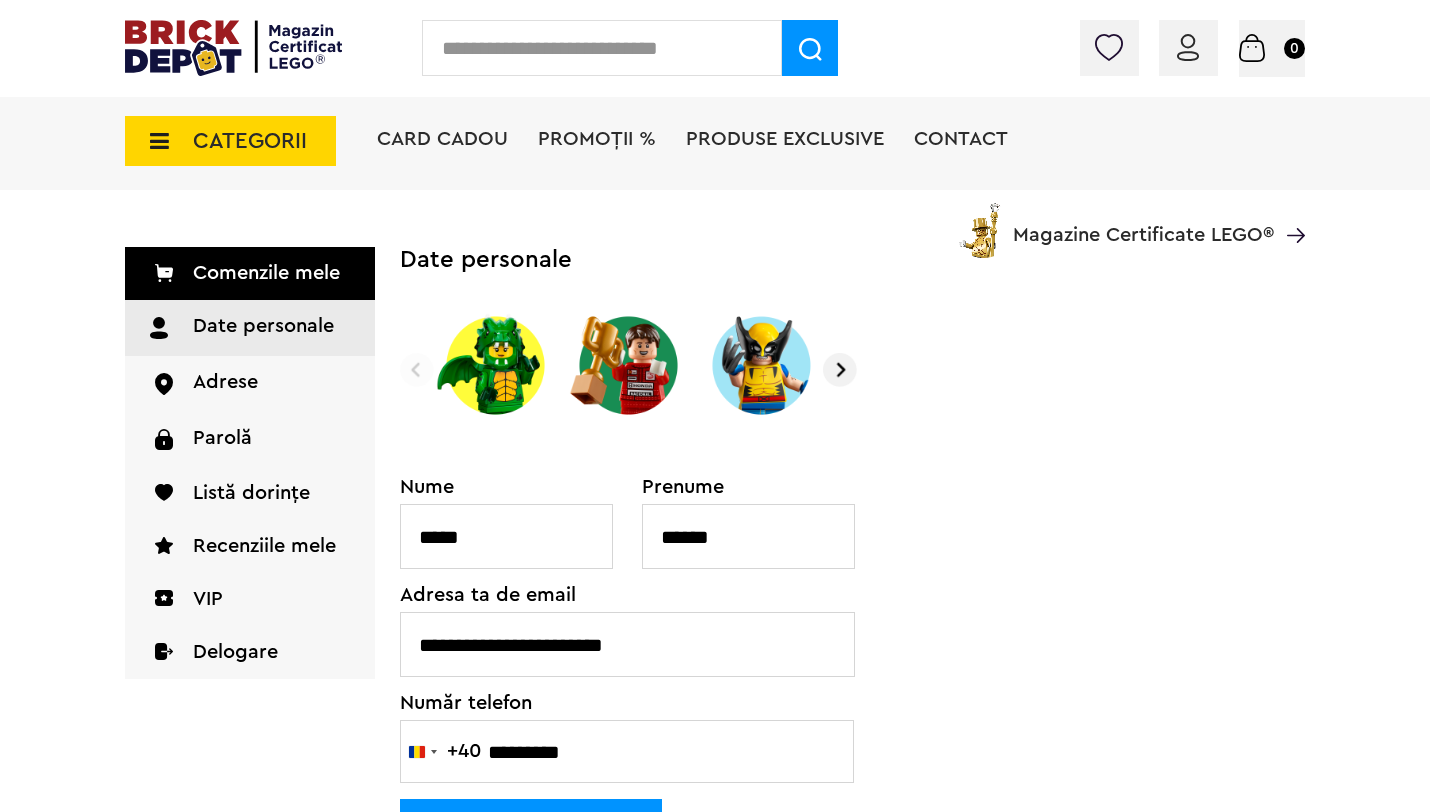 click at bounding box center [840, 370] 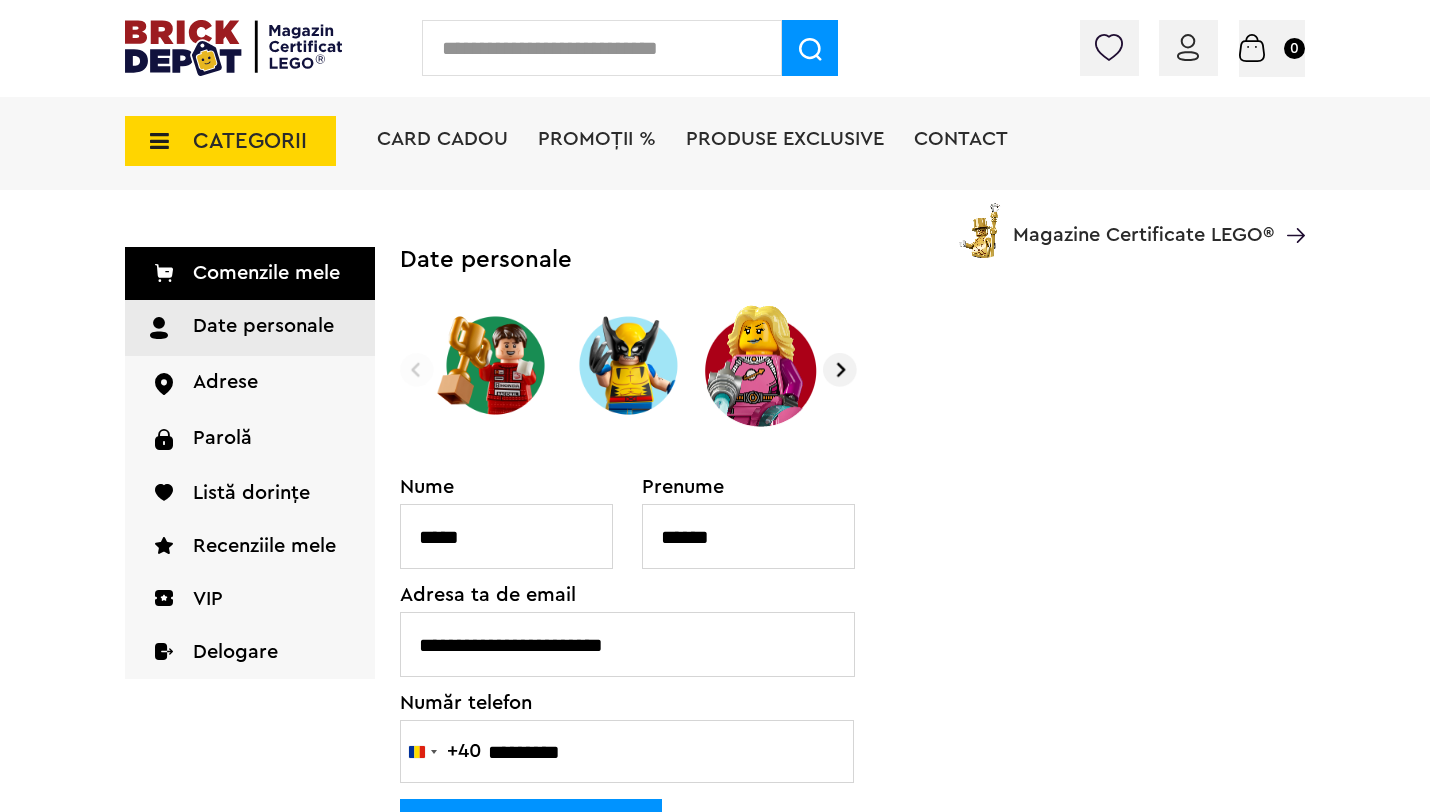 click at bounding box center [495, 365] 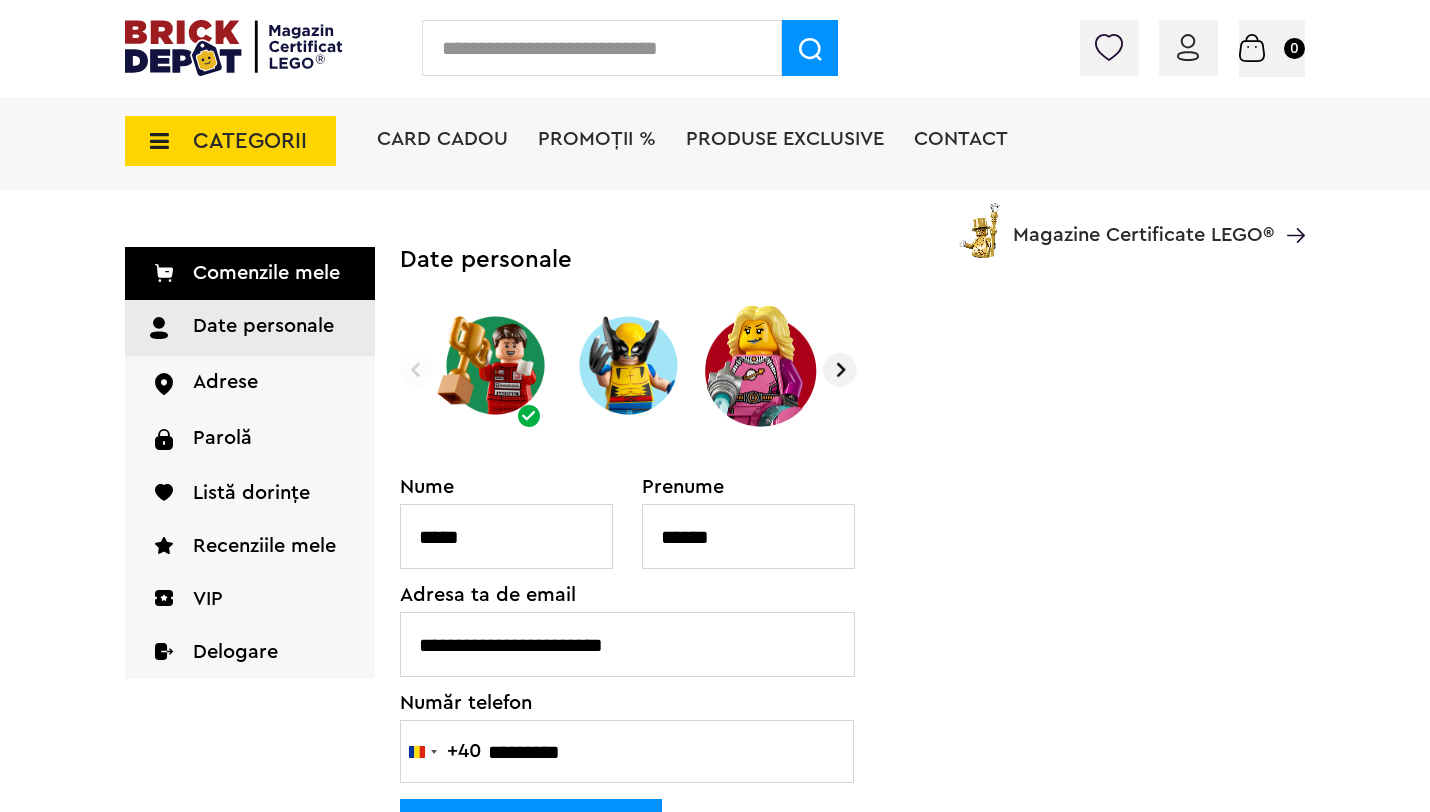 click at bounding box center [840, 370] 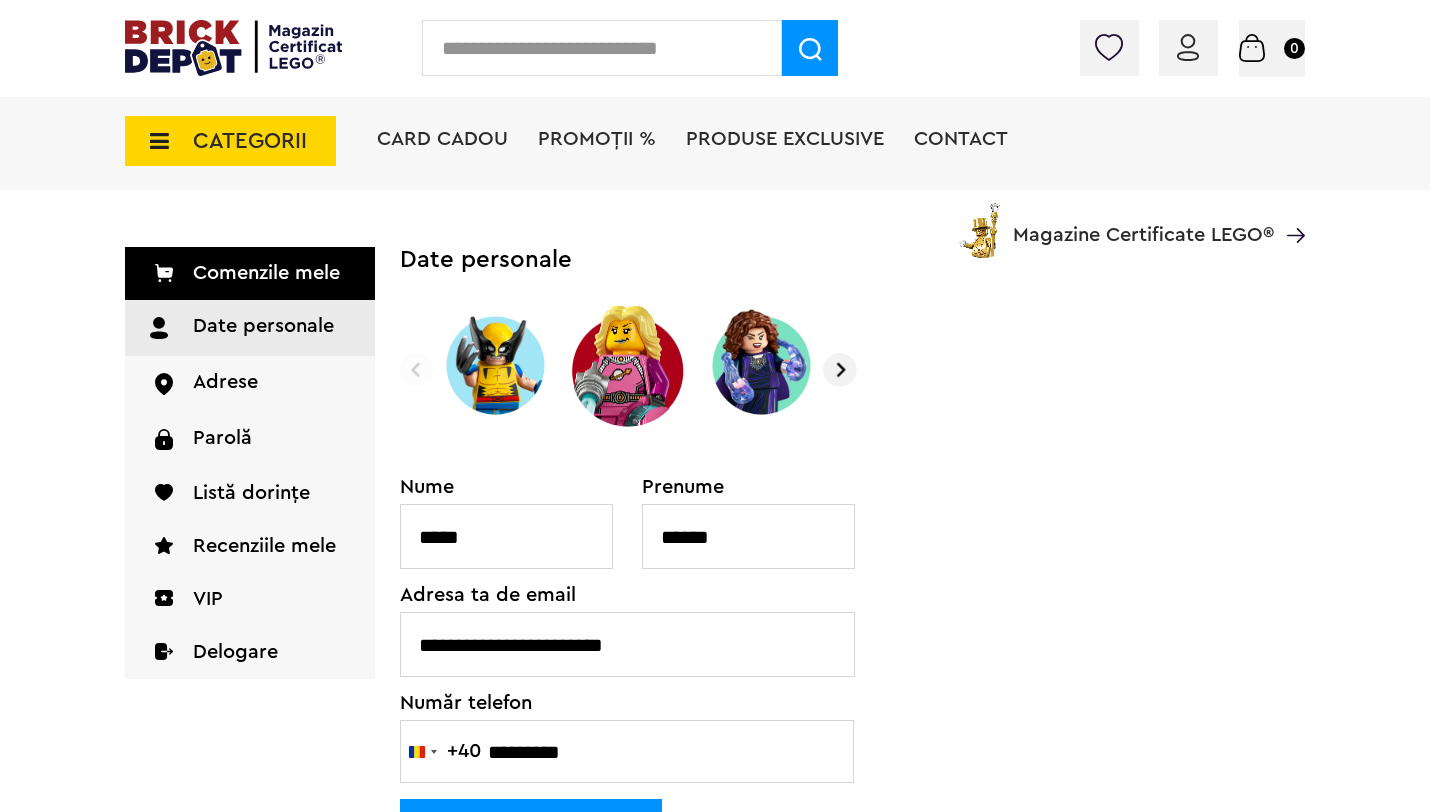 click at bounding box center [840, 370] 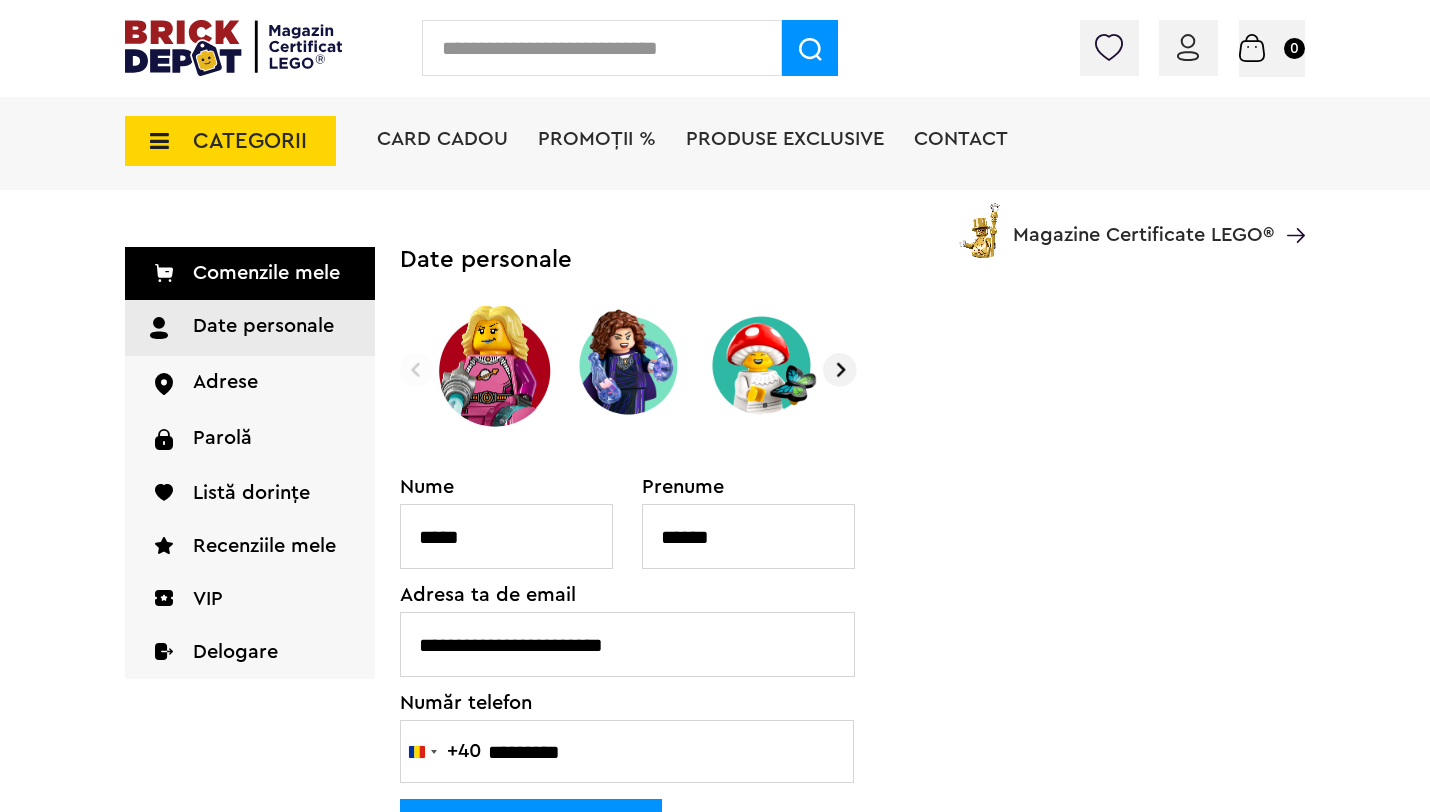 click at bounding box center (840, 370) 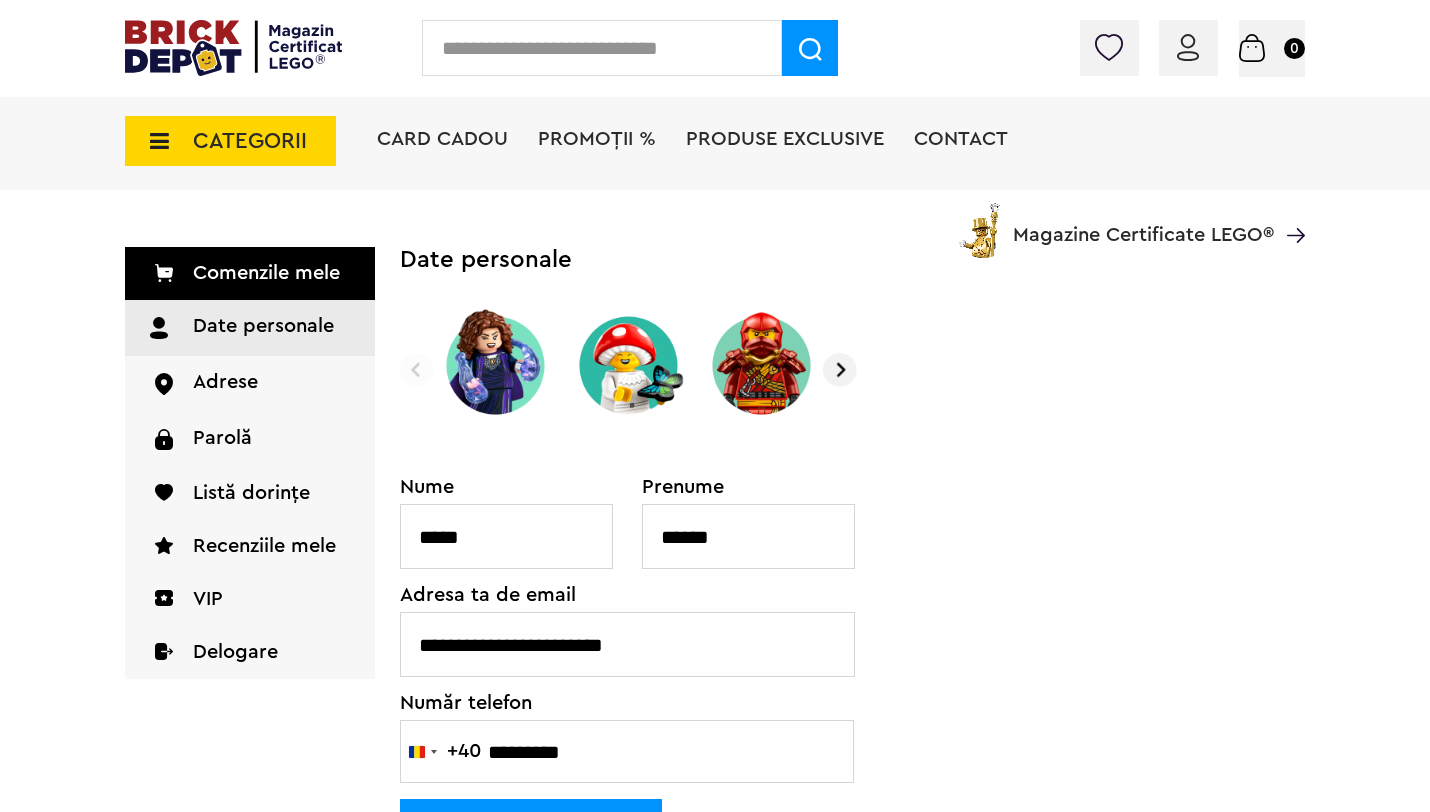 click at bounding box center [840, 370] 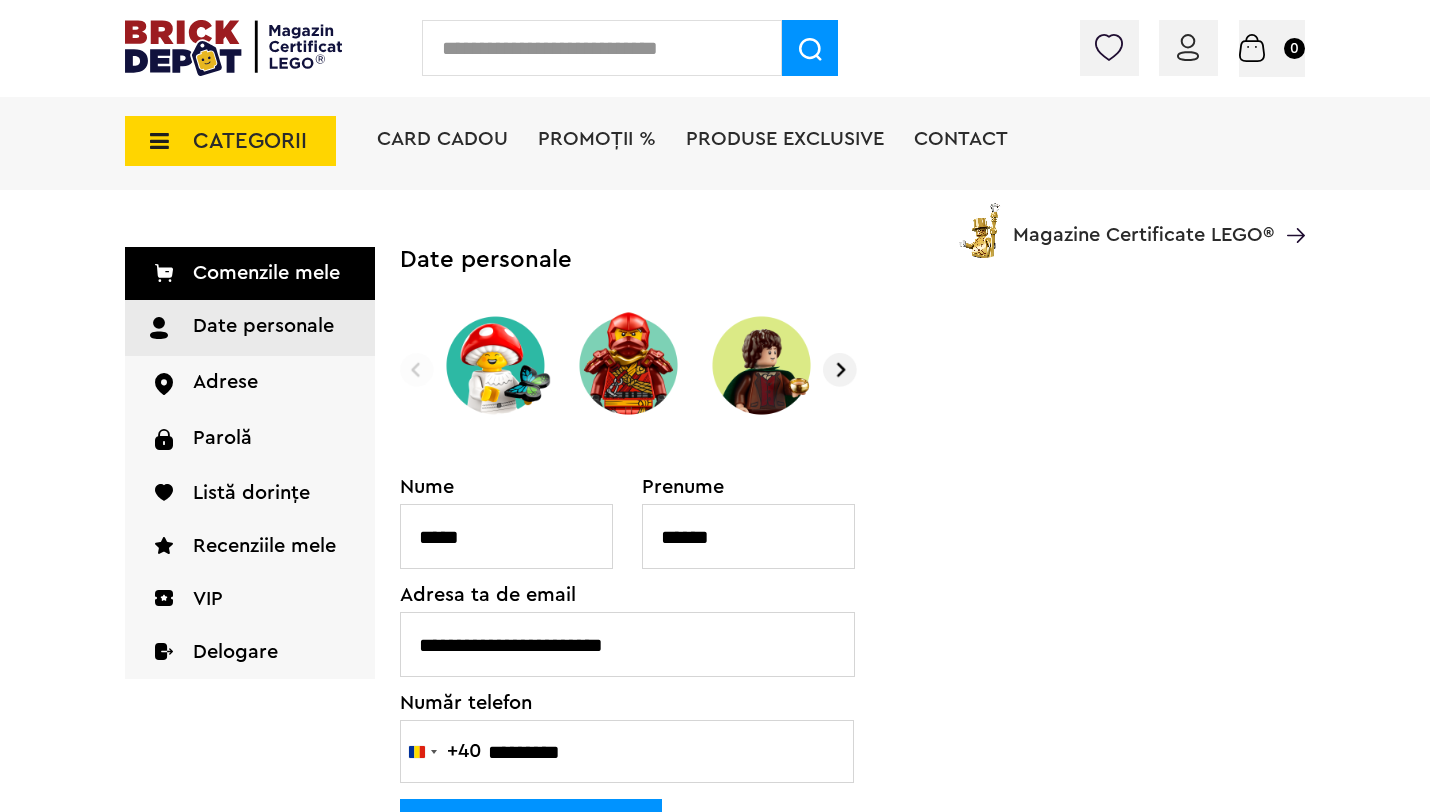click at bounding box center [840, 370] 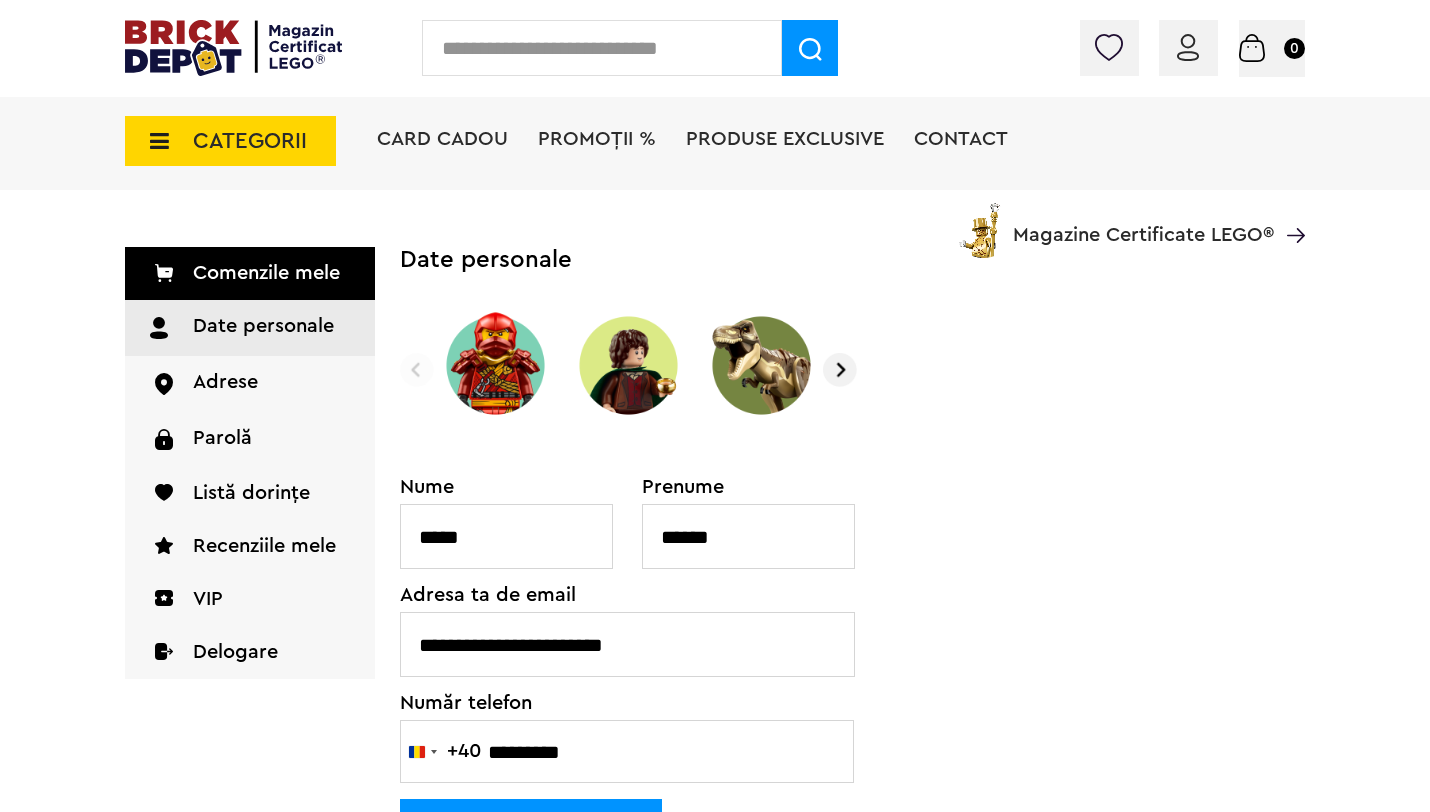 click at bounding box center (840, 370) 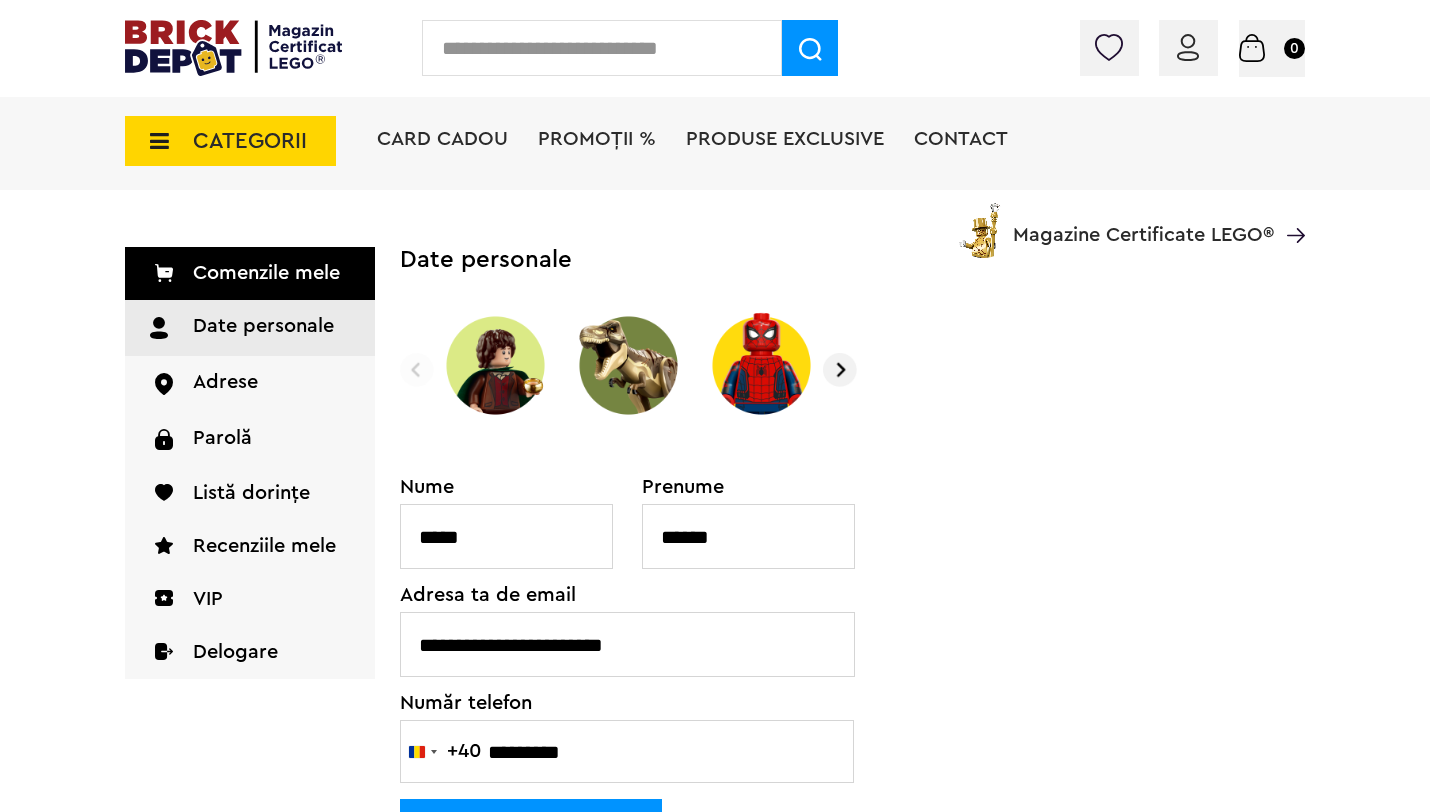 click at bounding box center [840, 370] 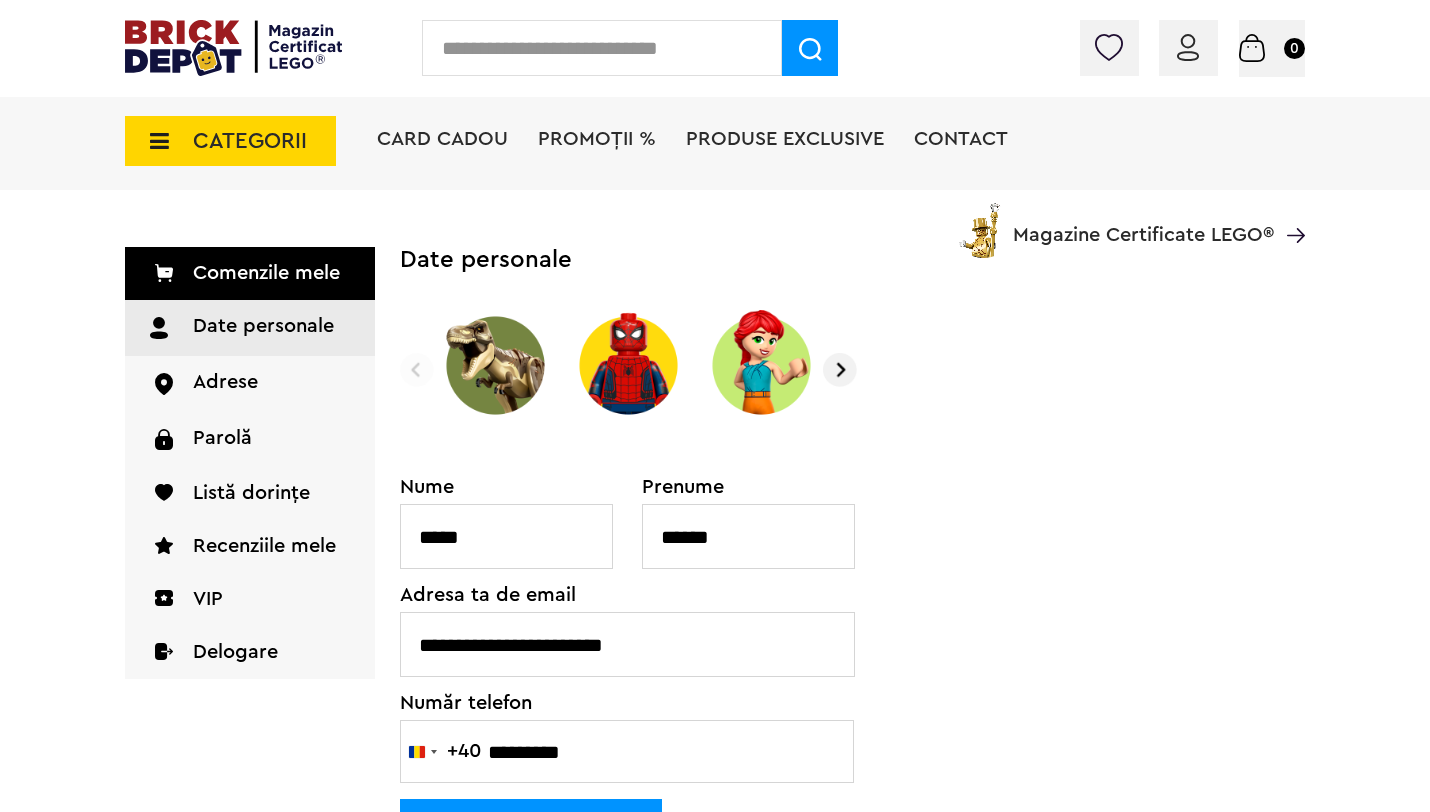 click at bounding box center (840, 370) 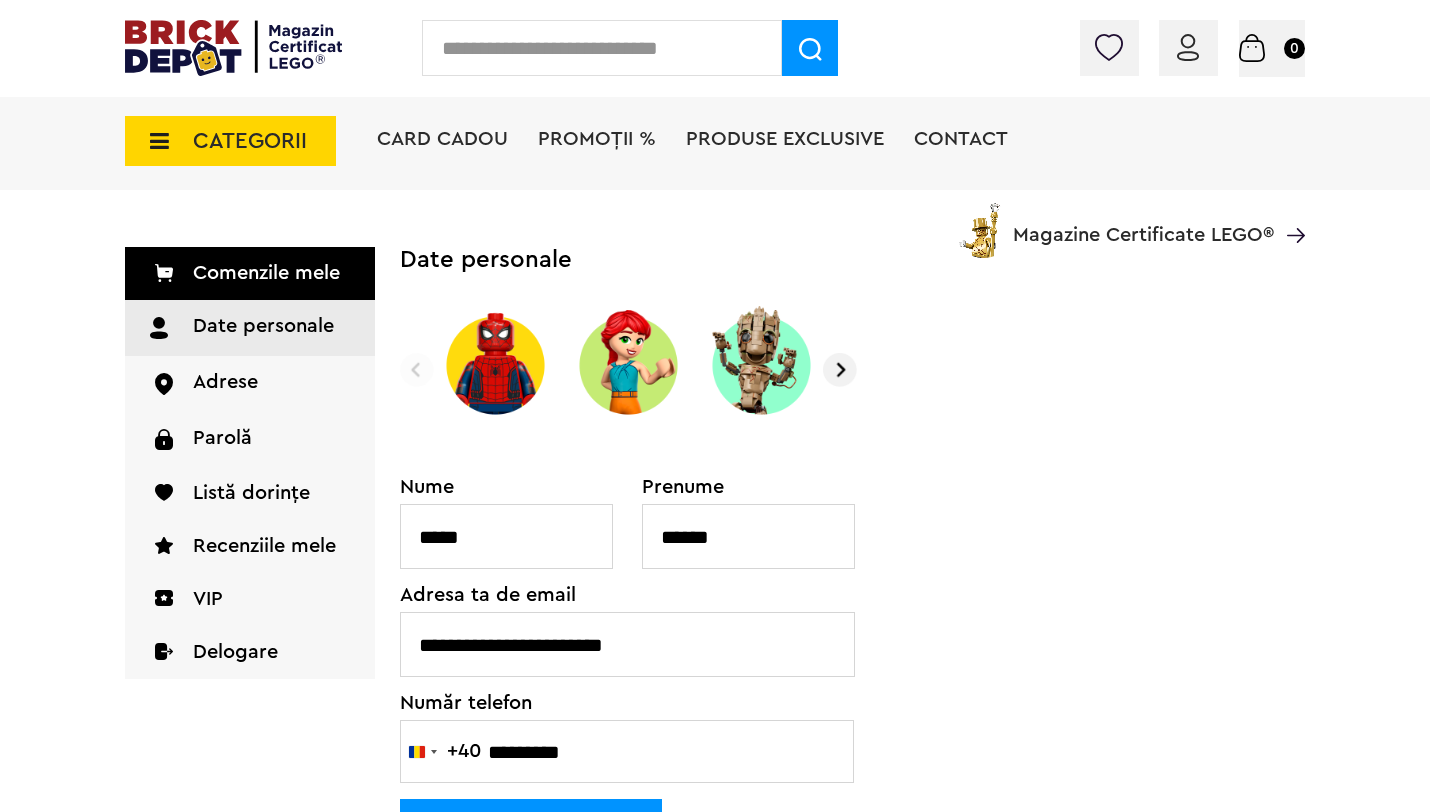 click at bounding box center (840, 370) 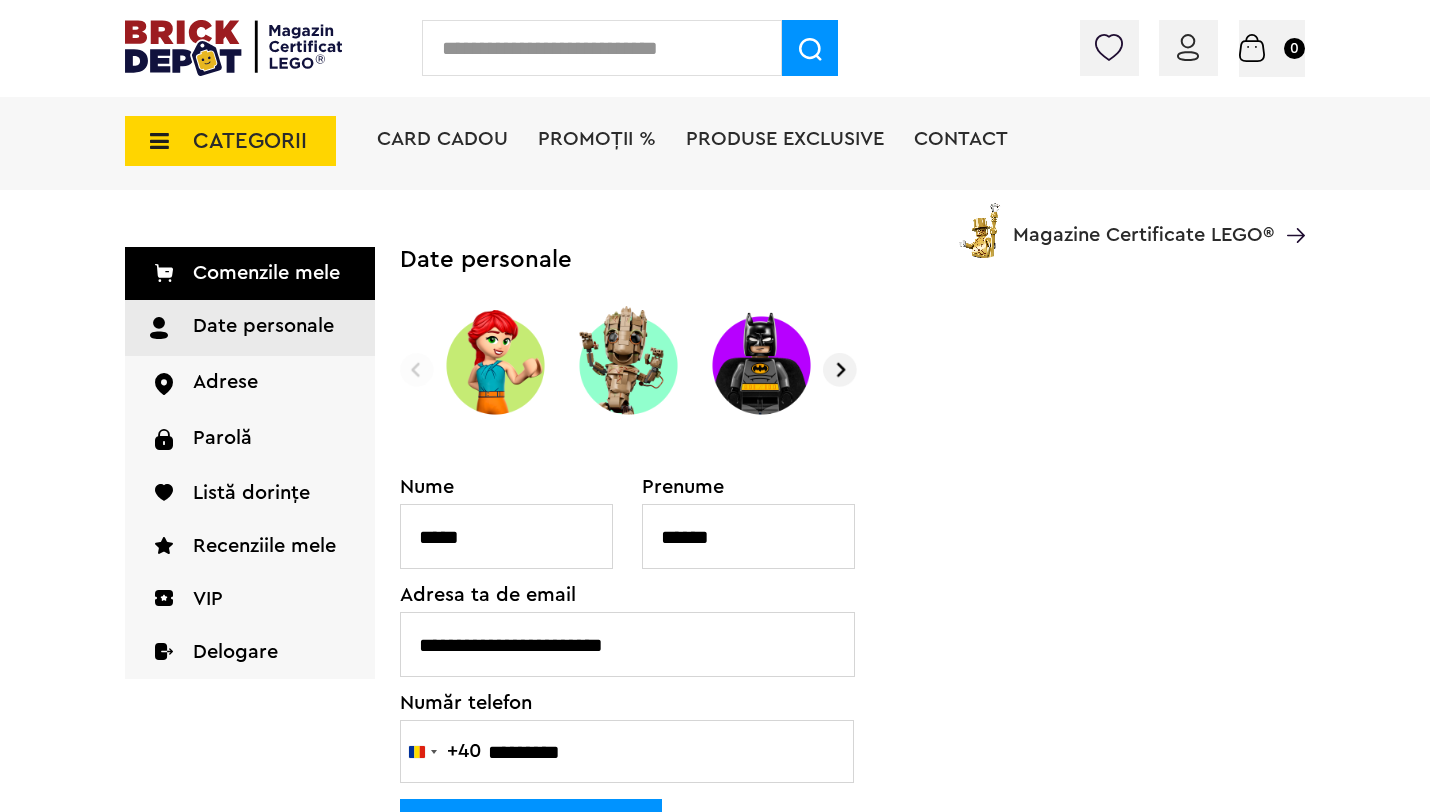 click at bounding box center (840, 370) 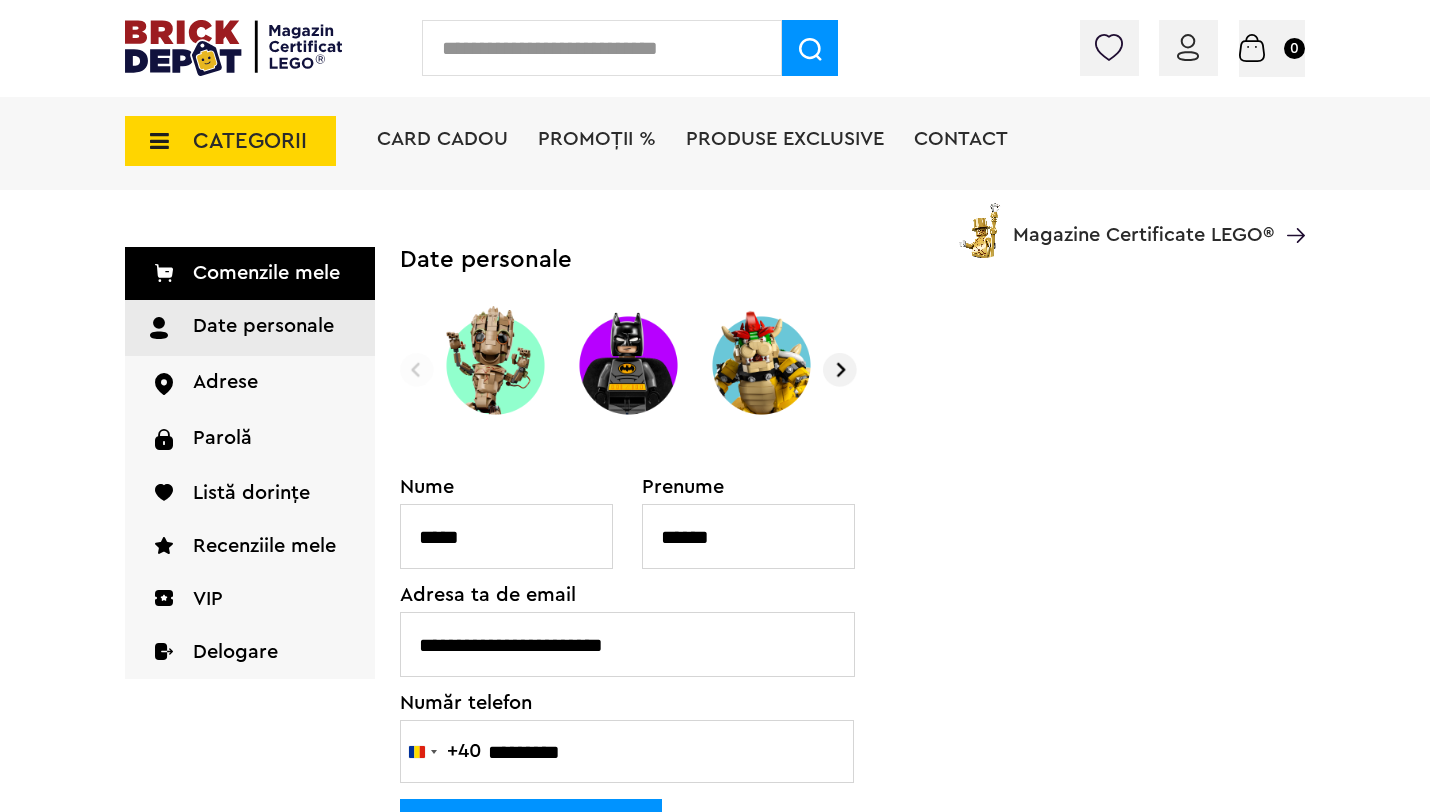 click at bounding box center (840, 370) 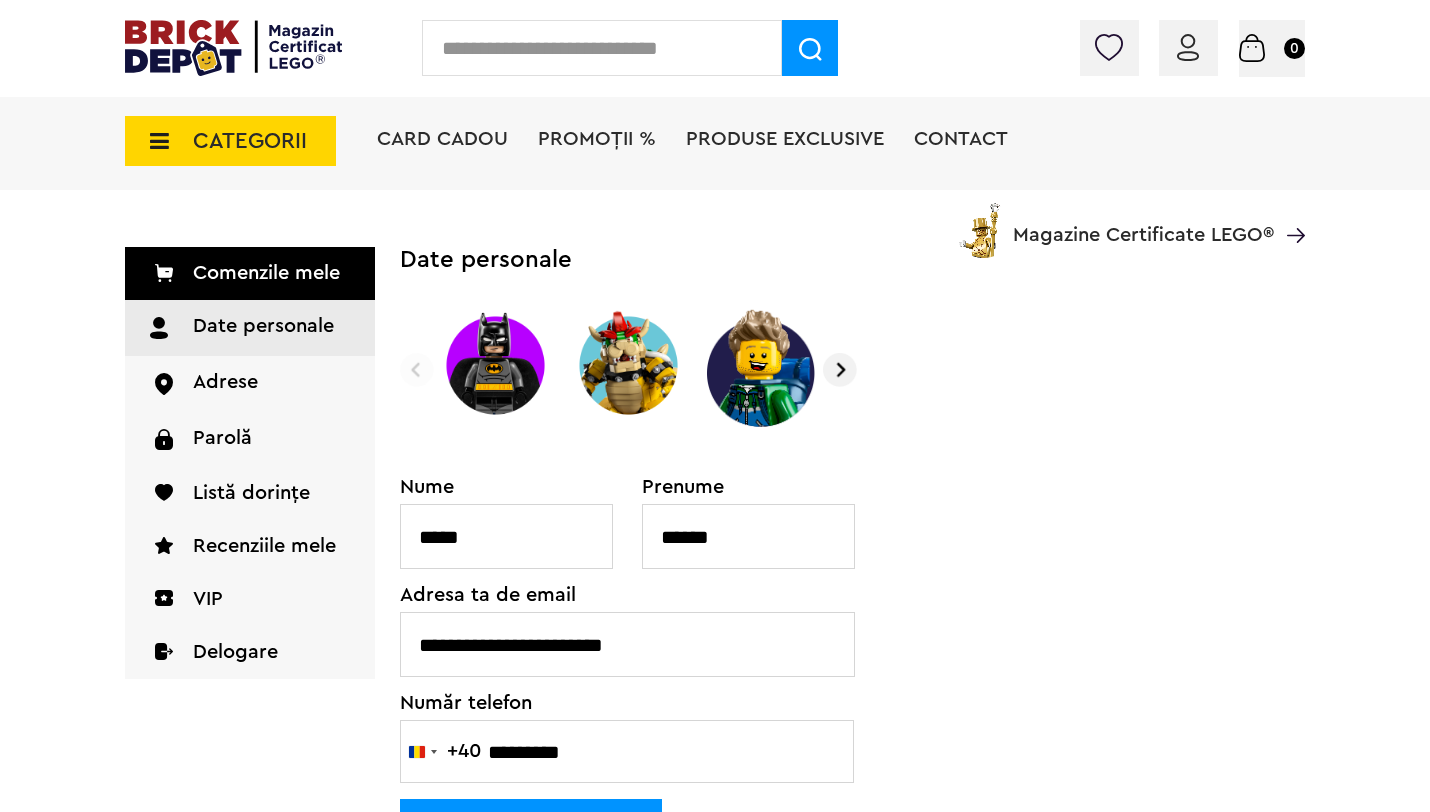 click at bounding box center [840, 370] 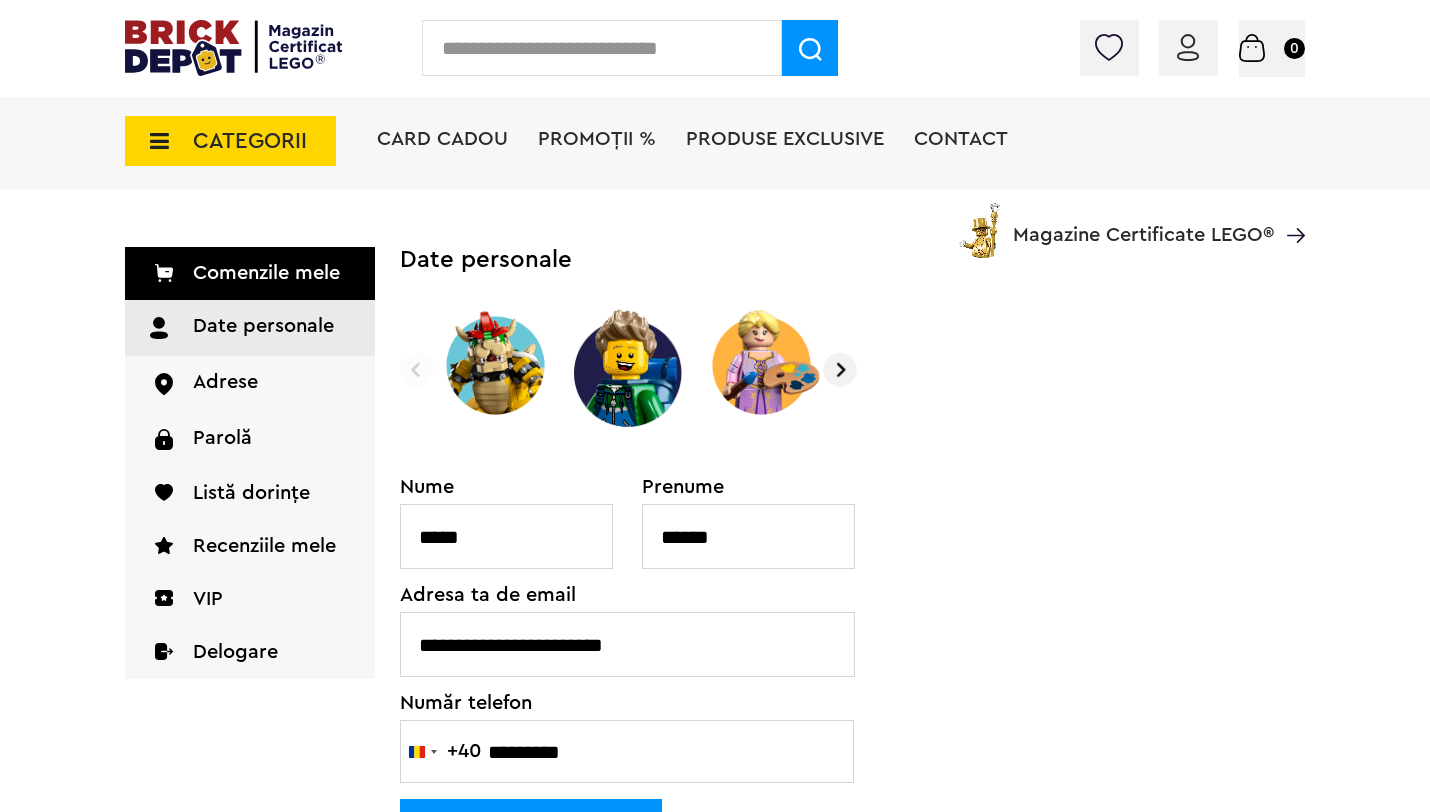click at bounding box center [840, 370] 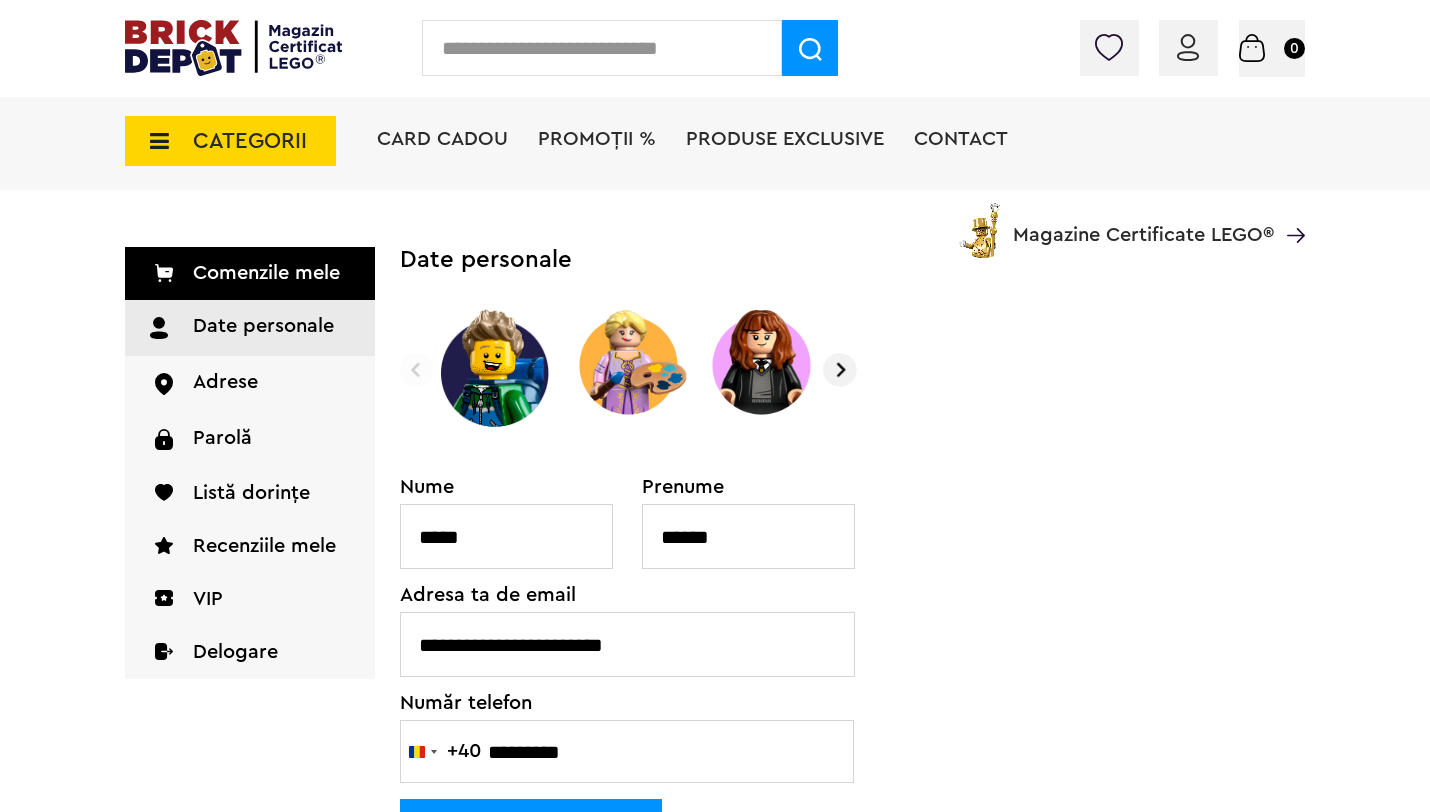 click at bounding box center (840, 370) 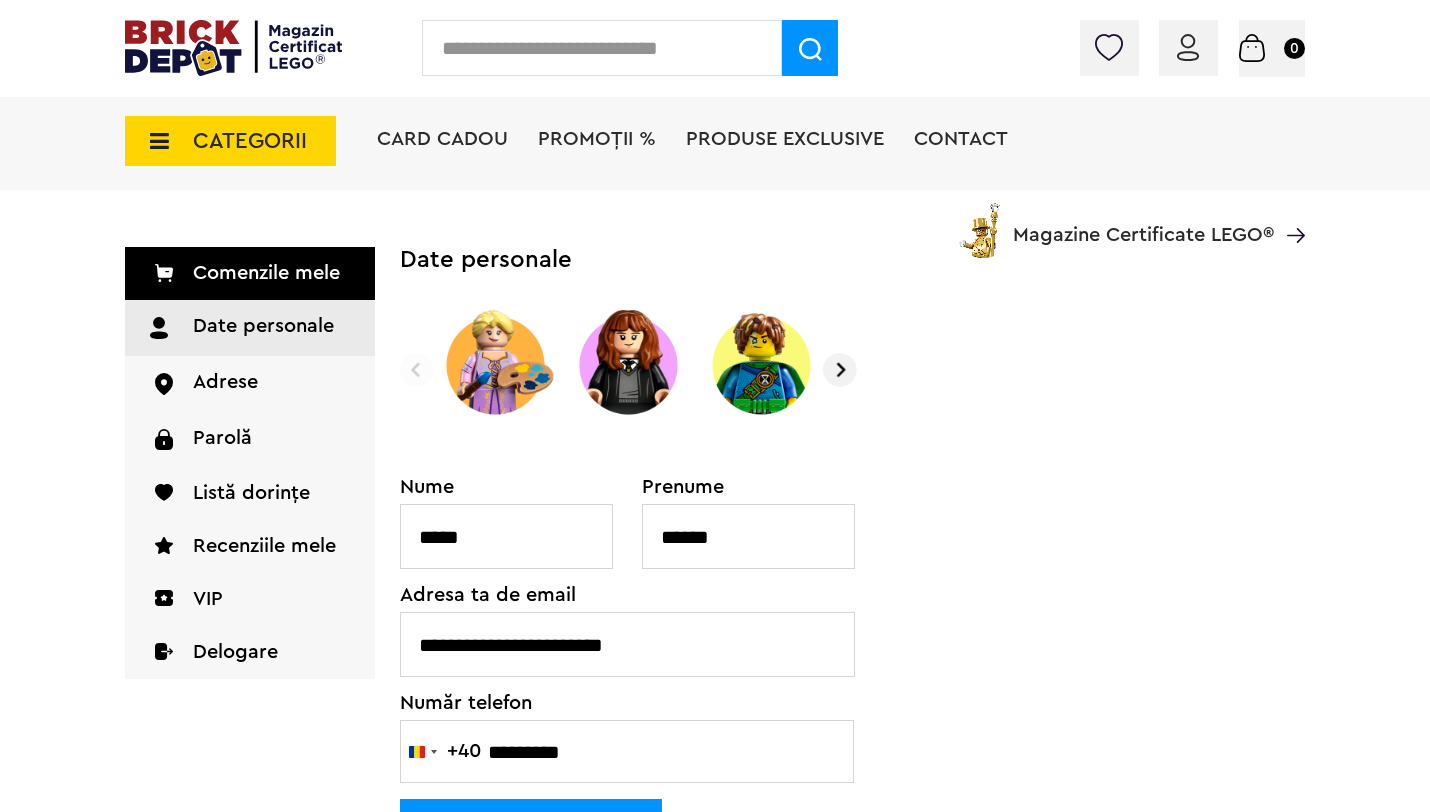 click at bounding box center [840, 370] 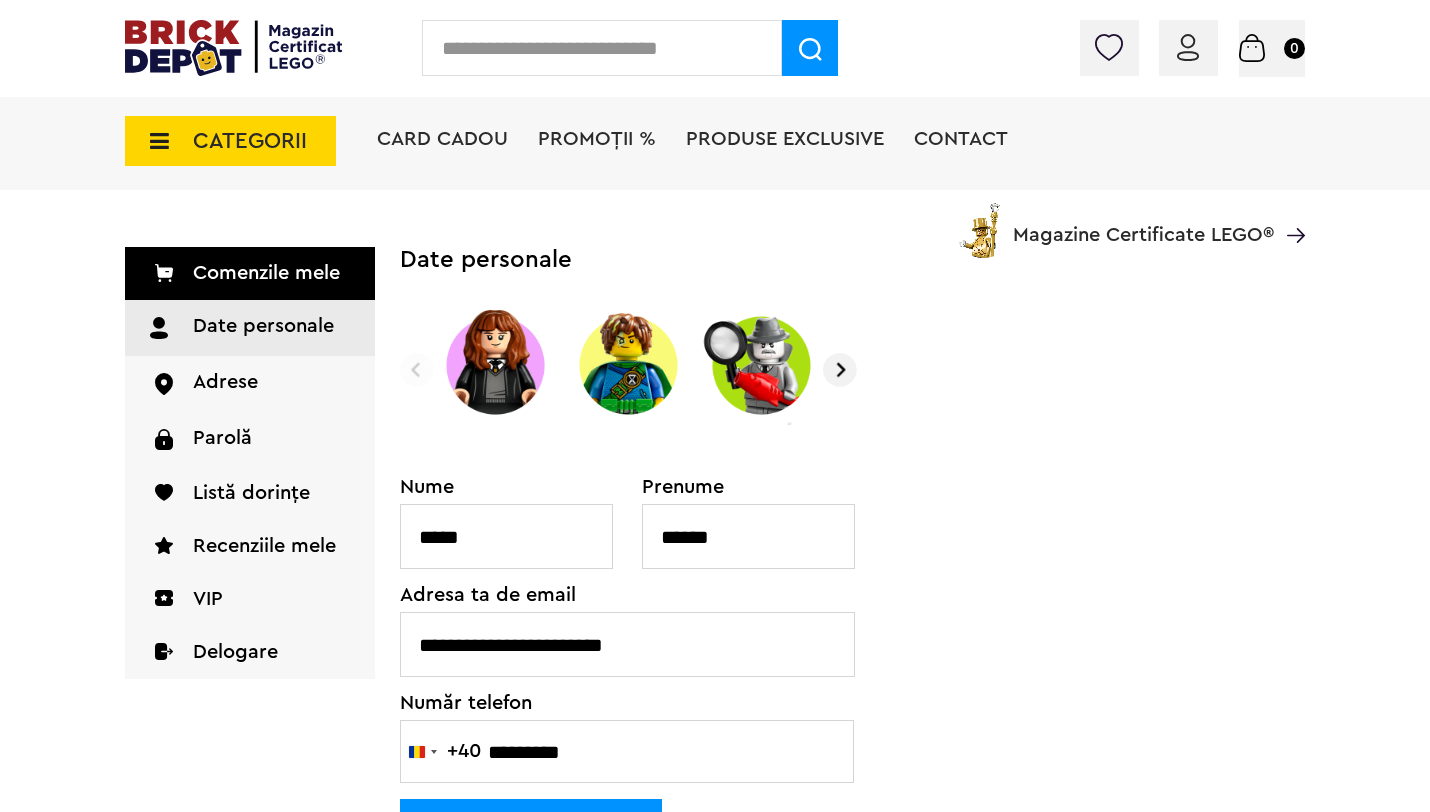 click at bounding box center (840, 370) 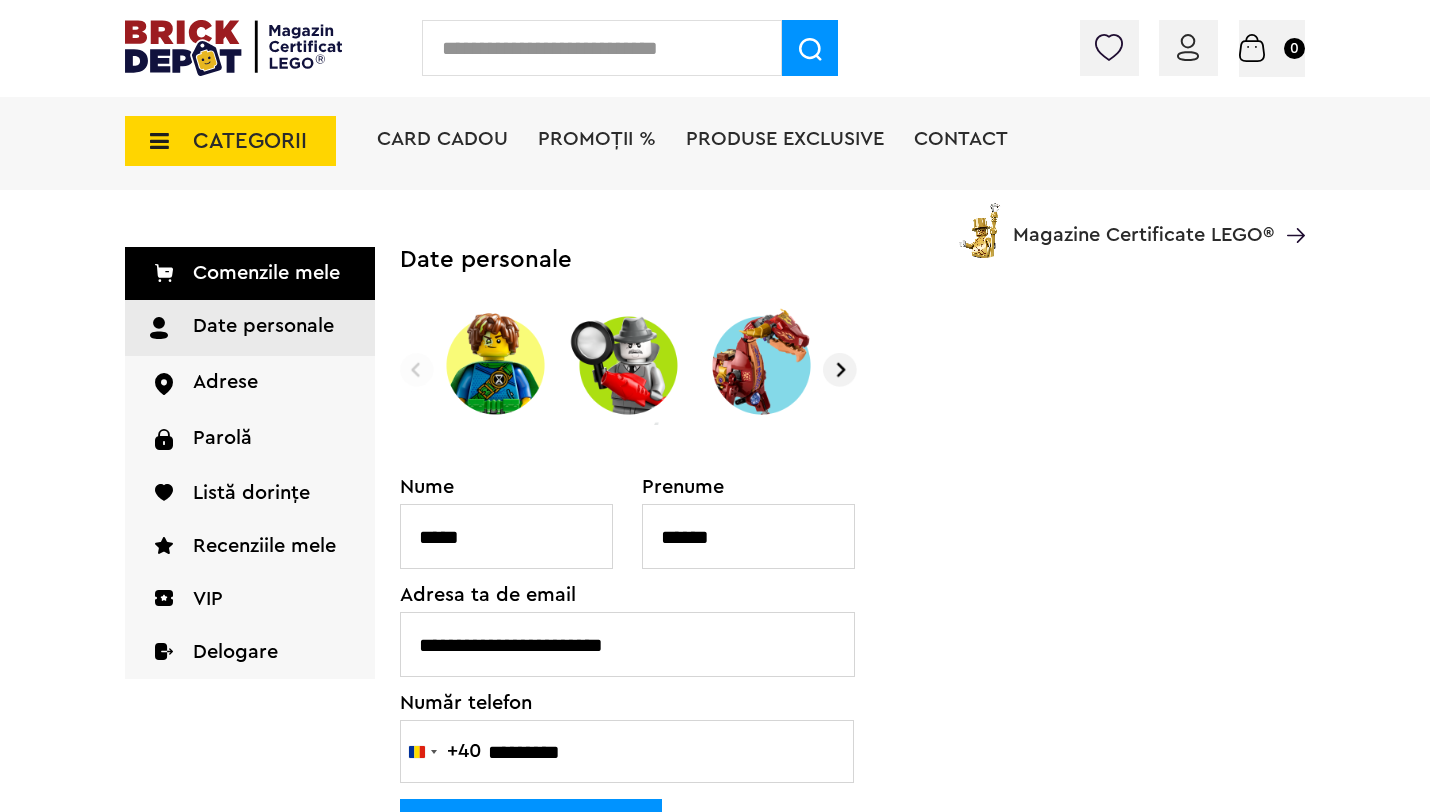 click on "**********" at bounding box center [852, 550] 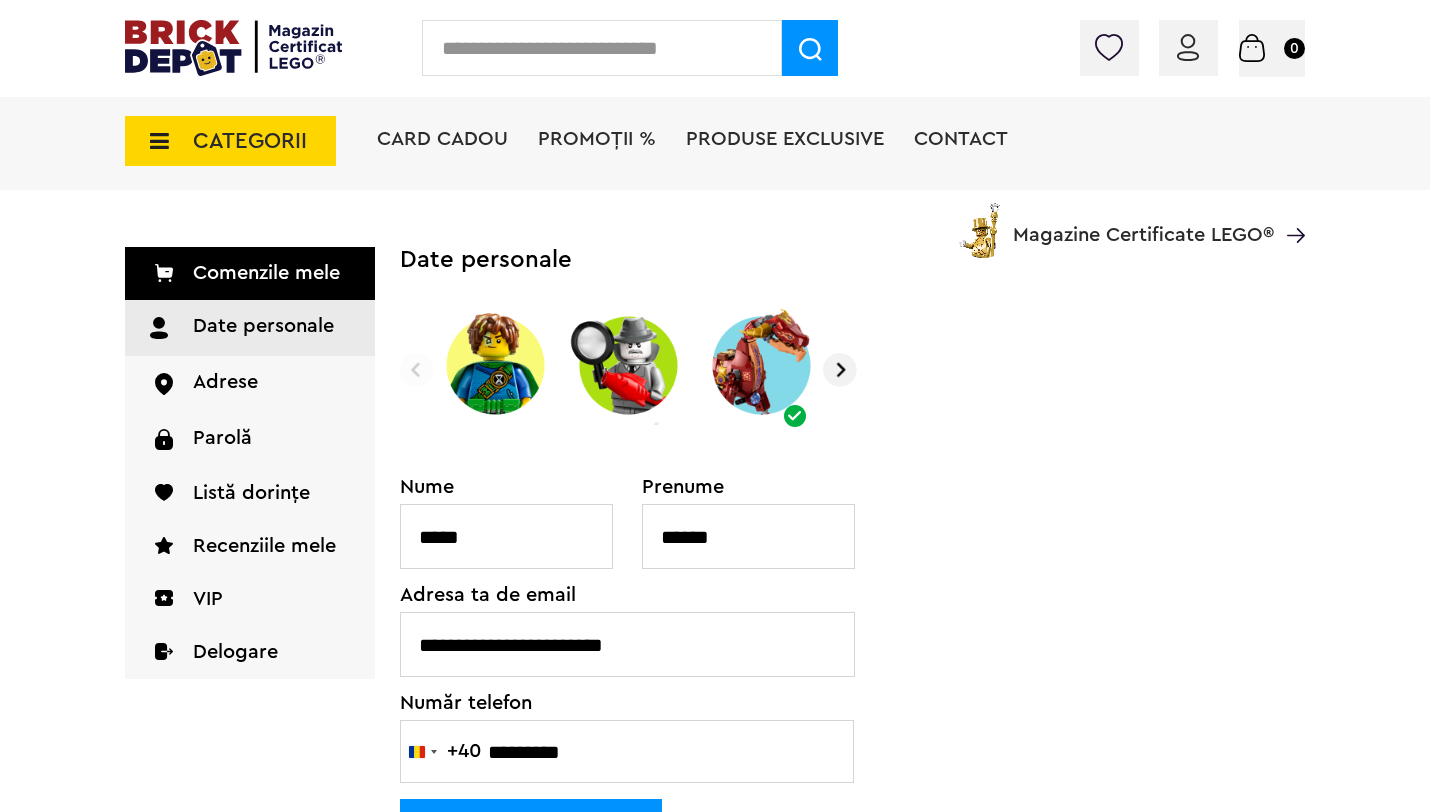 click at bounding box center [840, 370] 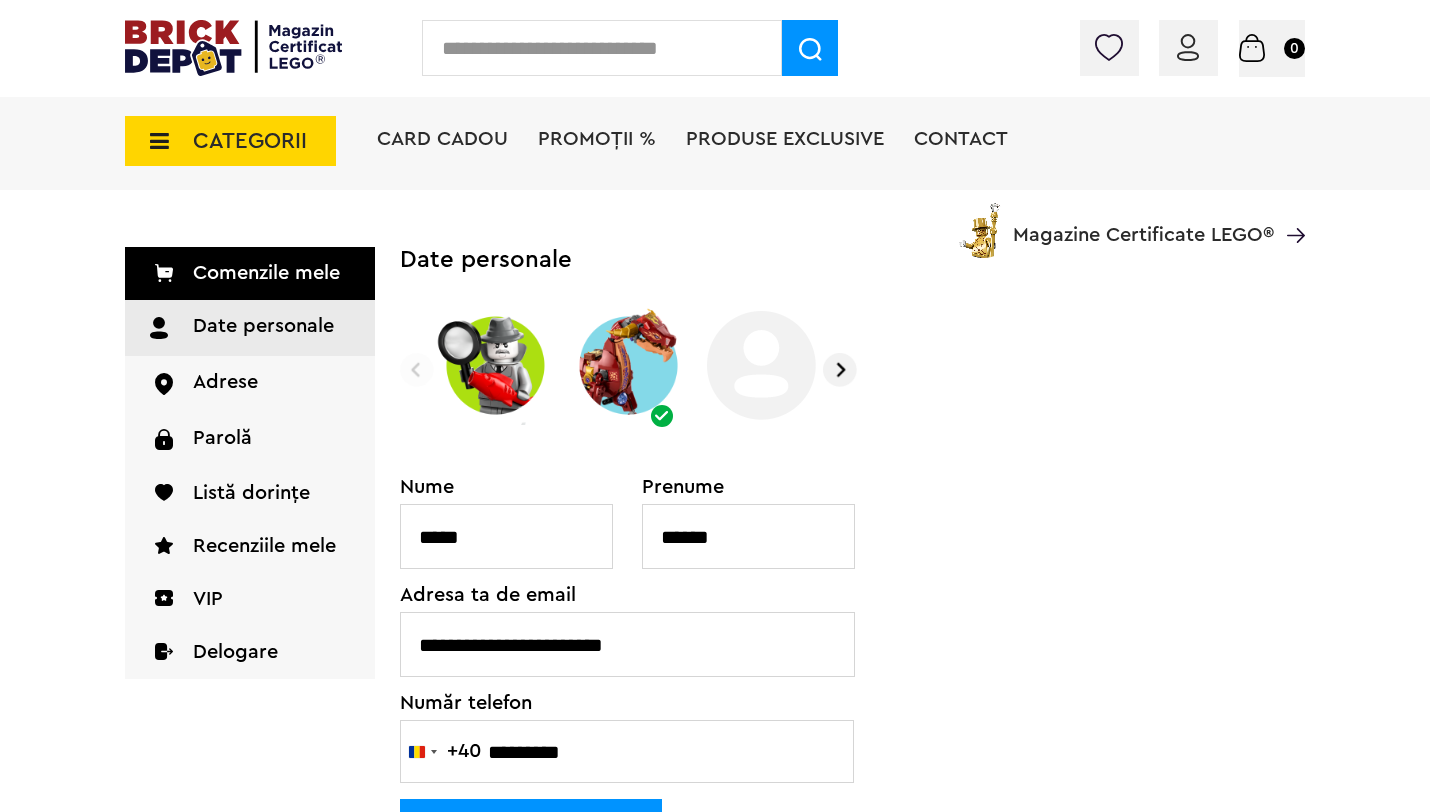 click at bounding box center (840, 370) 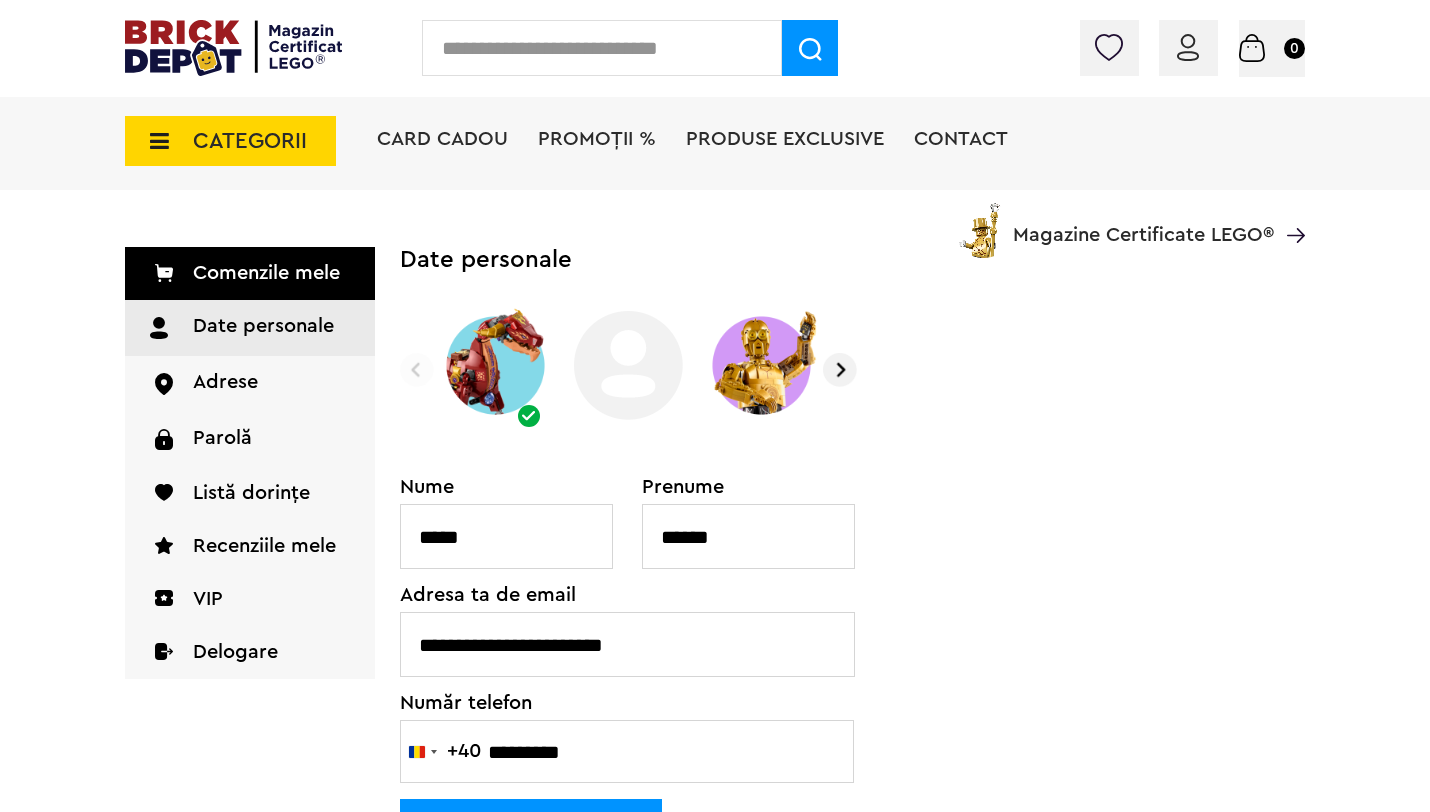 click at bounding box center [840, 370] 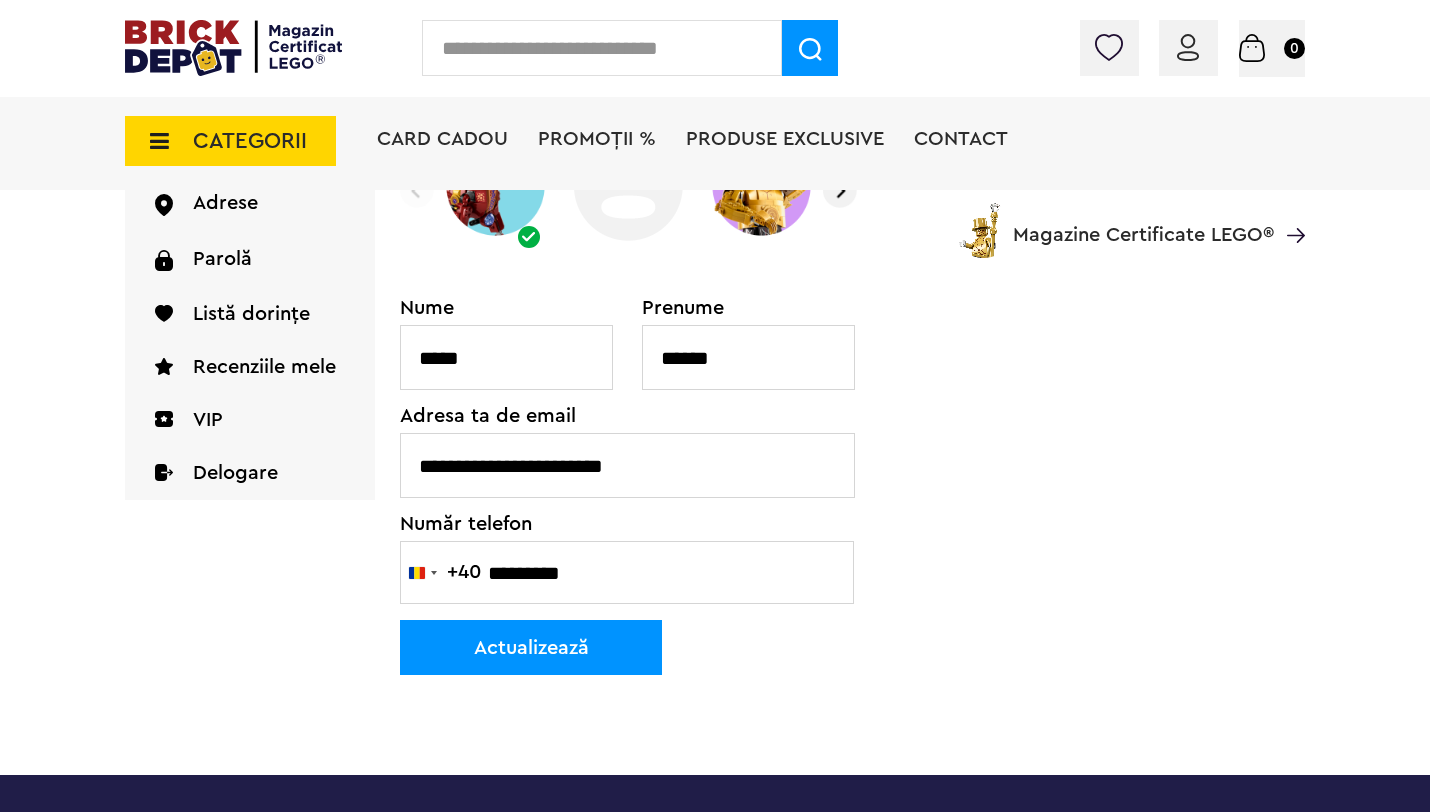 scroll, scrollTop: 275, scrollLeft: 0, axis: vertical 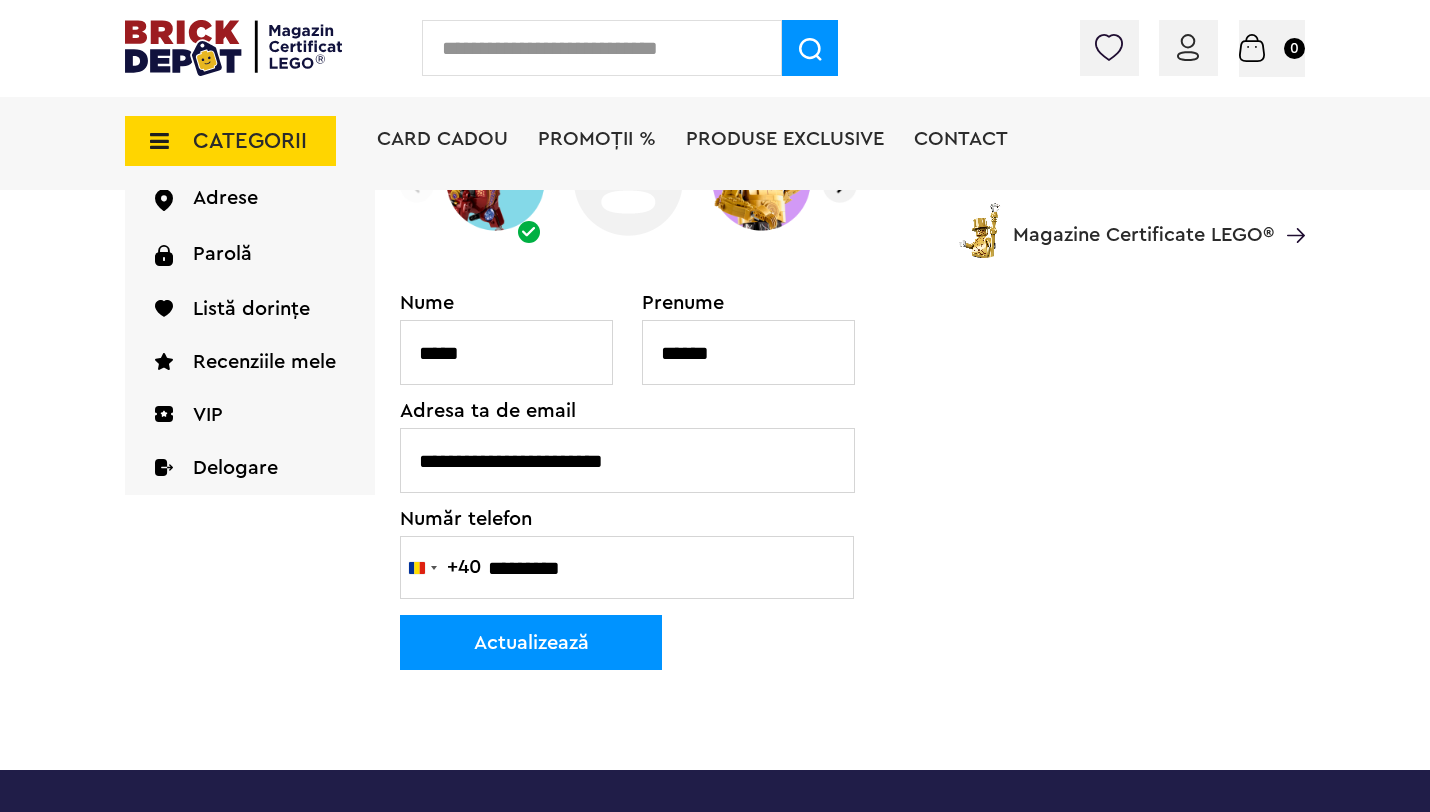 click on "Actualizează" at bounding box center [531, 642] 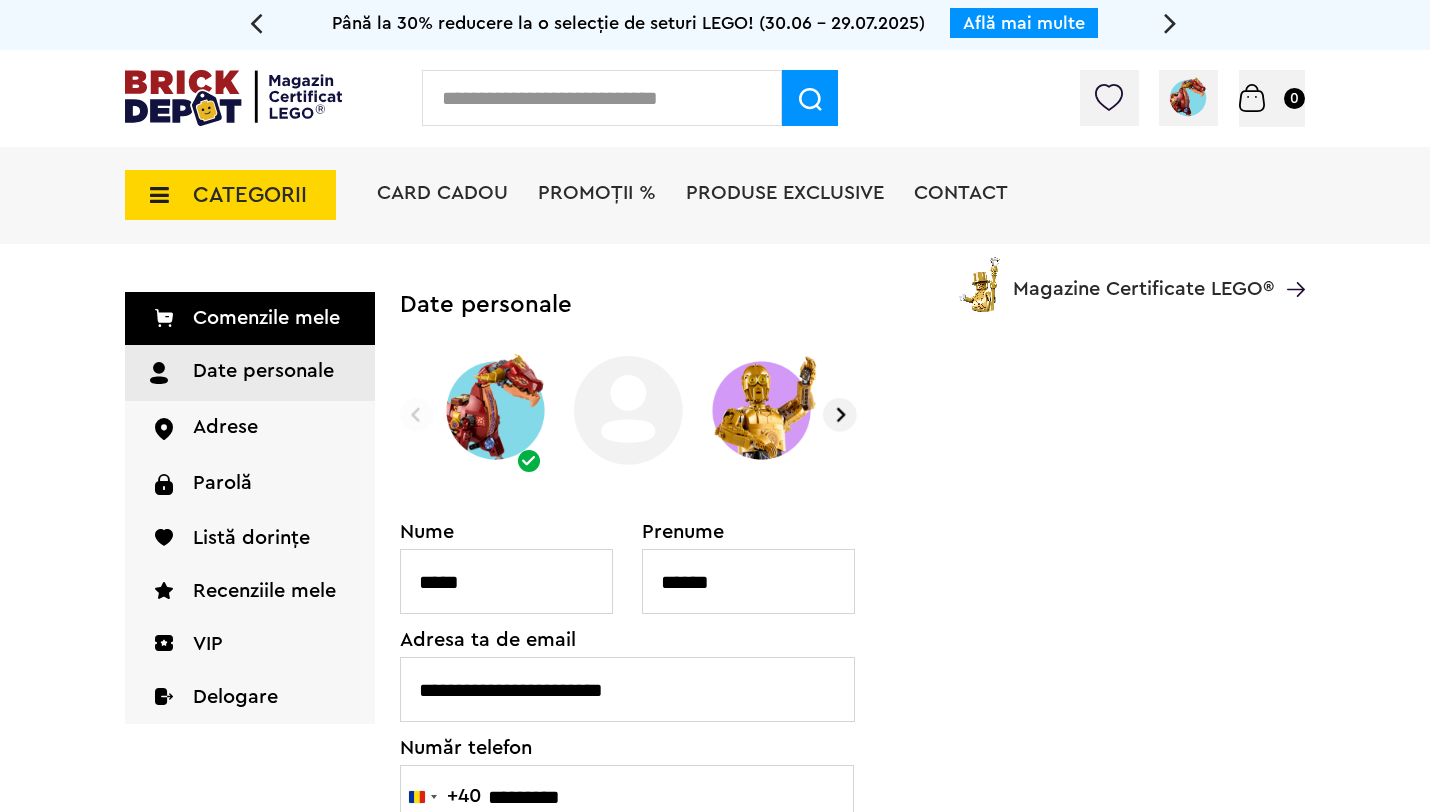 scroll, scrollTop: 0, scrollLeft: 0, axis: both 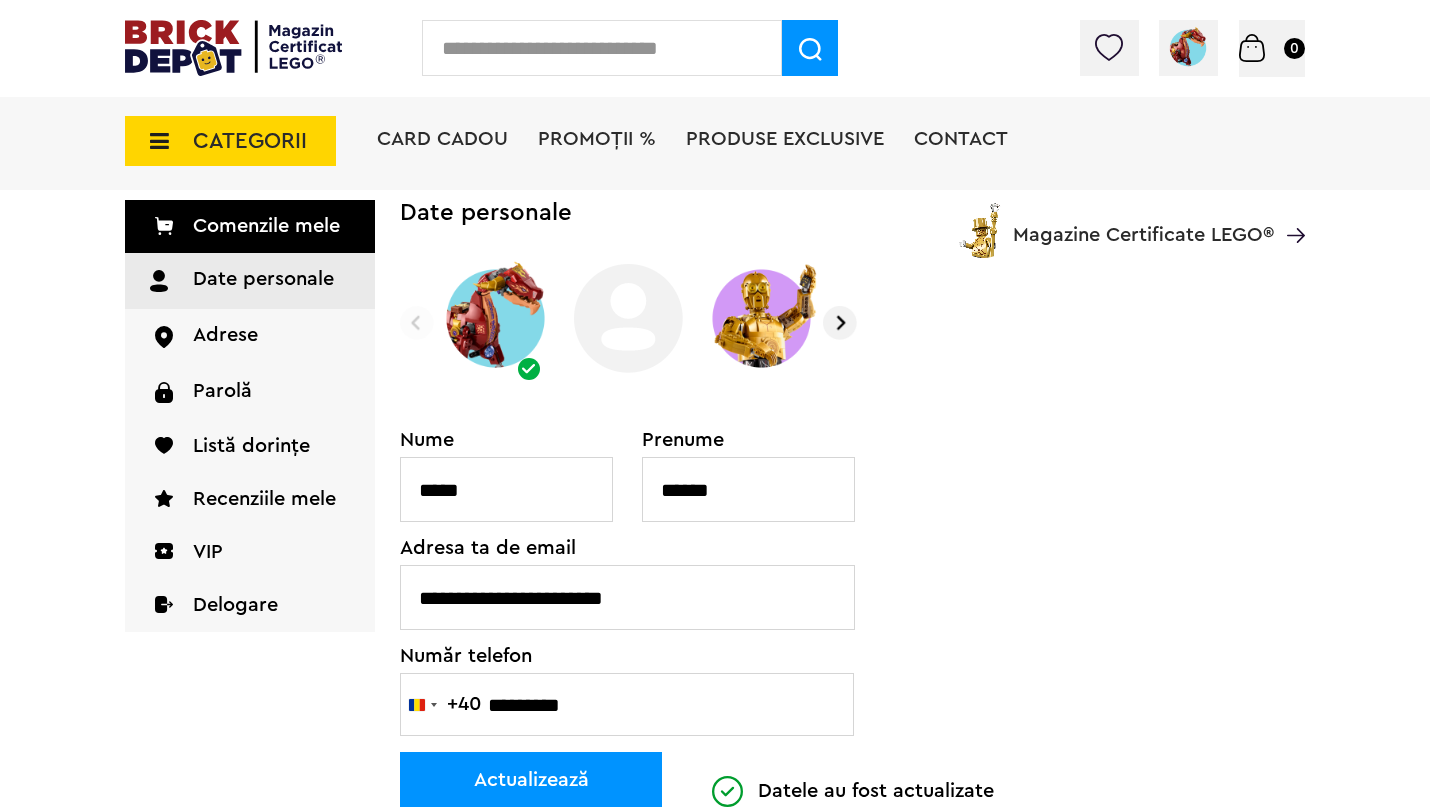 click on "Date personale" at bounding box center [250, 281] 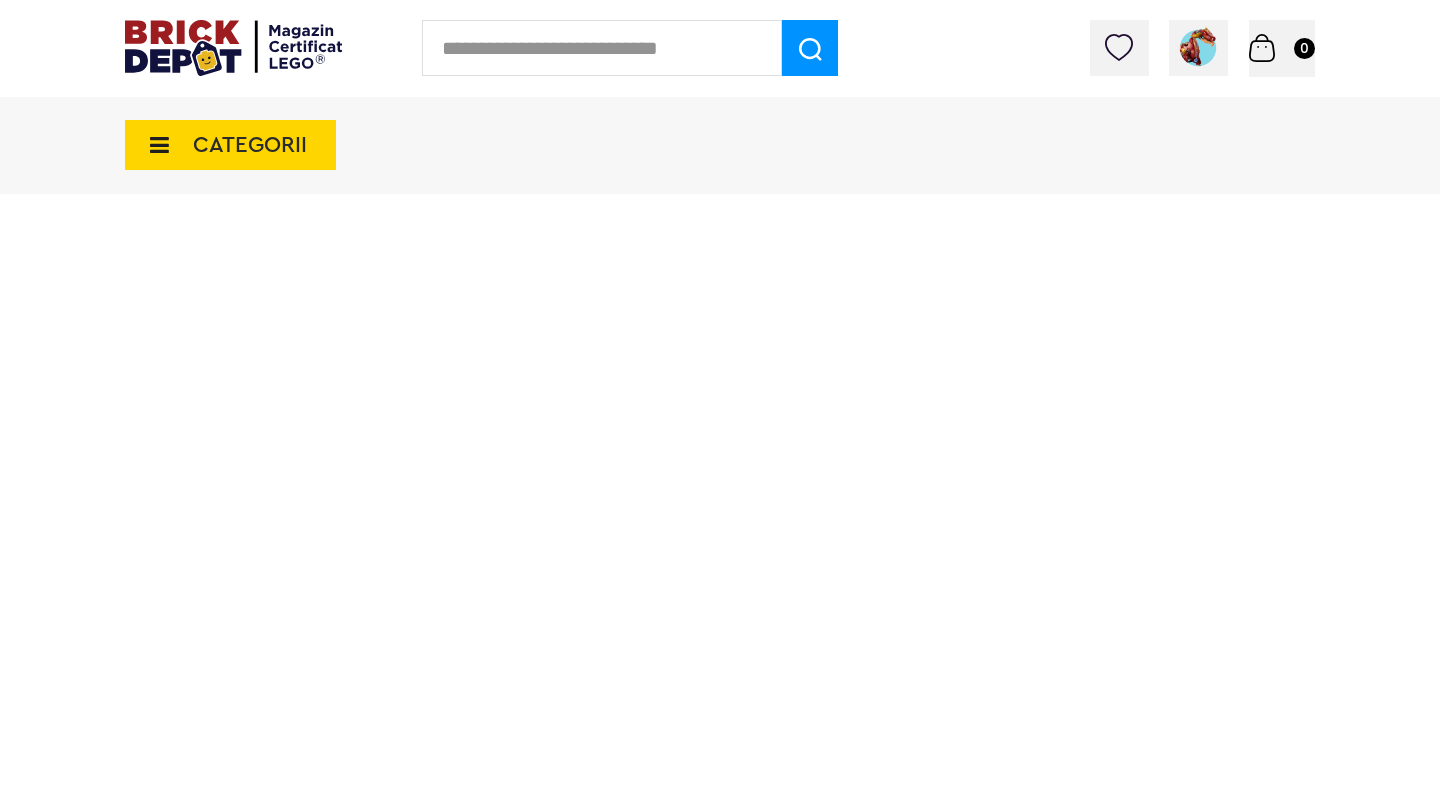 scroll, scrollTop: 0, scrollLeft: 0, axis: both 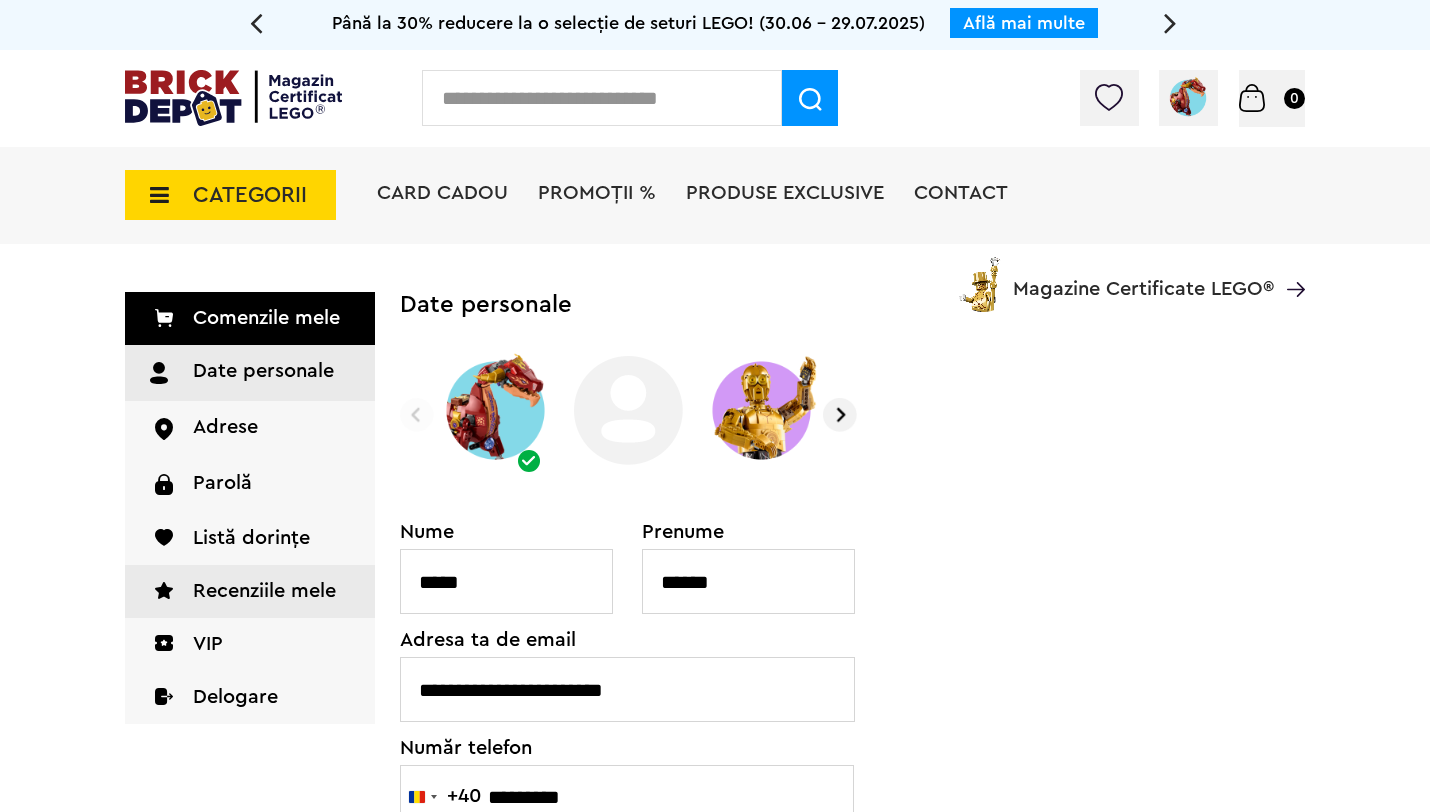 click on "Recenziile mele" at bounding box center (250, 591) 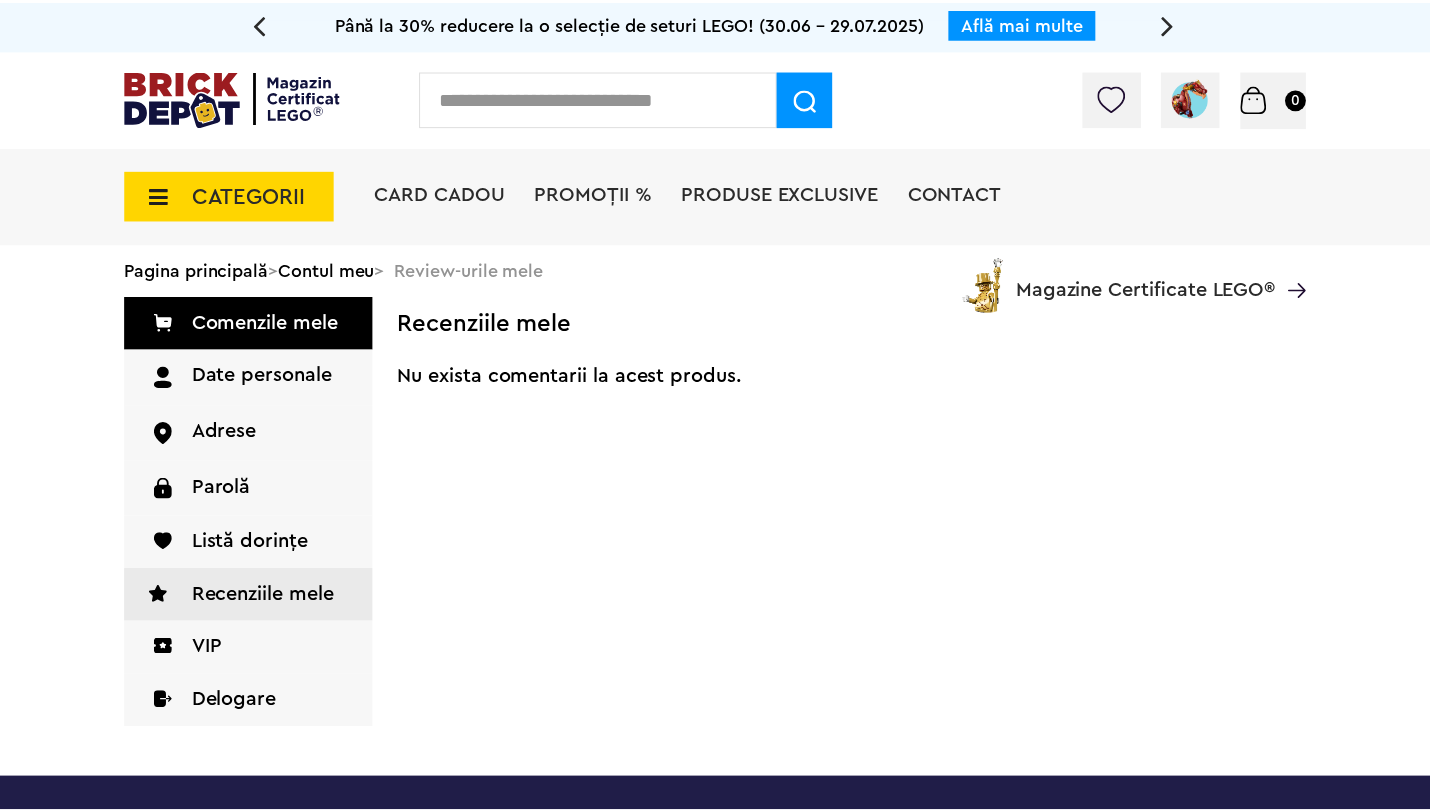 scroll, scrollTop: 0, scrollLeft: 0, axis: both 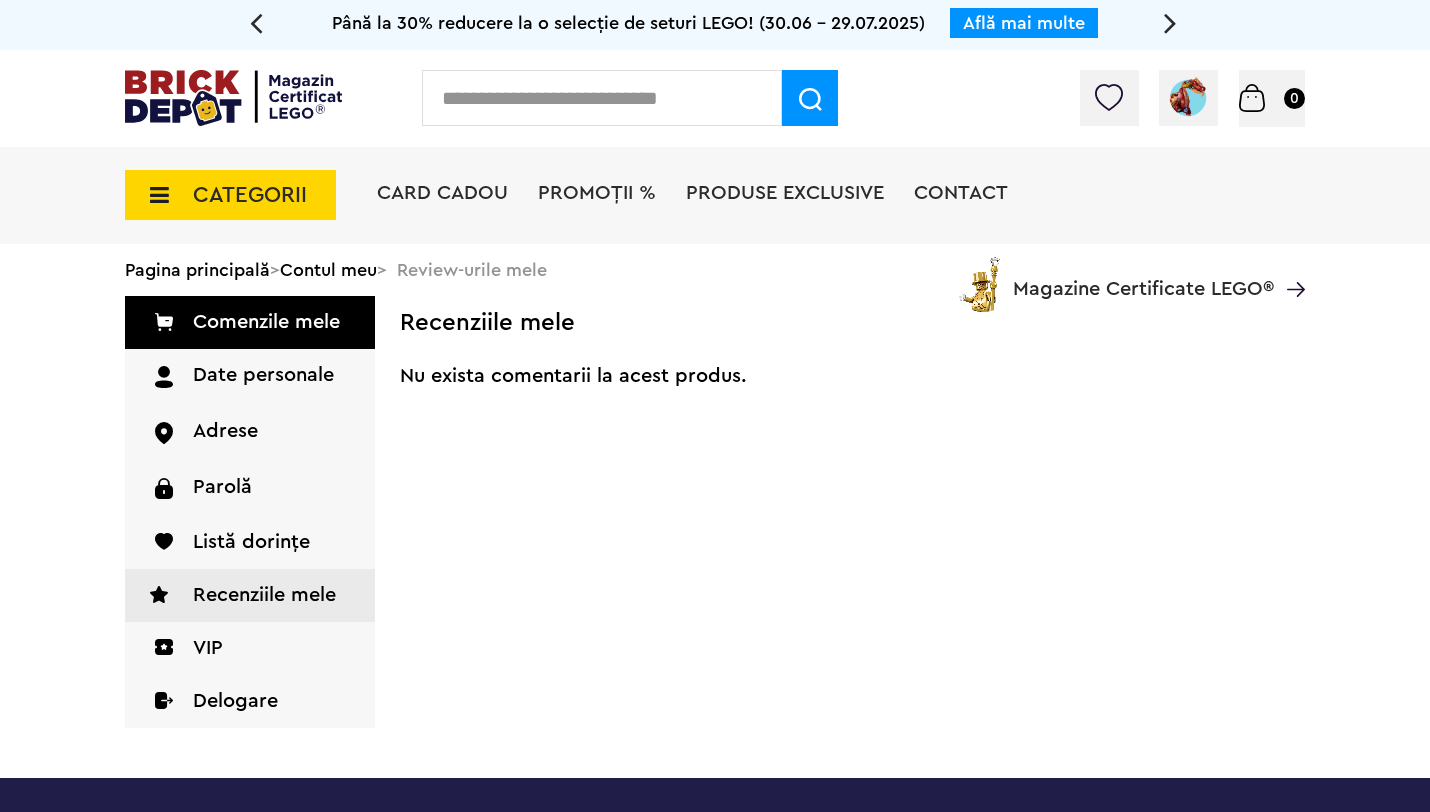 click on "Card Cadou" at bounding box center [442, 195] 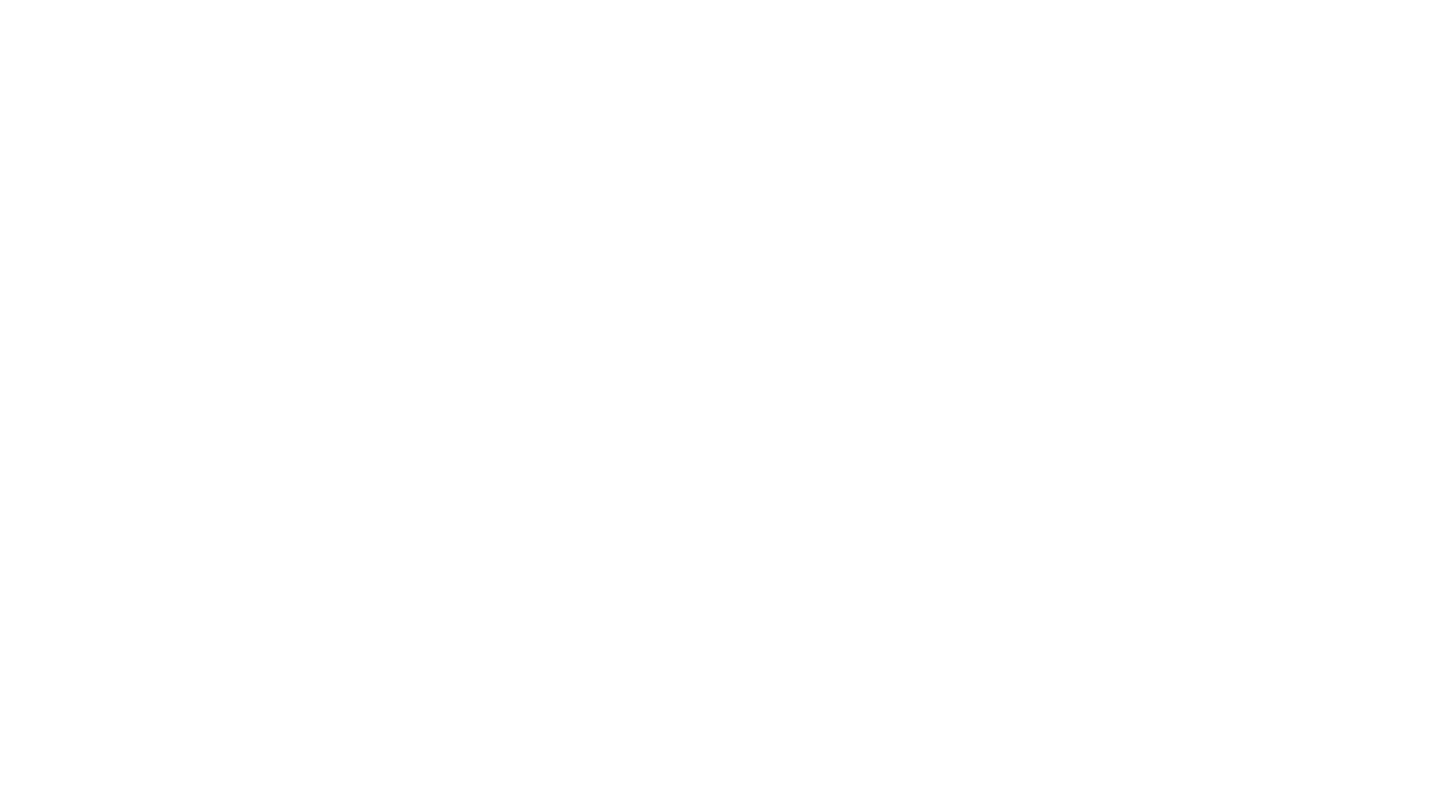 scroll, scrollTop: 0, scrollLeft: 0, axis: both 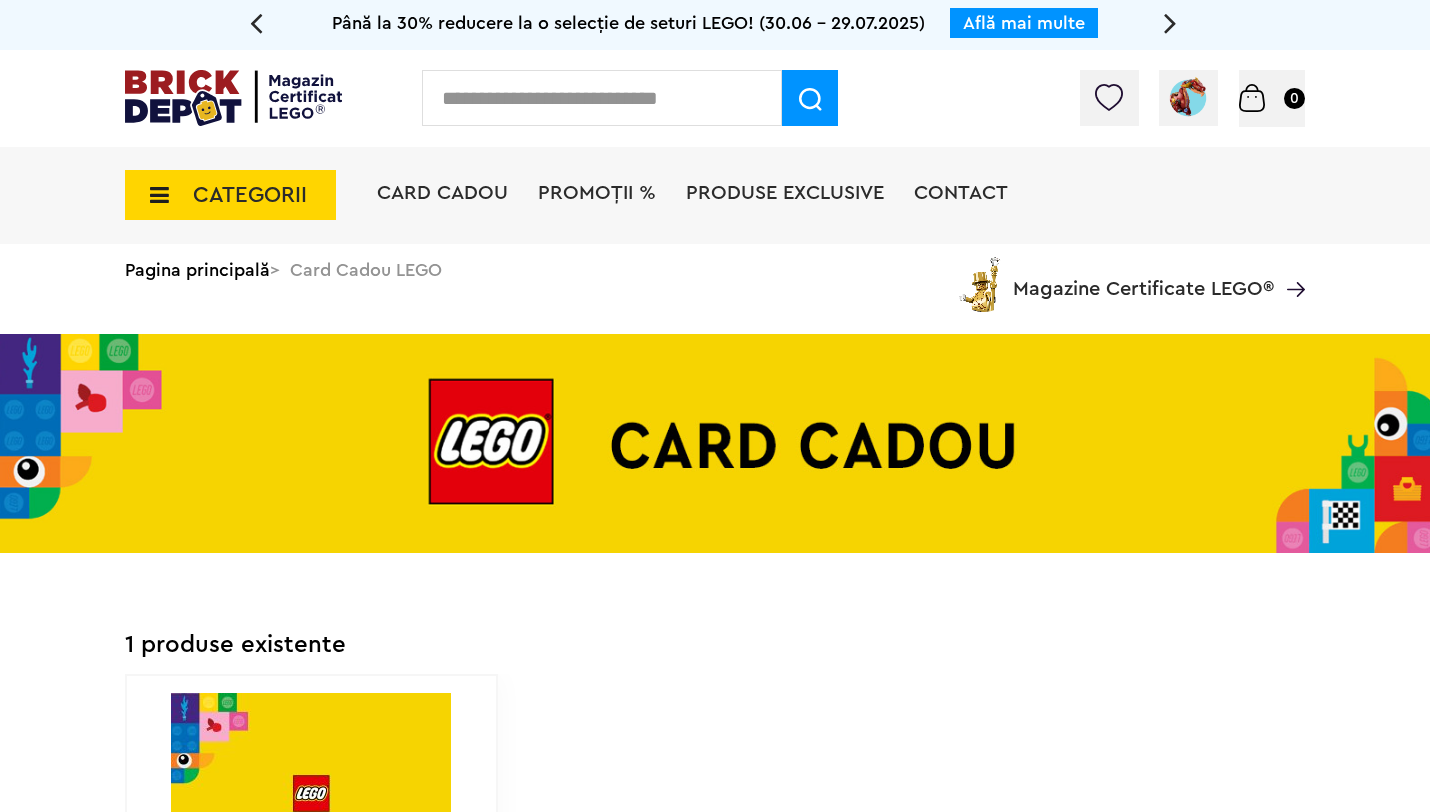 click on "PROMOȚII %" at bounding box center (597, 195) 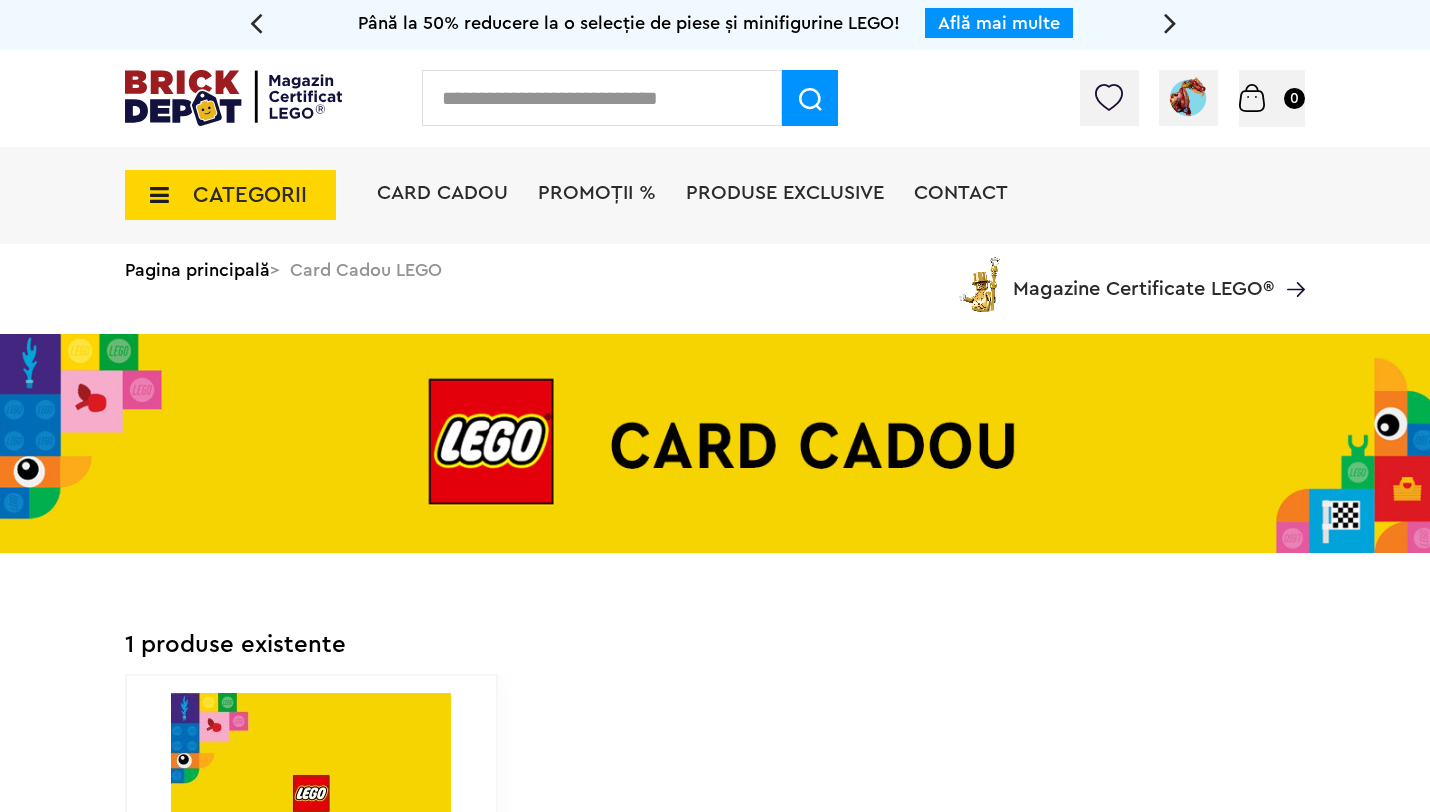 click on "PROMOȚII %" at bounding box center [597, 193] 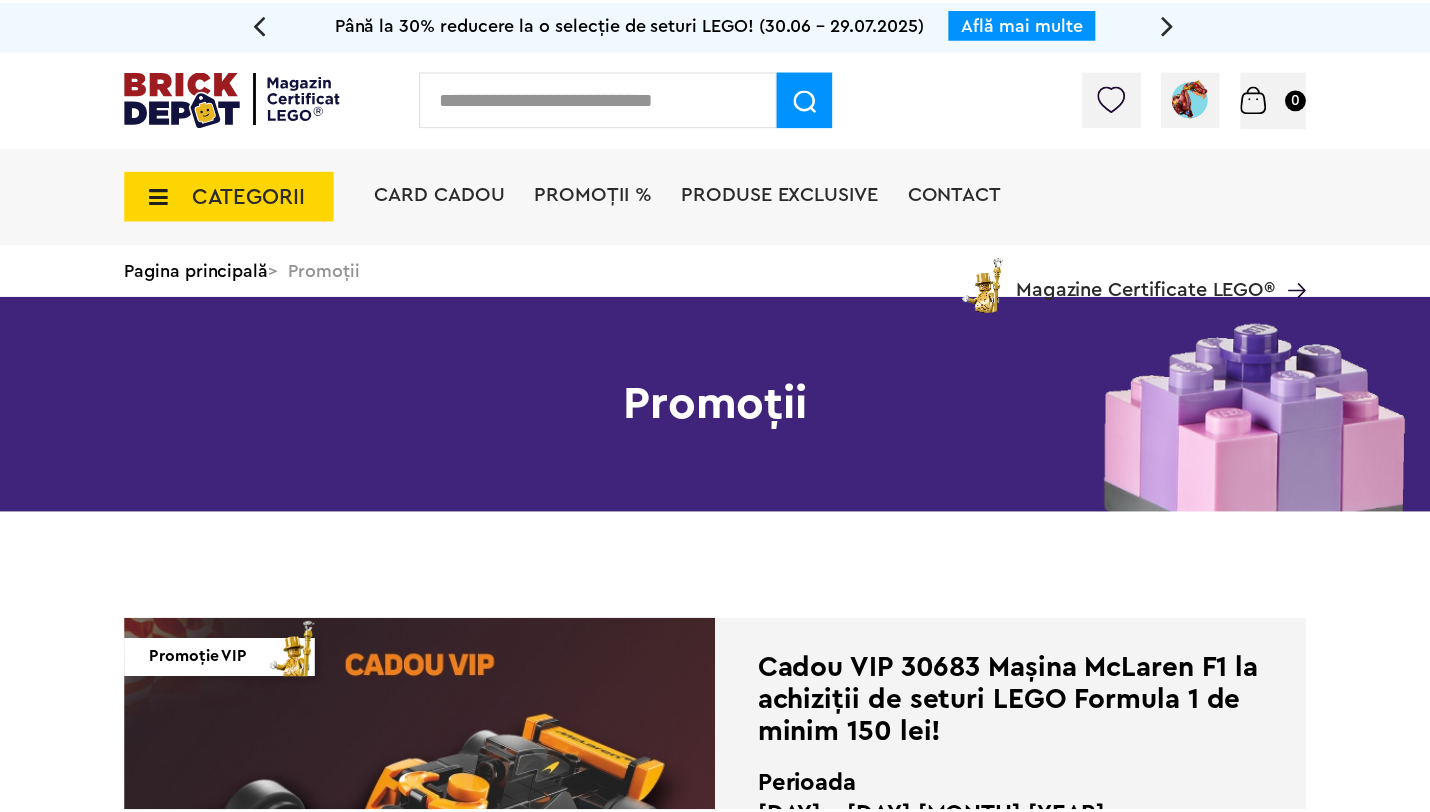 scroll, scrollTop: 0, scrollLeft: 0, axis: both 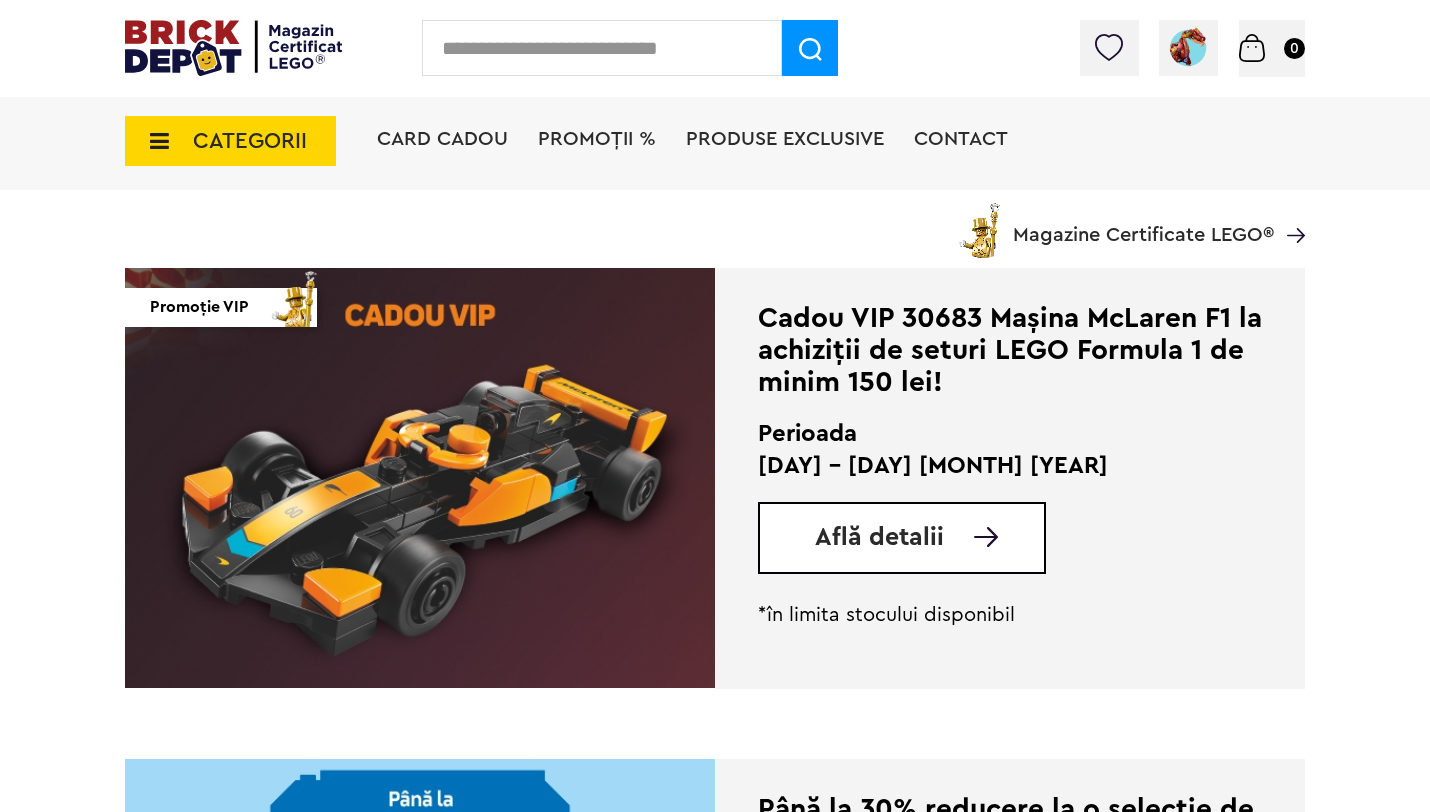 click at bounding box center (420, 478) 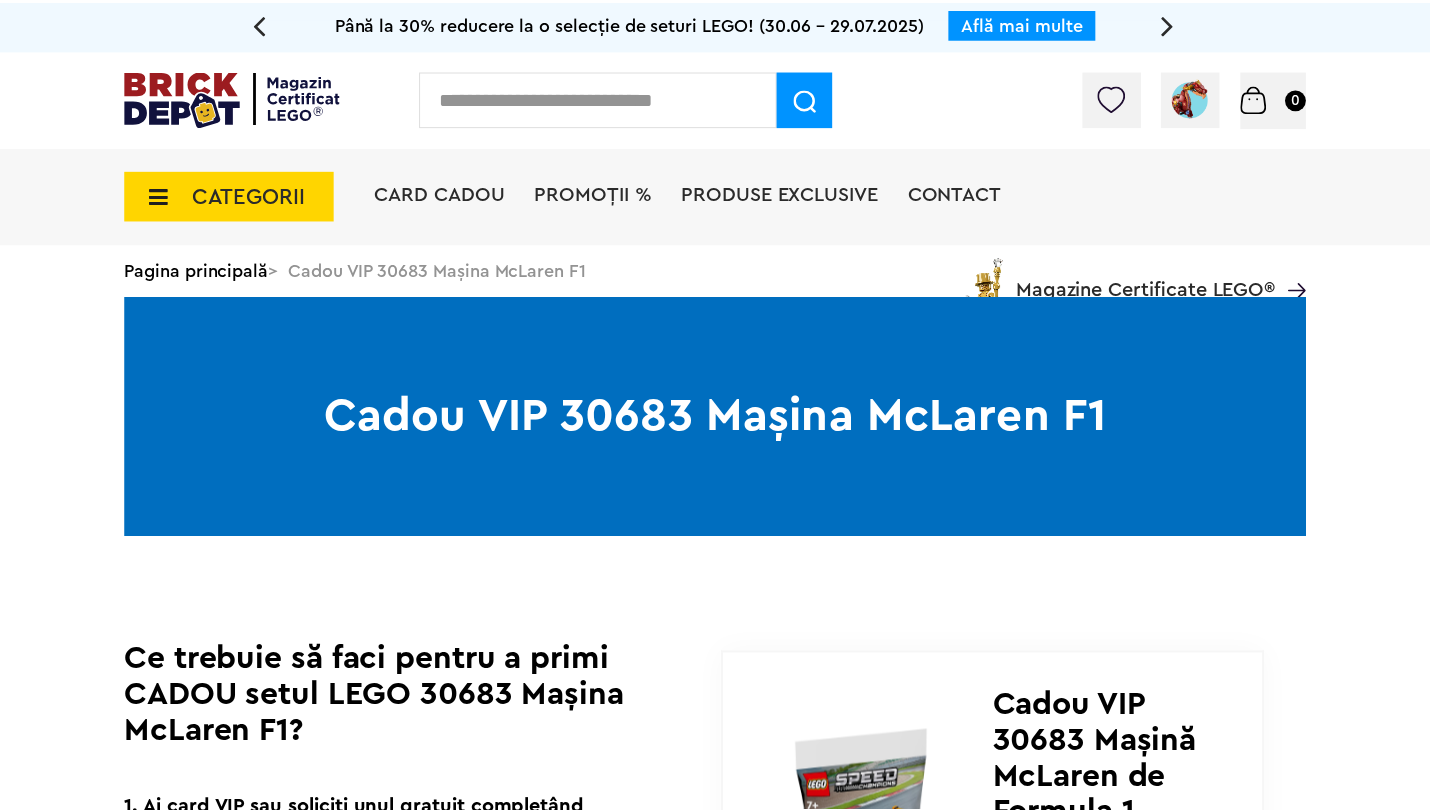 scroll, scrollTop: 0, scrollLeft: 0, axis: both 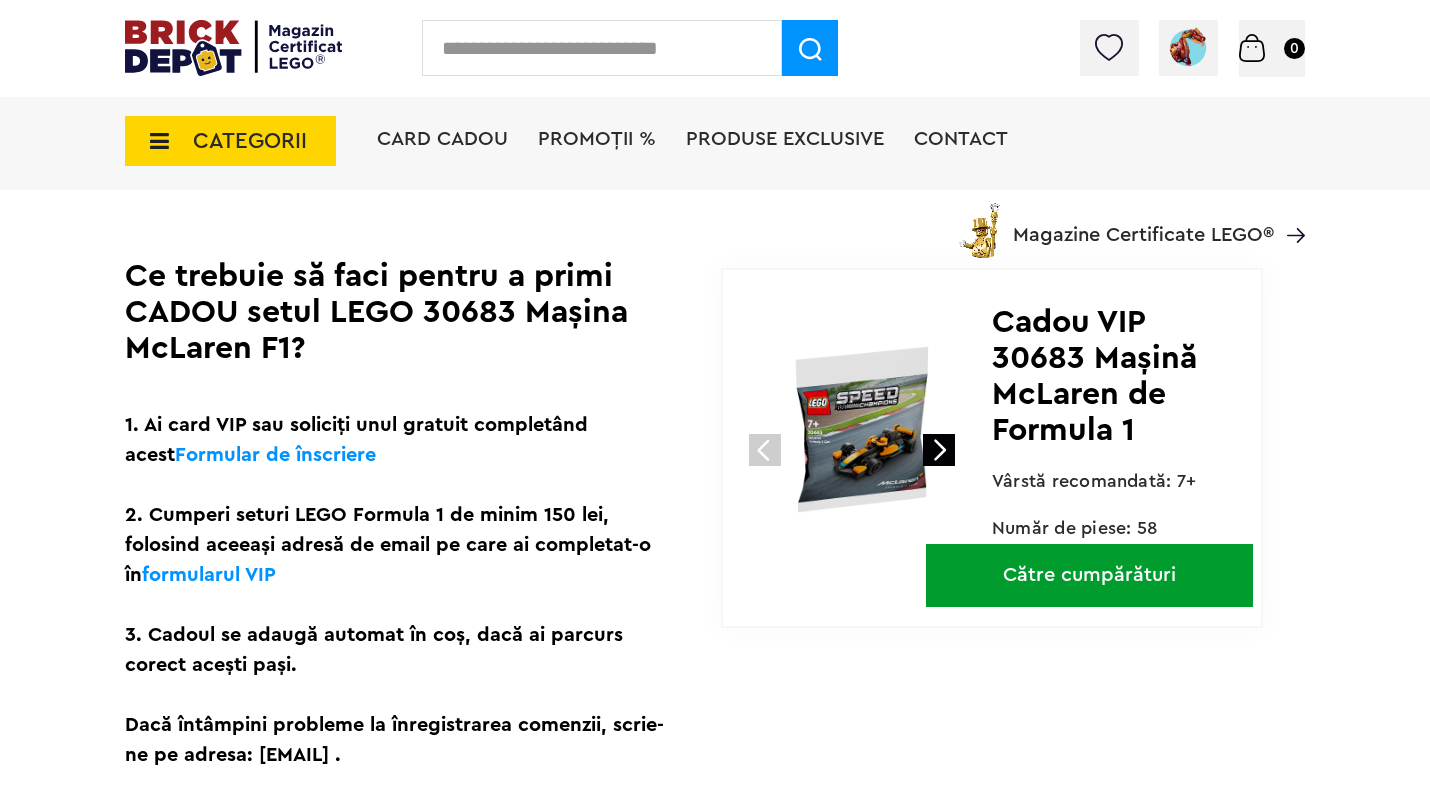 click at bounding box center [939, 450] 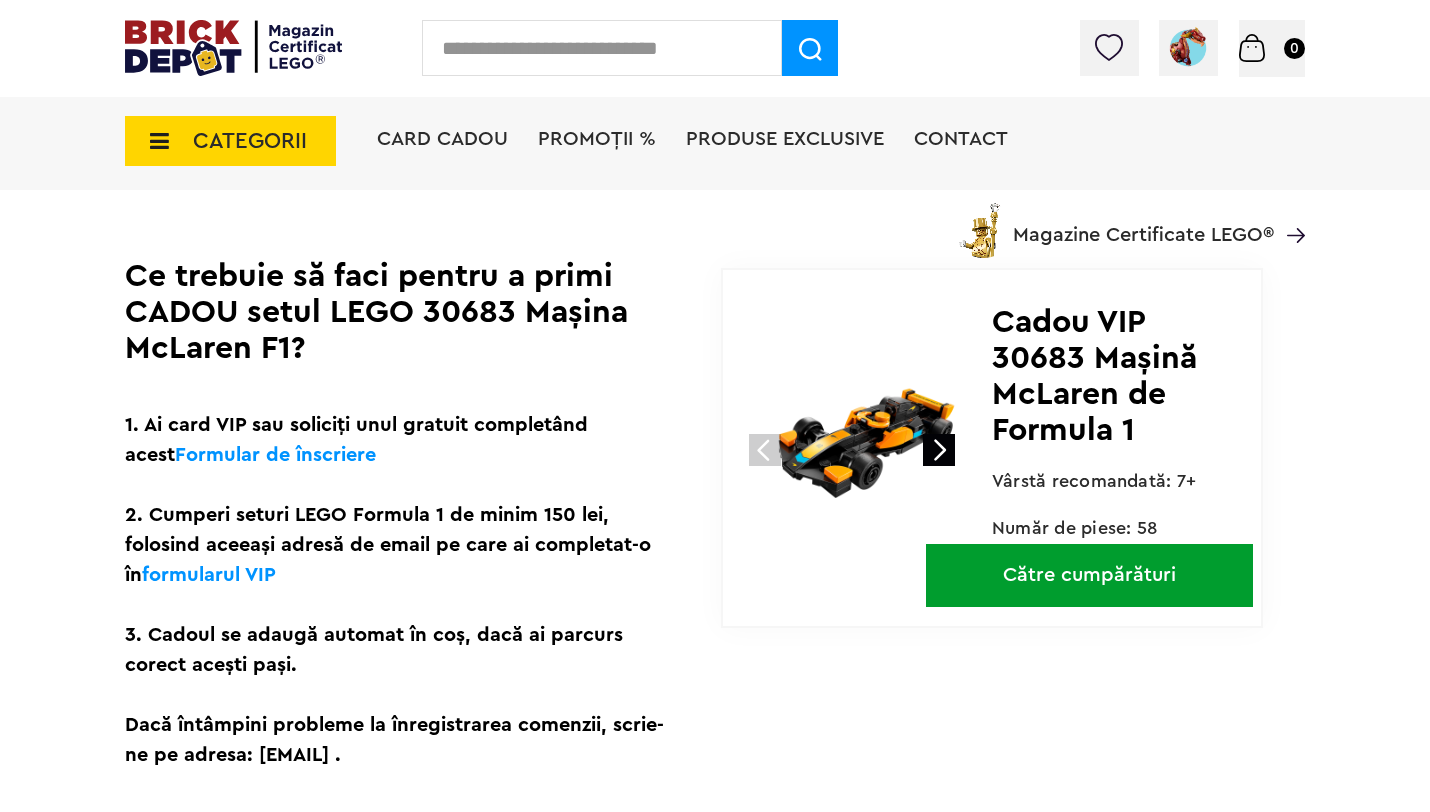 click at bounding box center [939, 450] 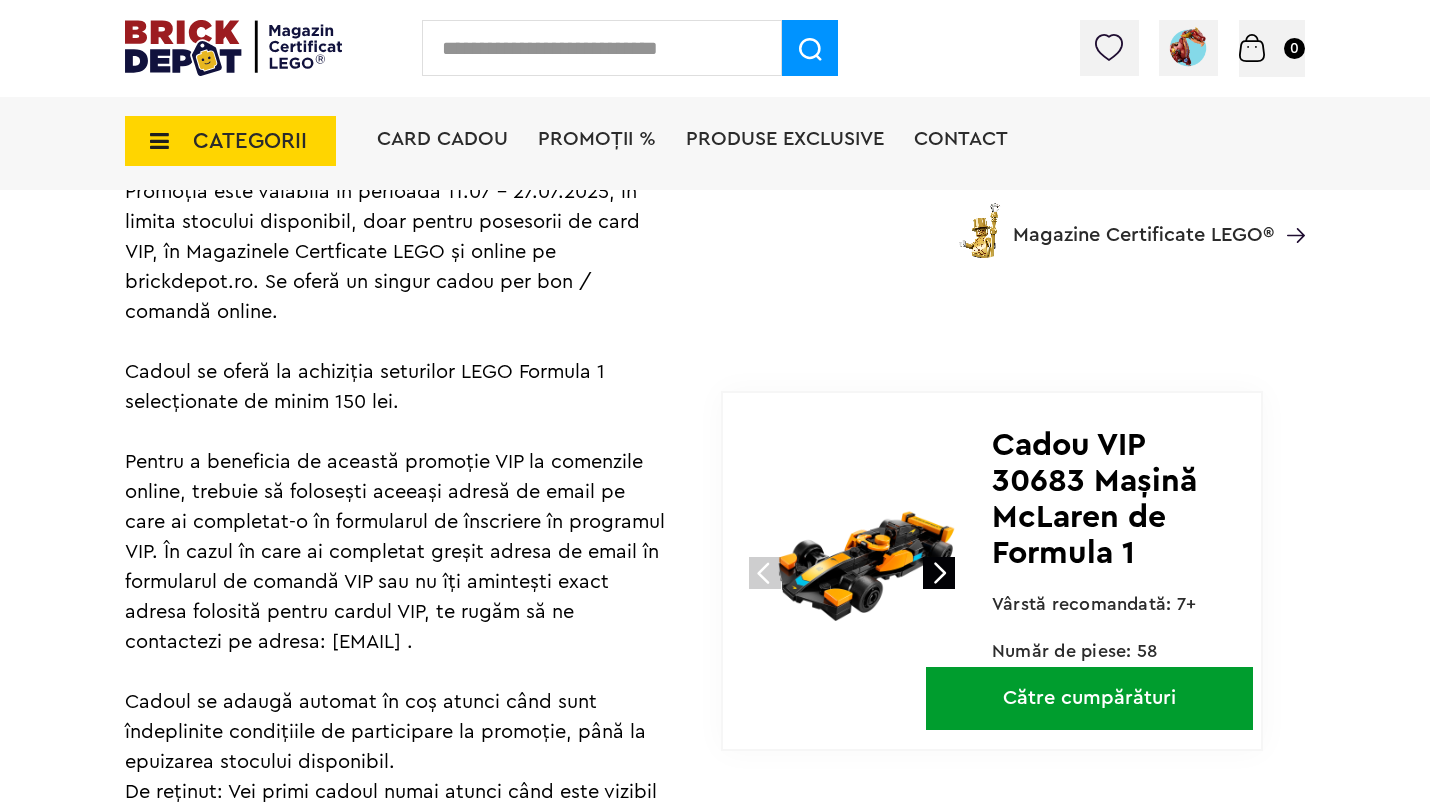 scroll, scrollTop: 1065, scrollLeft: 0, axis: vertical 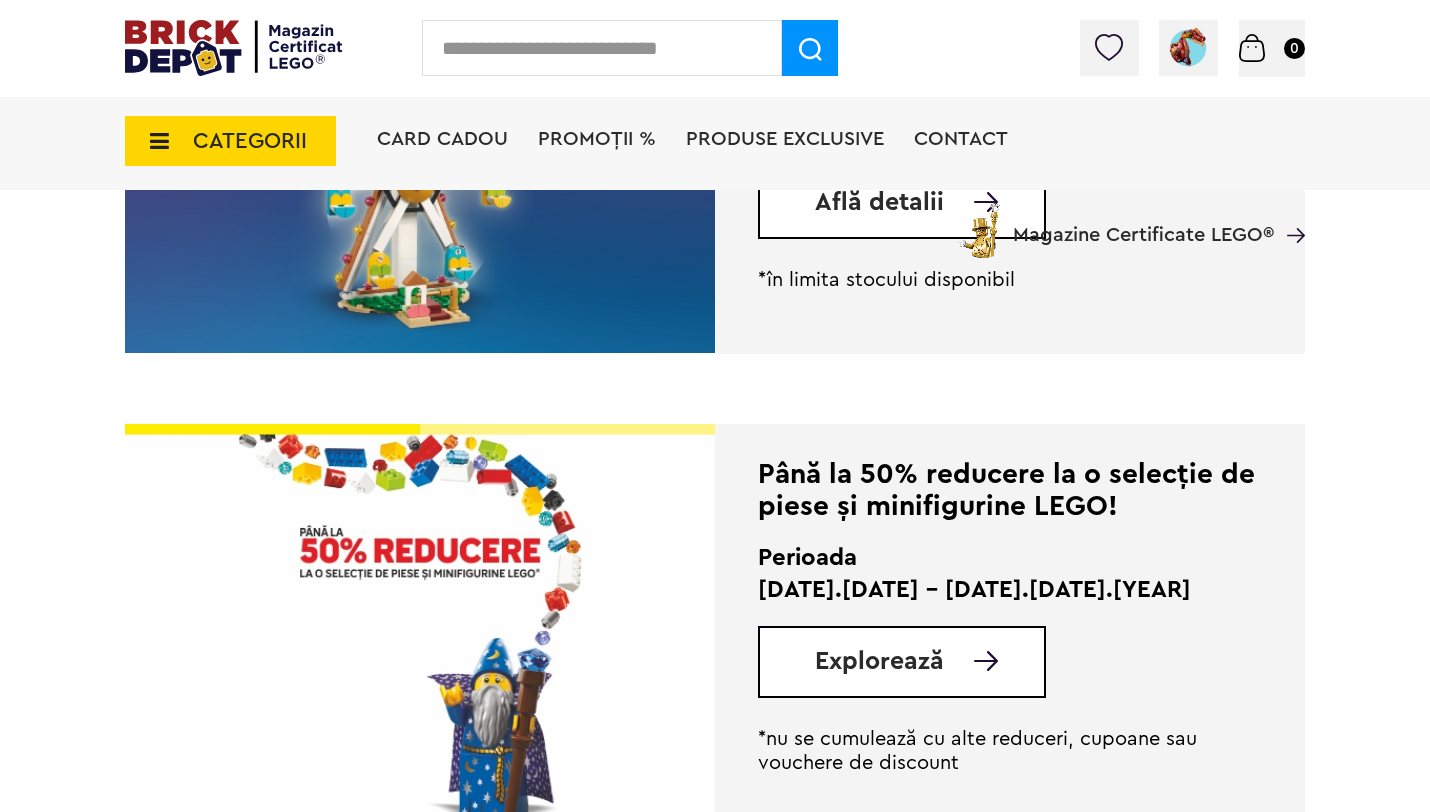click at bounding box center (602, 48) 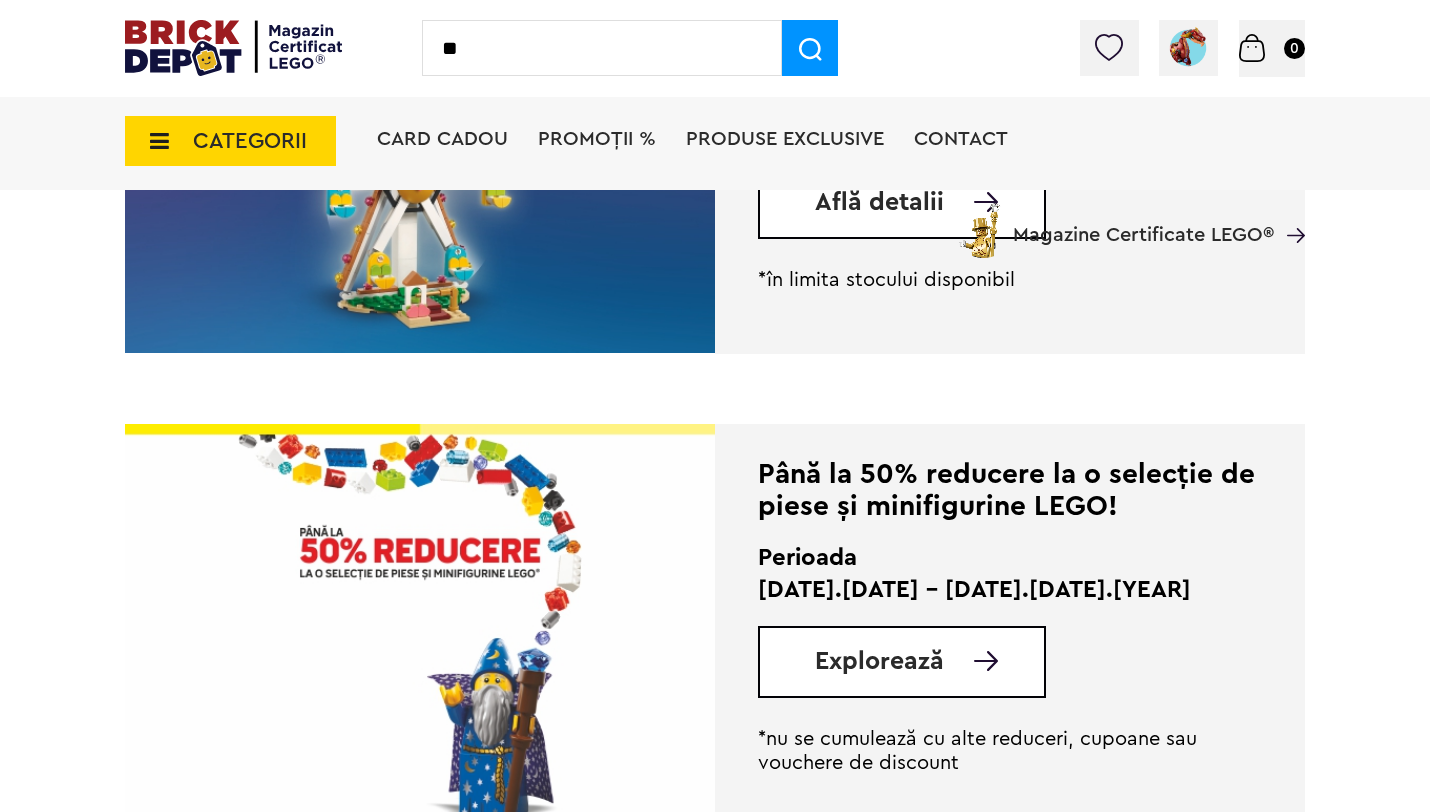 type on "**" 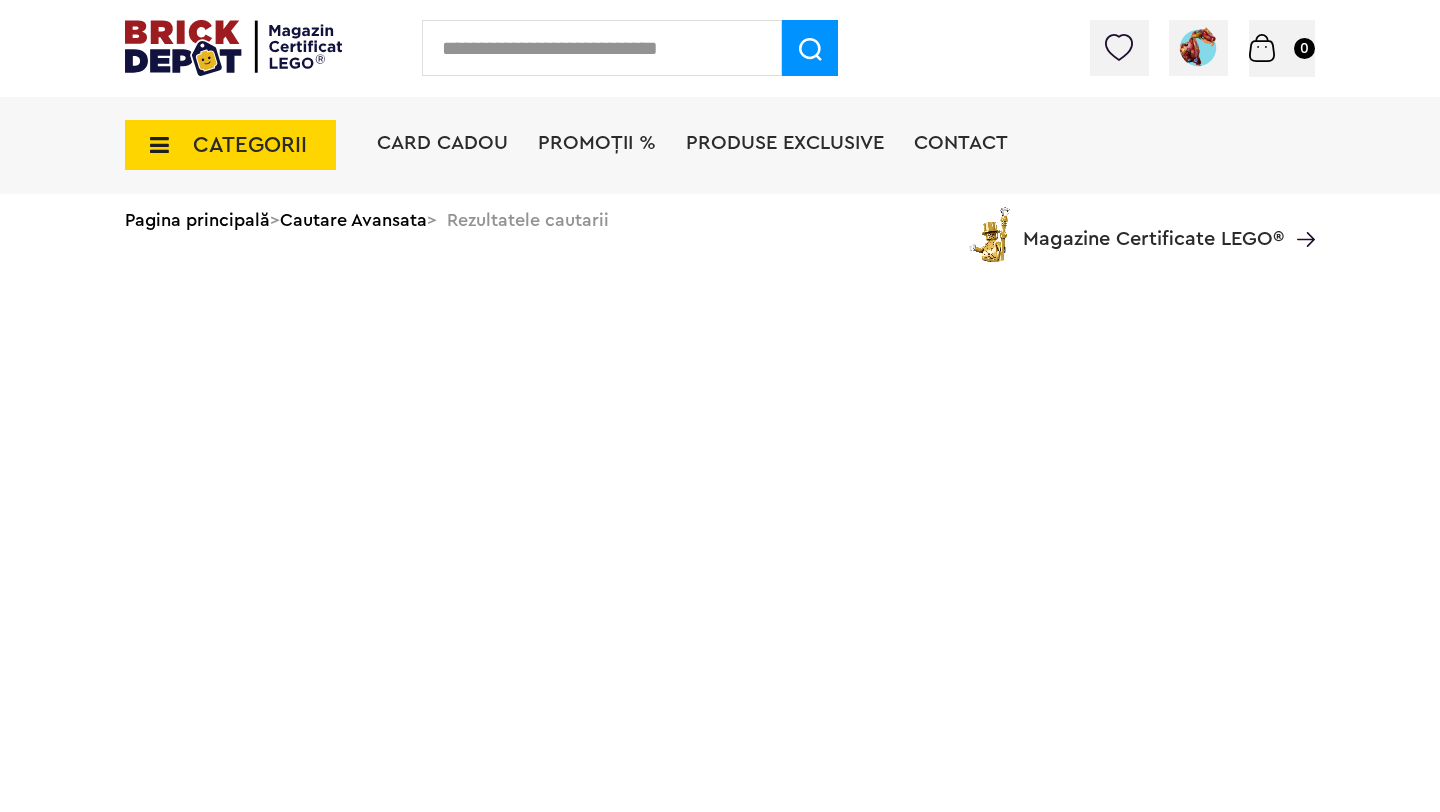 scroll, scrollTop: 0, scrollLeft: 0, axis: both 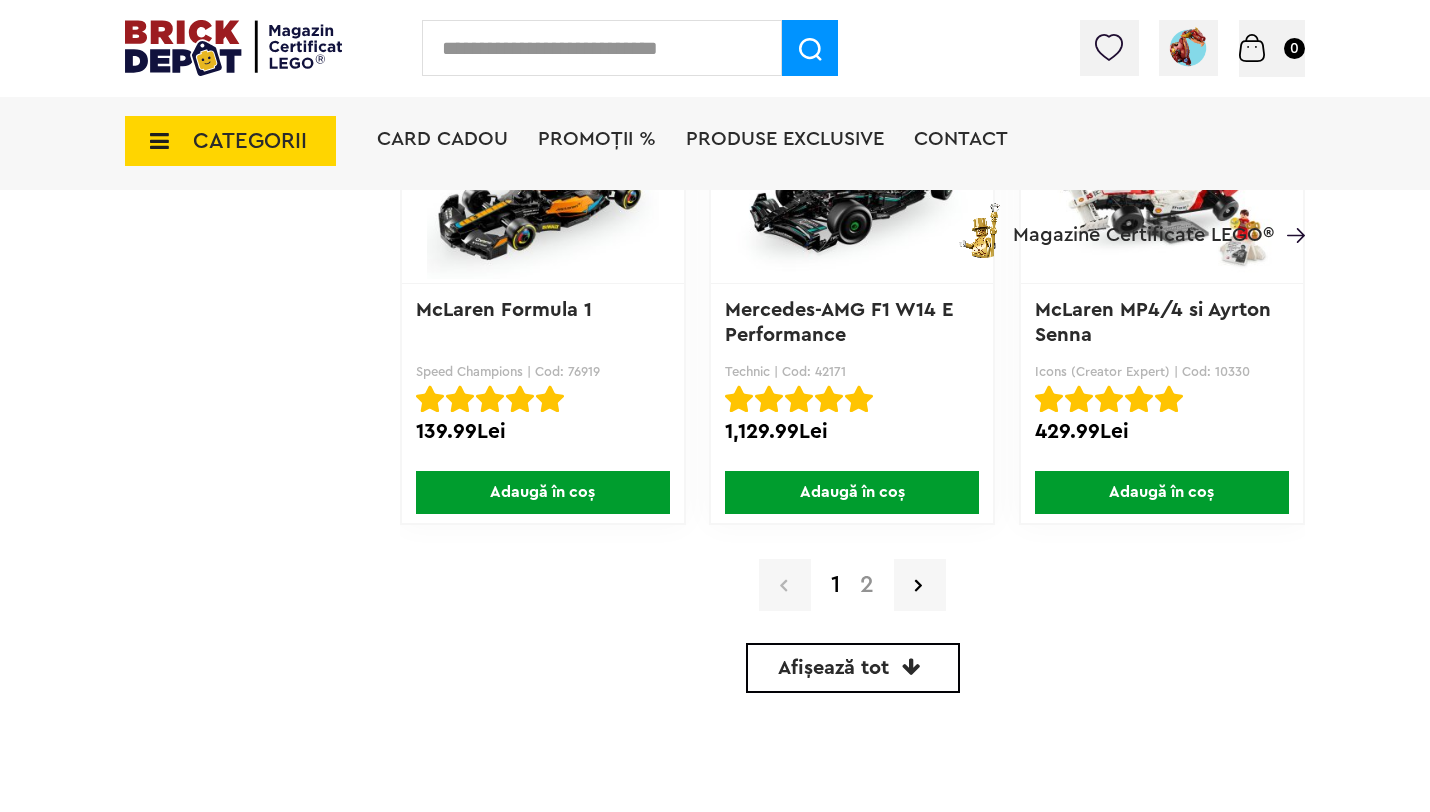 click on "2" at bounding box center (867, 585) 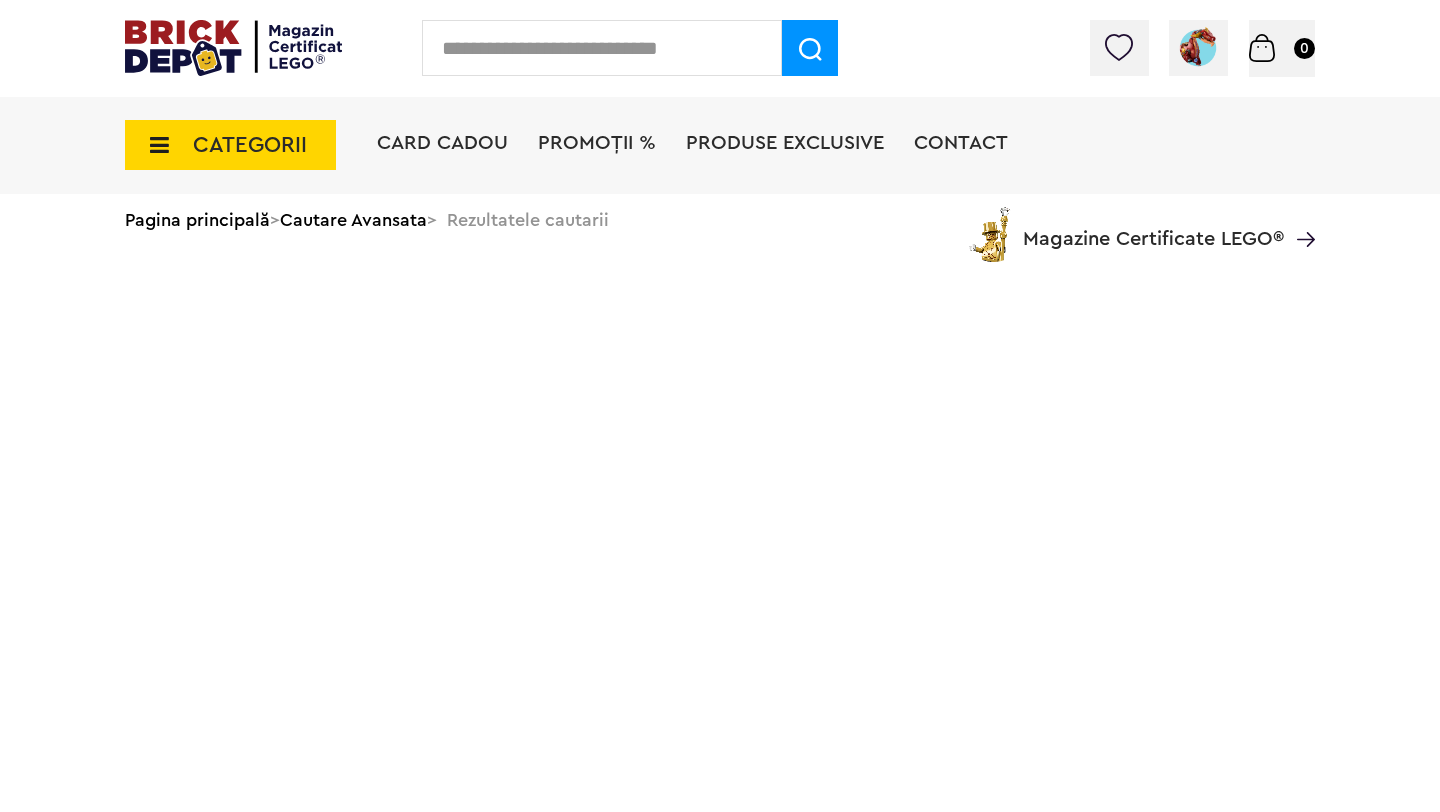 scroll, scrollTop: 0, scrollLeft: 0, axis: both 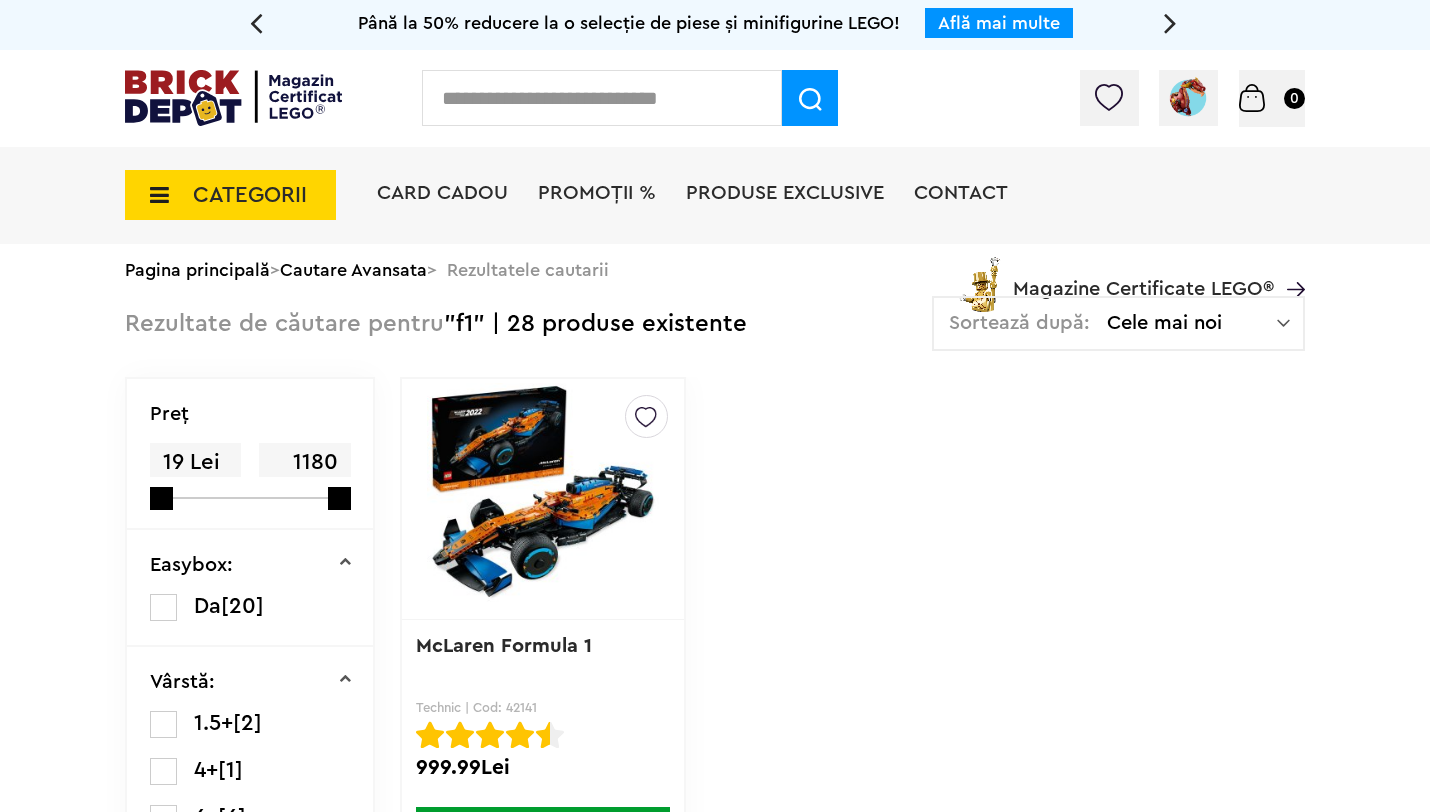 click on "CATEGORII" at bounding box center (250, 195) 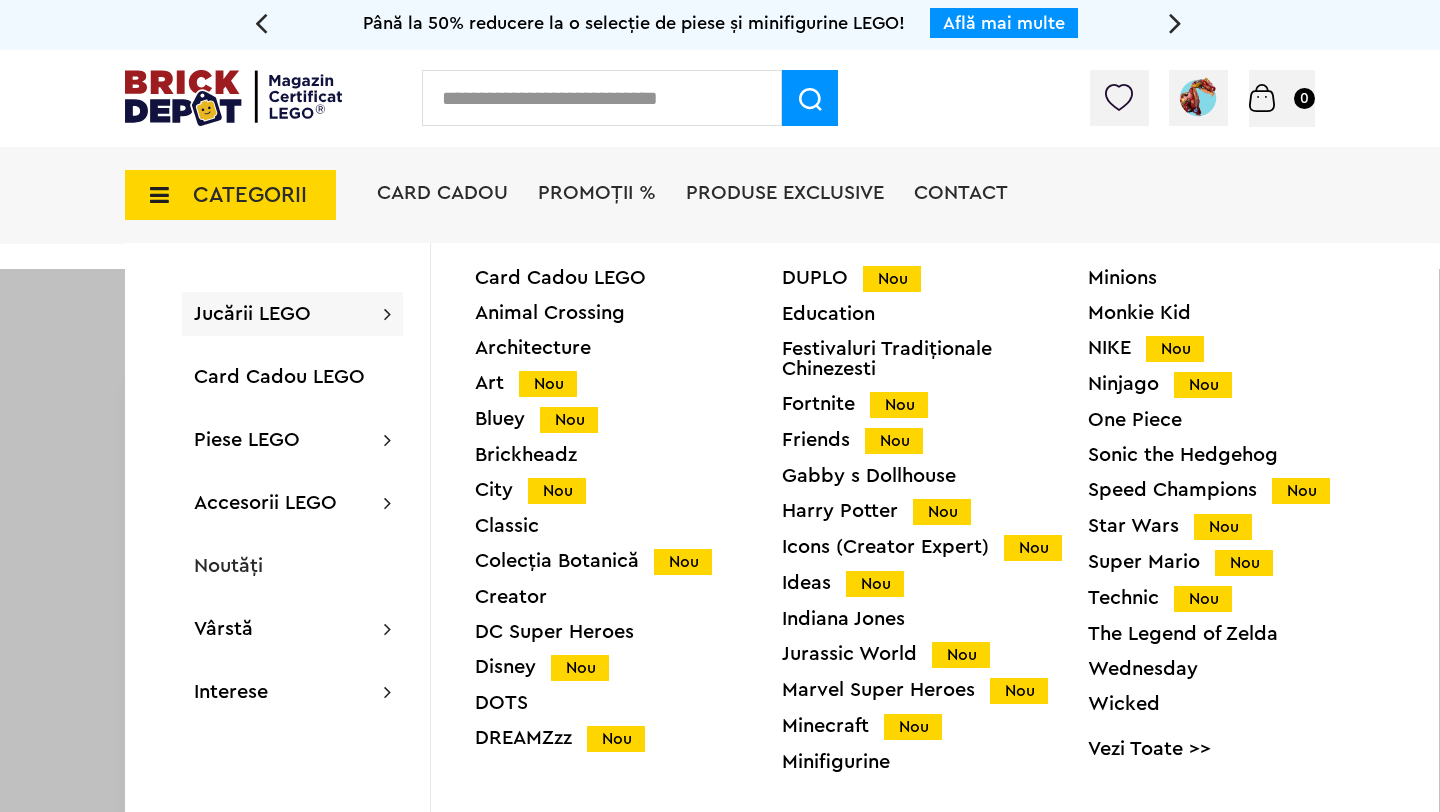 click on "Marvel Super Heroes Nou" at bounding box center [935, 690] 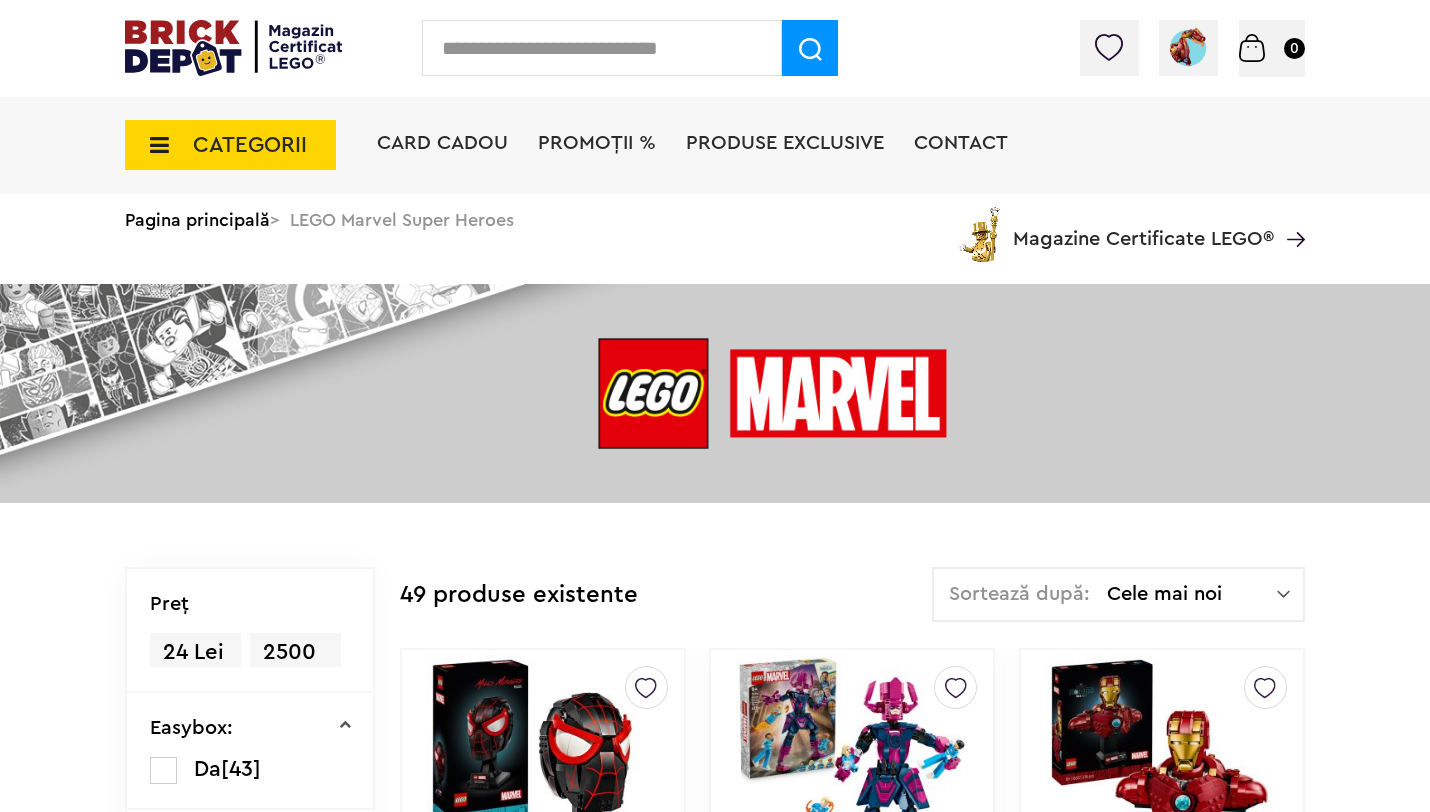scroll, scrollTop: 0, scrollLeft: 0, axis: both 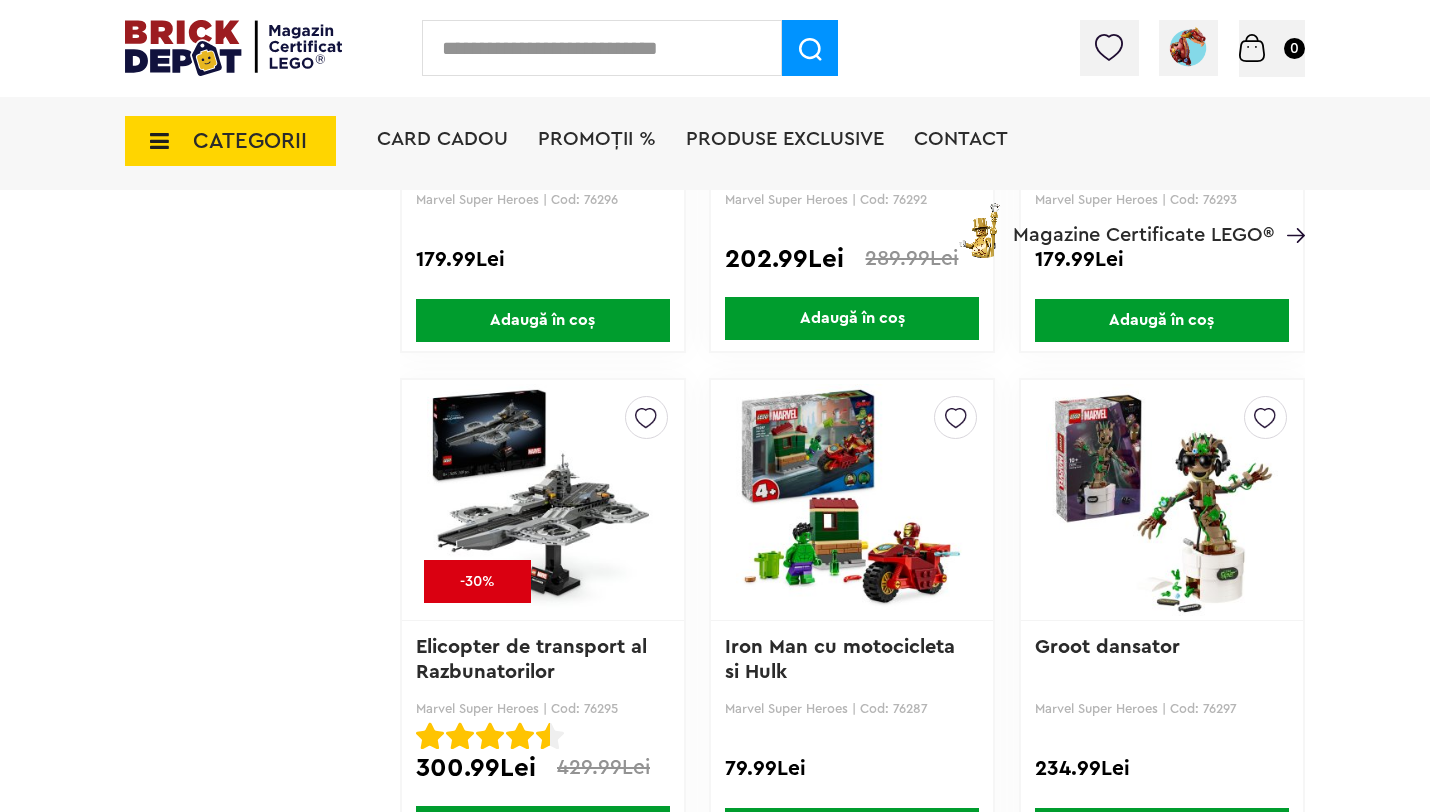 click at bounding box center (602, 48) 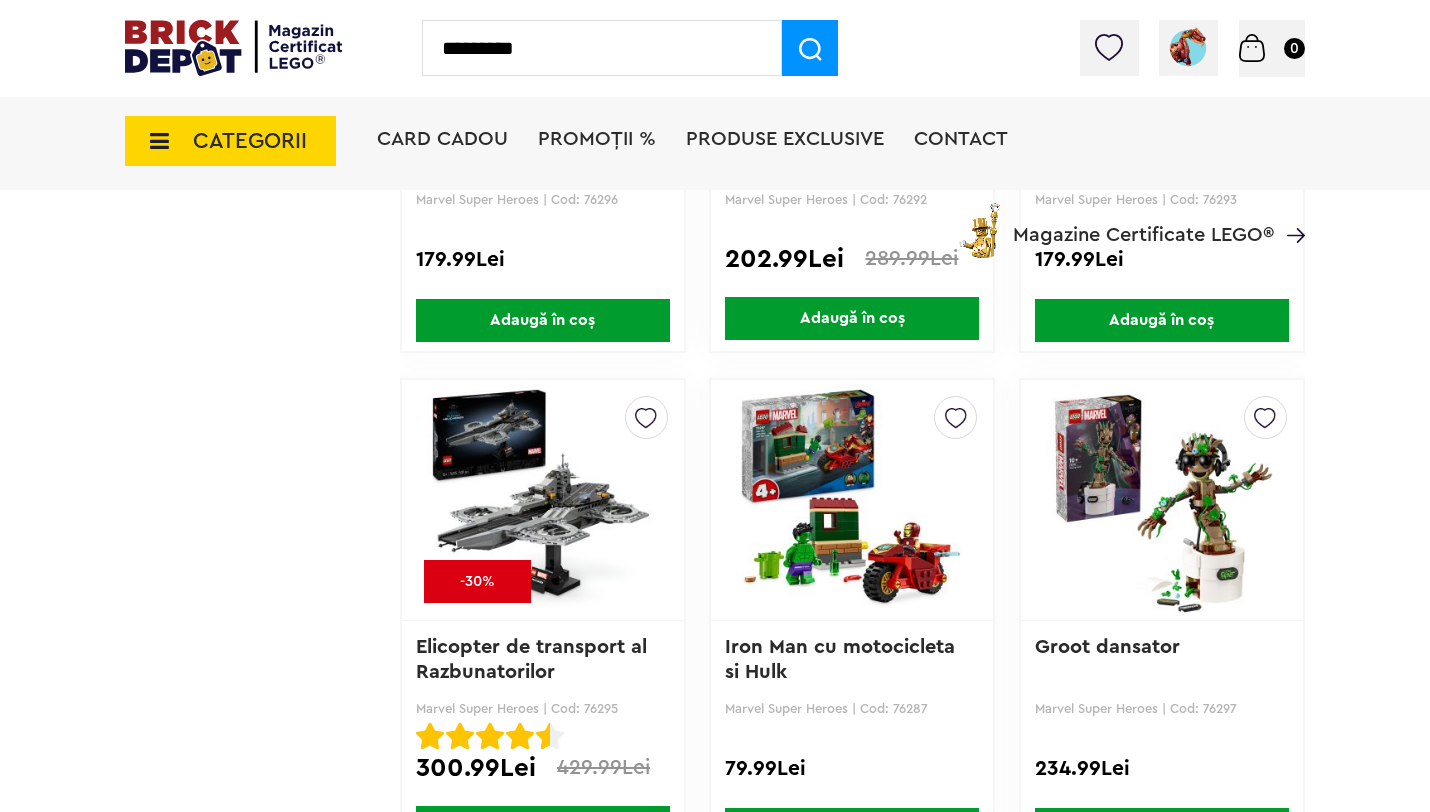 type on "*********" 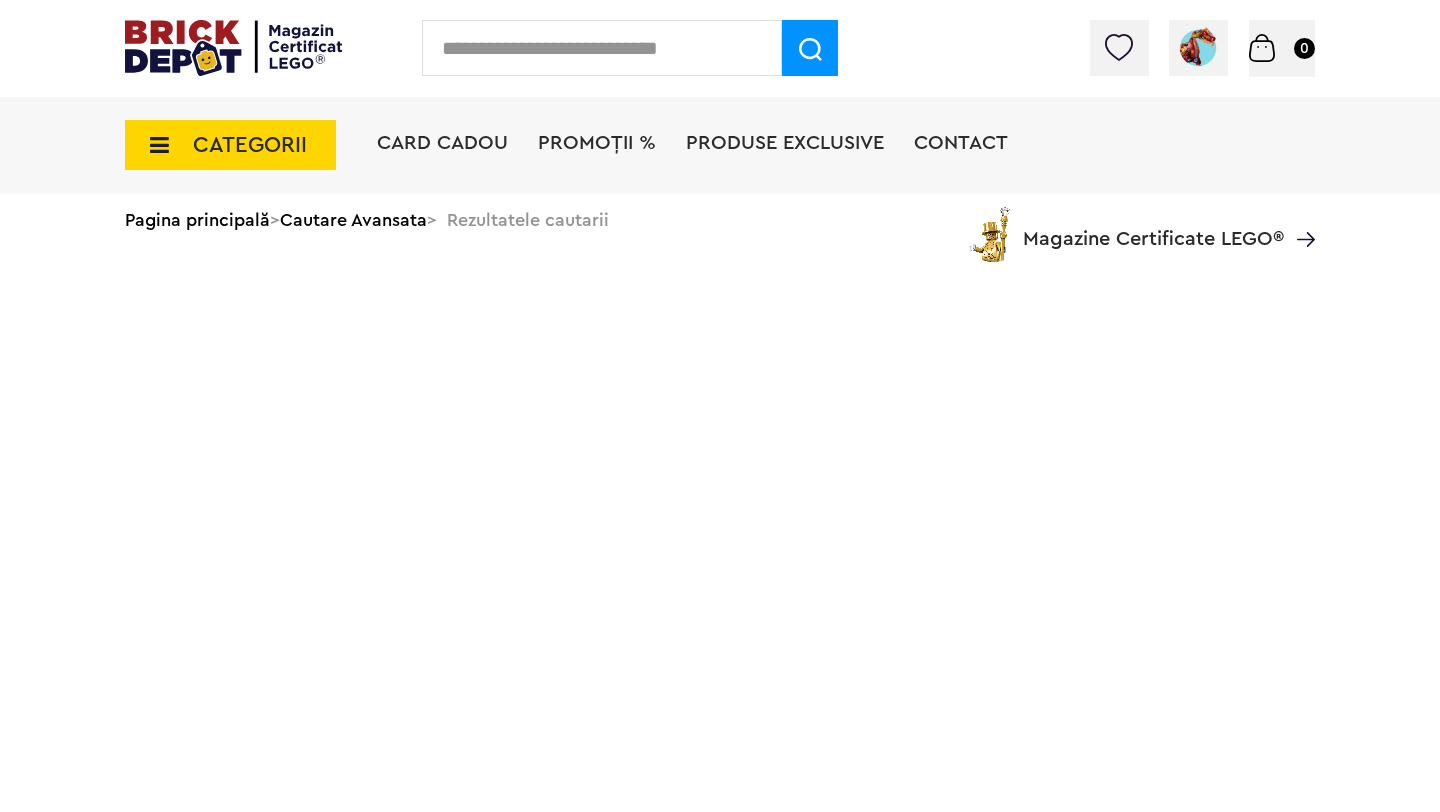 scroll, scrollTop: 0, scrollLeft: 0, axis: both 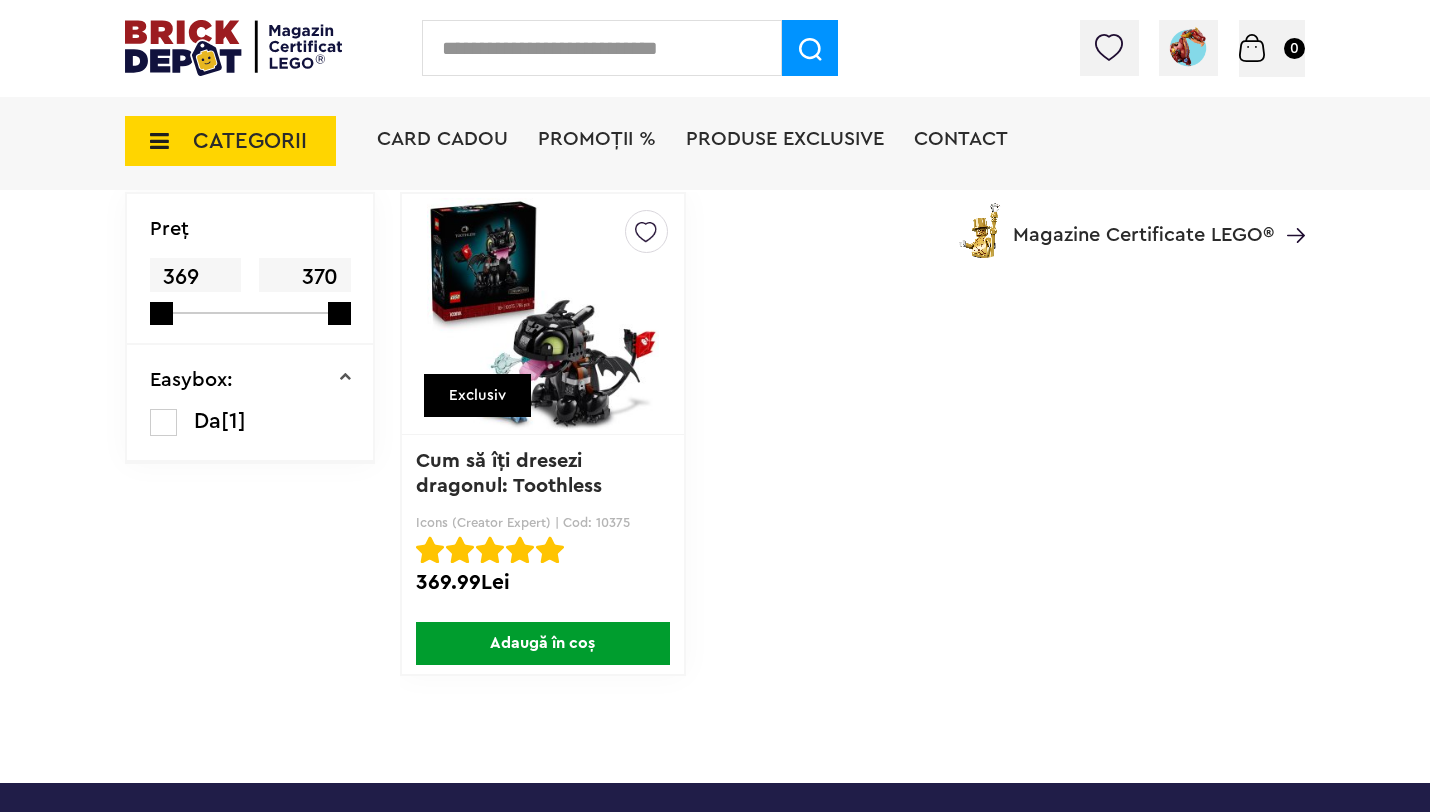 click at bounding box center (543, 314) 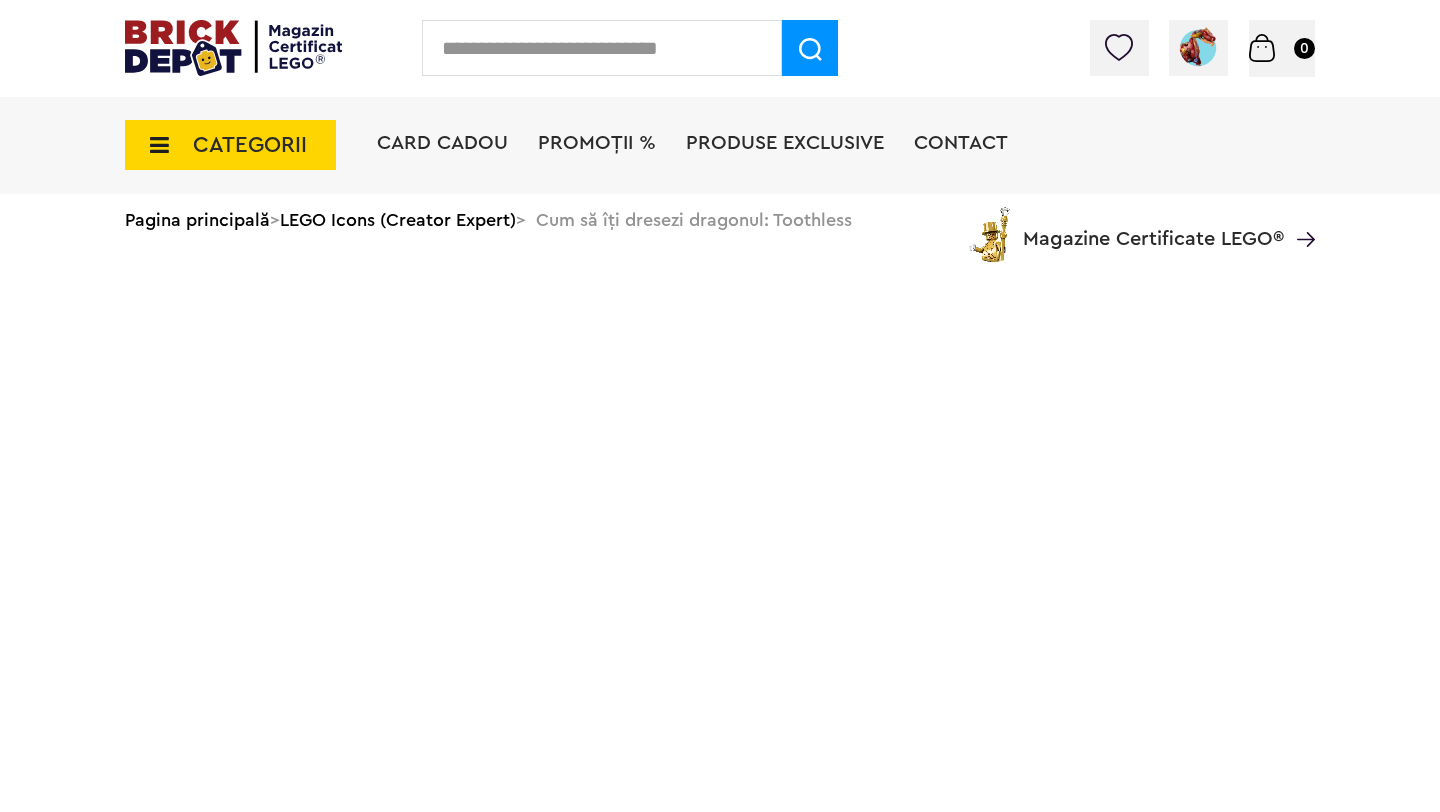 scroll, scrollTop: 0, scrollLeft: 0, axis: both 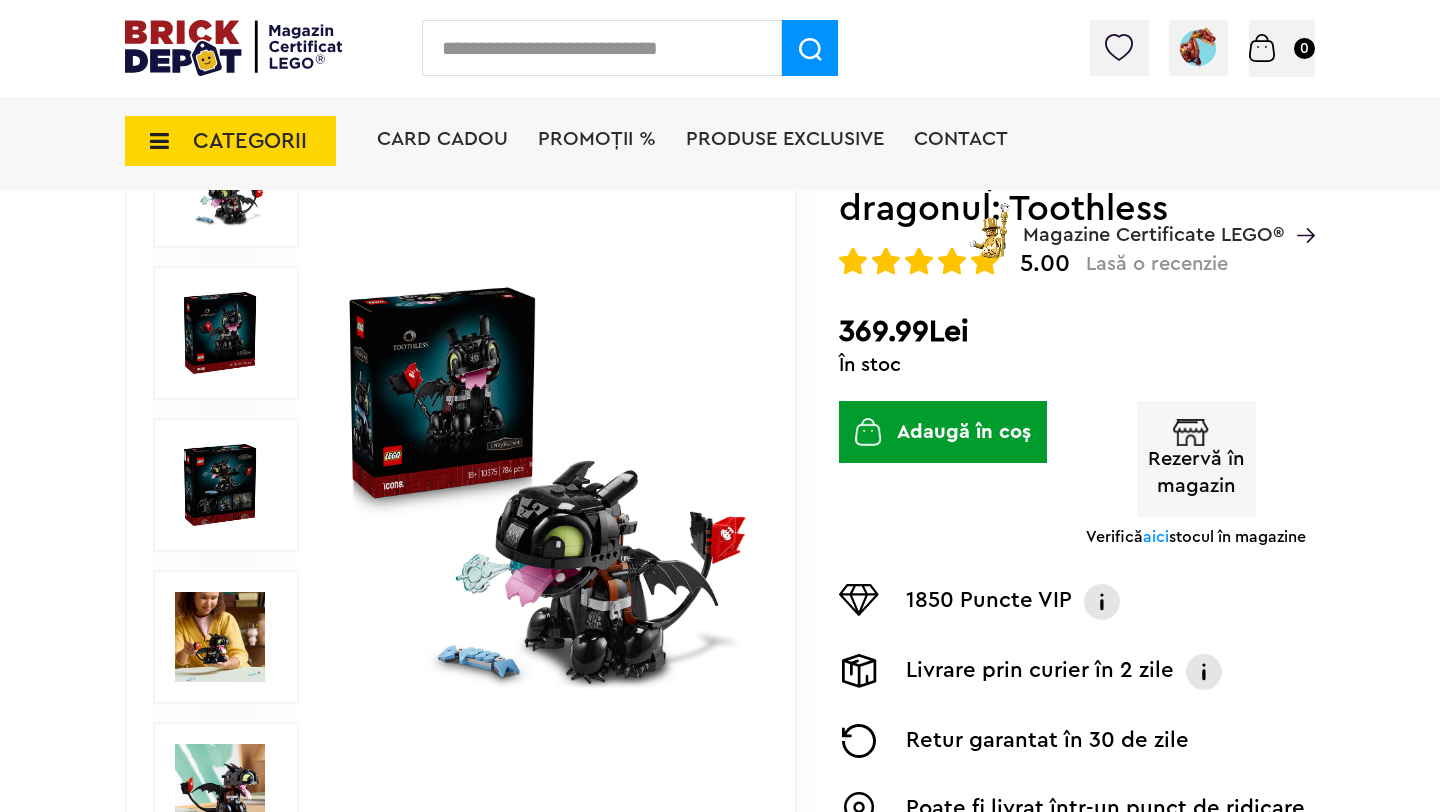 click on "Adaugă în coș" at bounding box center [943, 432] 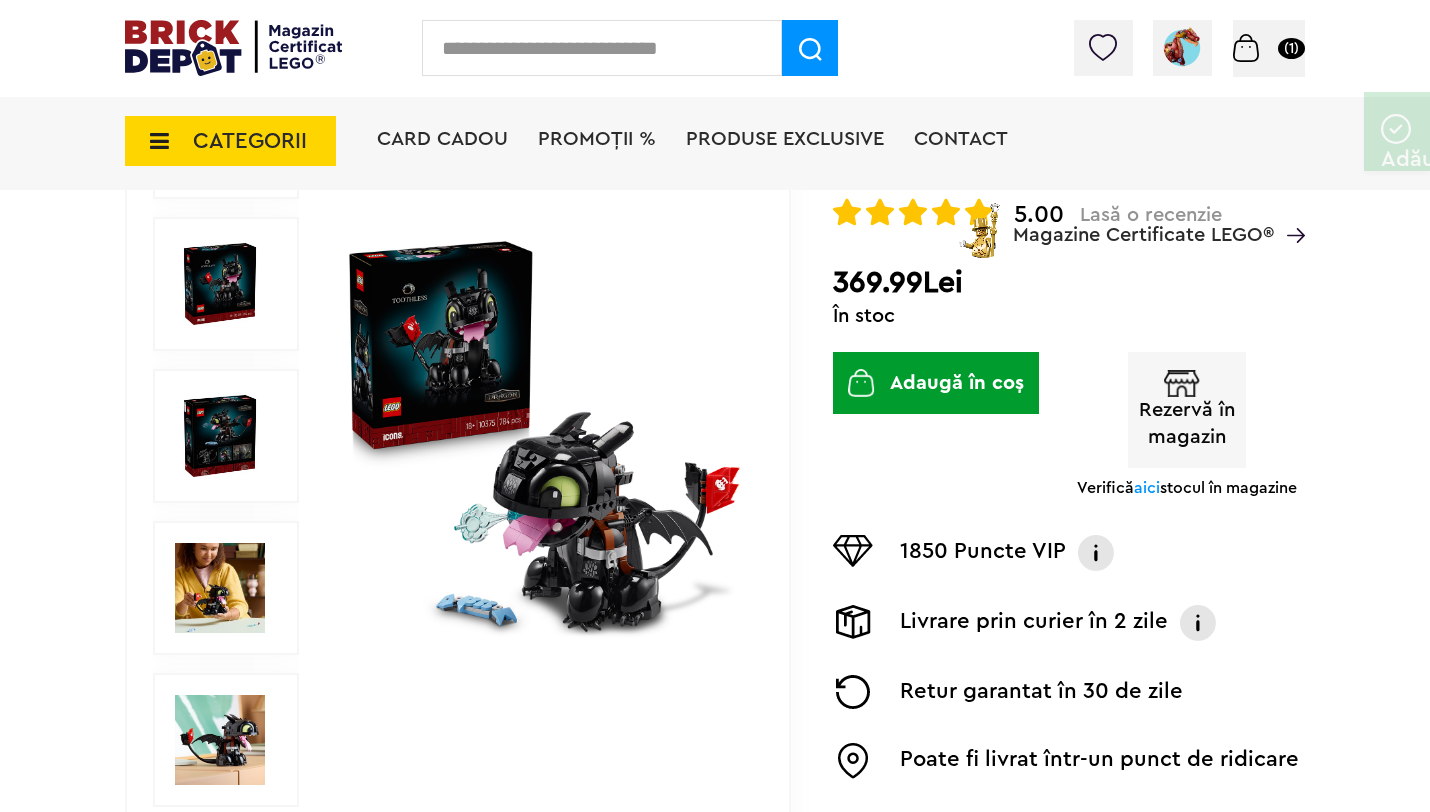scroll, scrollTop: 217, scrollLeft: 0, axis: vertical 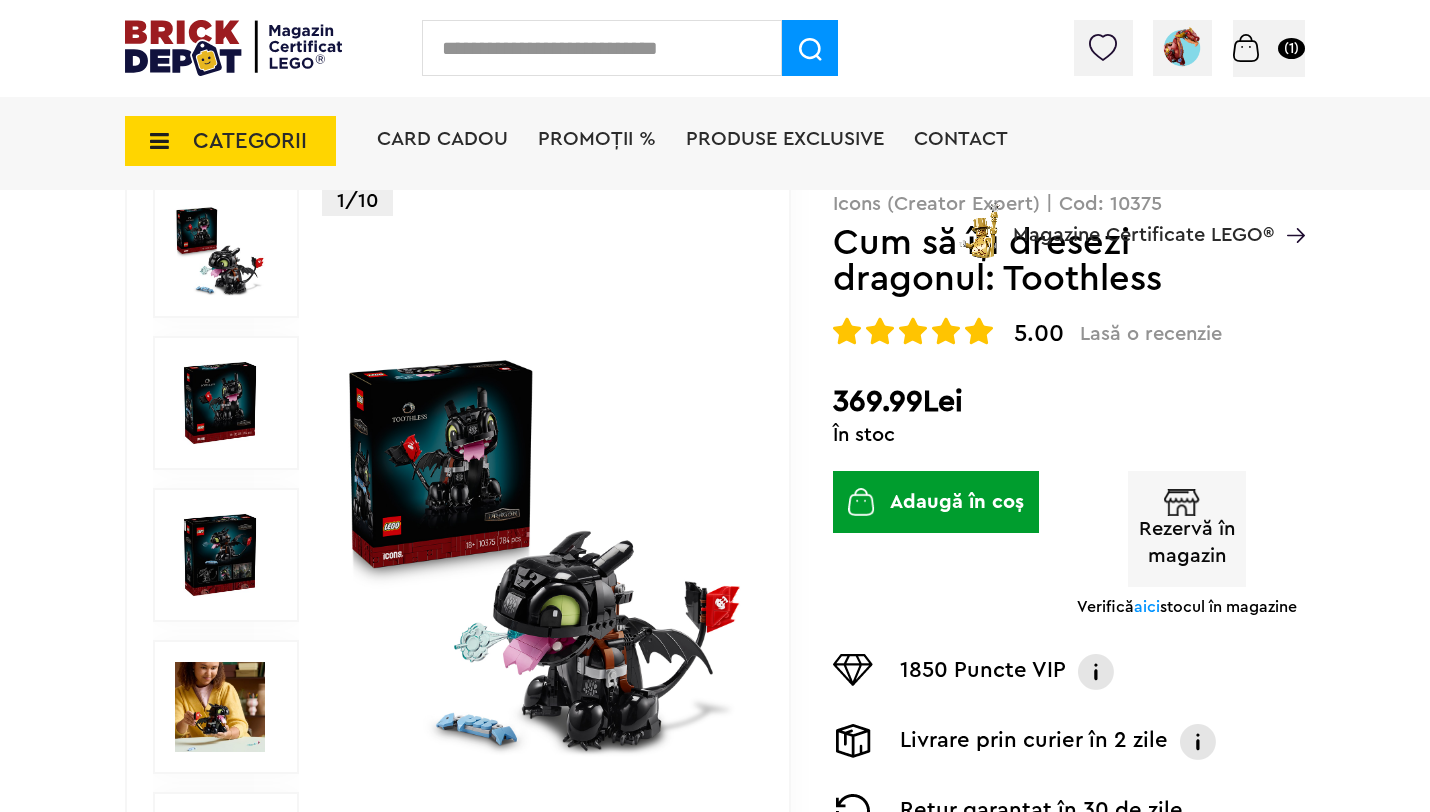 click at bounding box center (602, 48) 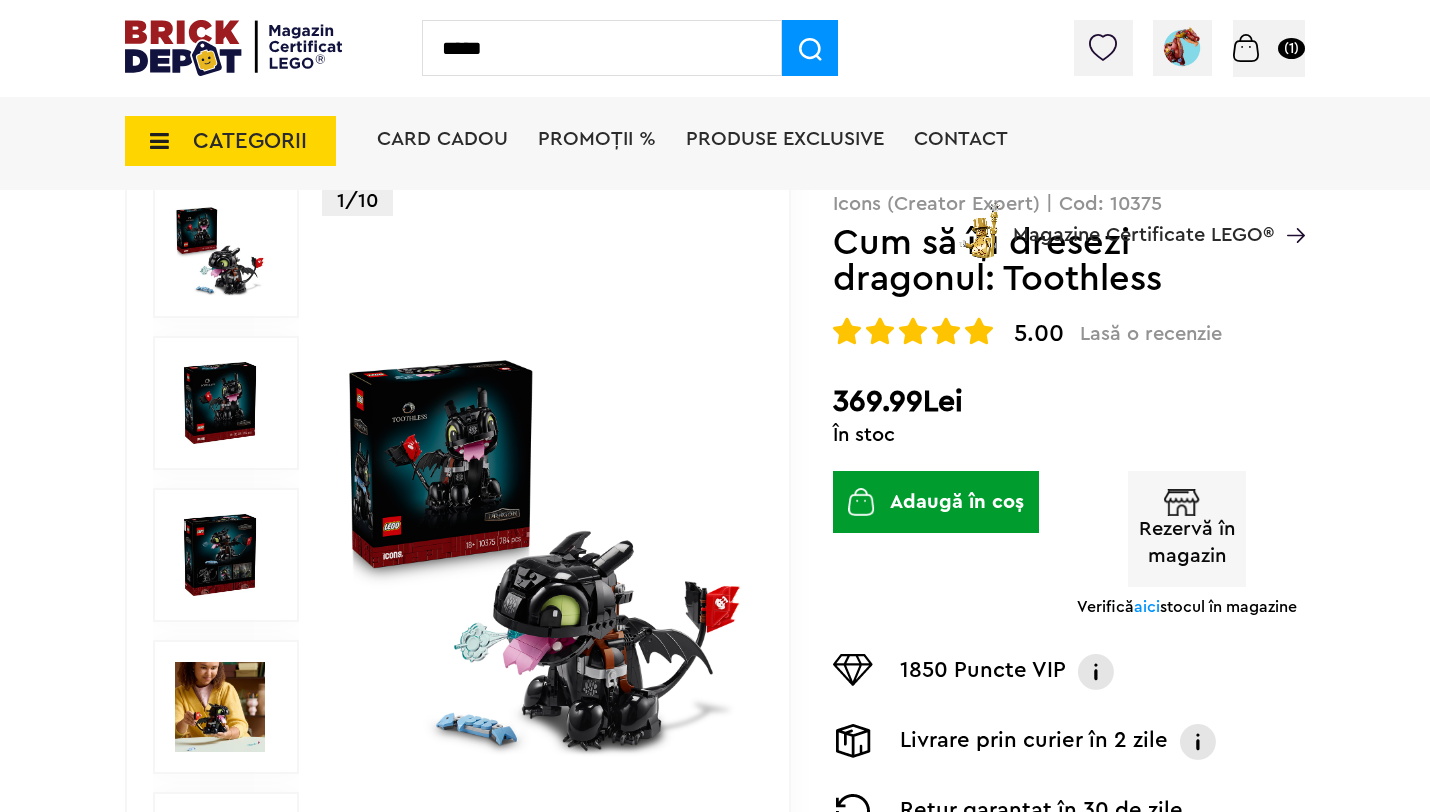 type on "*****" 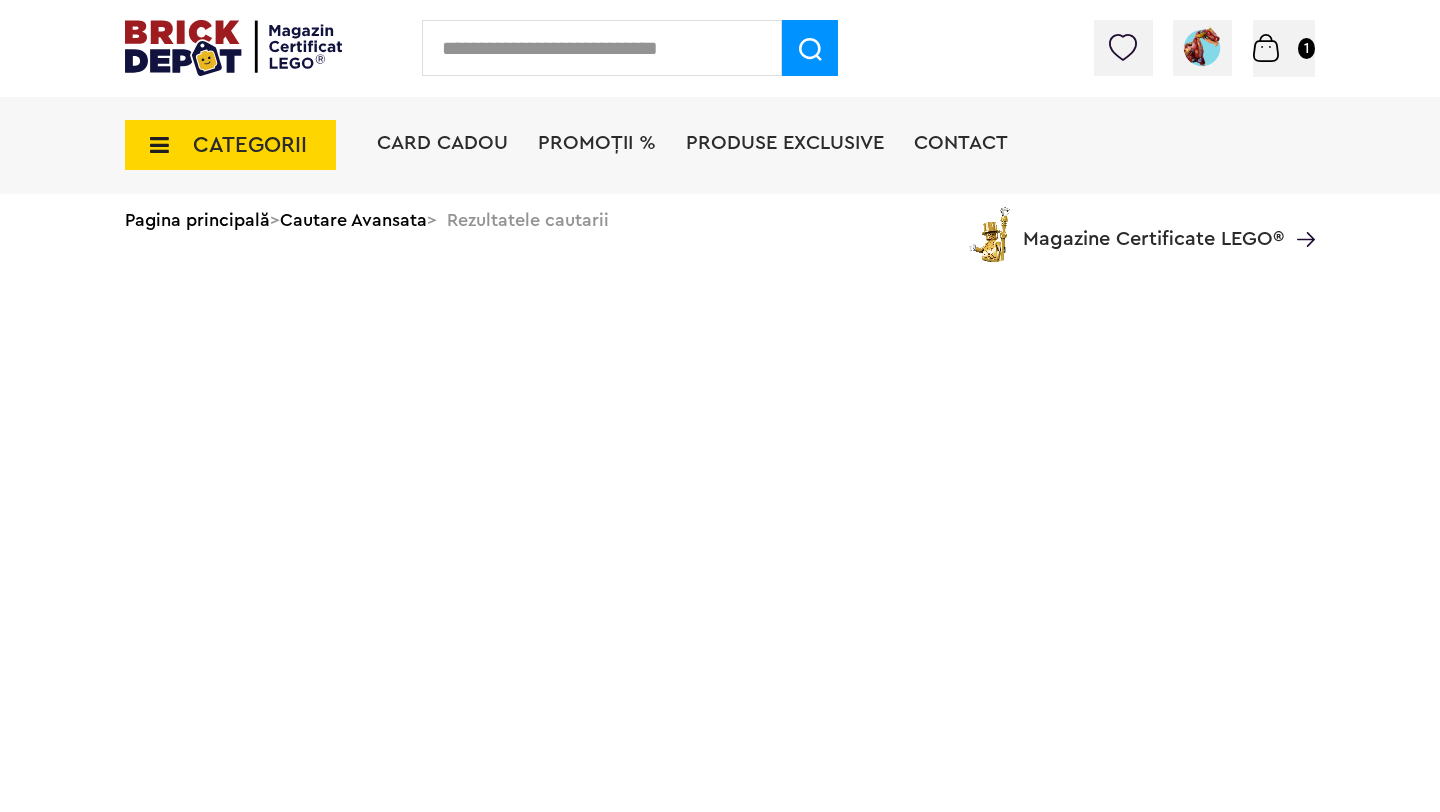 scroll, scrollTop: 0, scrollLeft: 0, axis: both 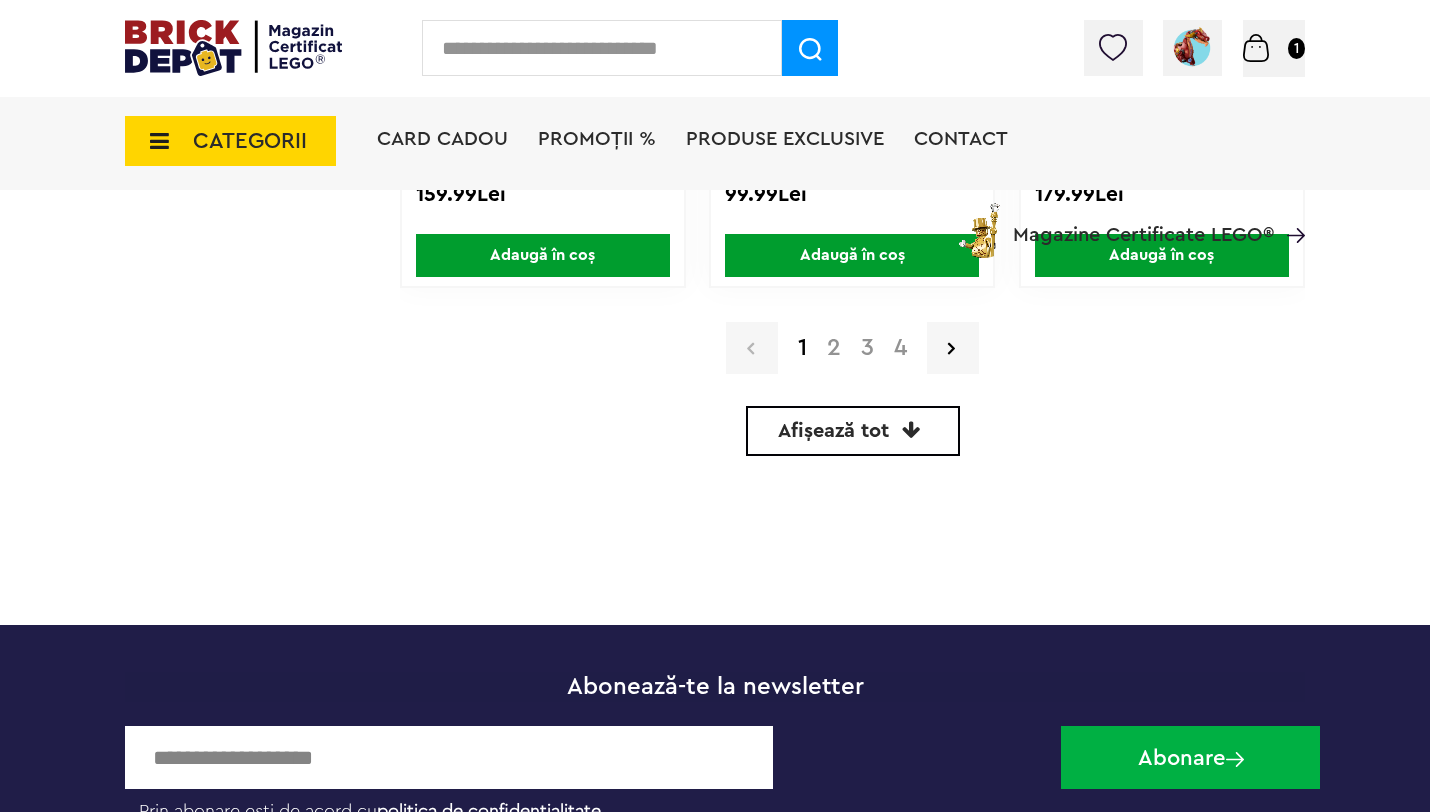 click at bounding box center [602, 48] 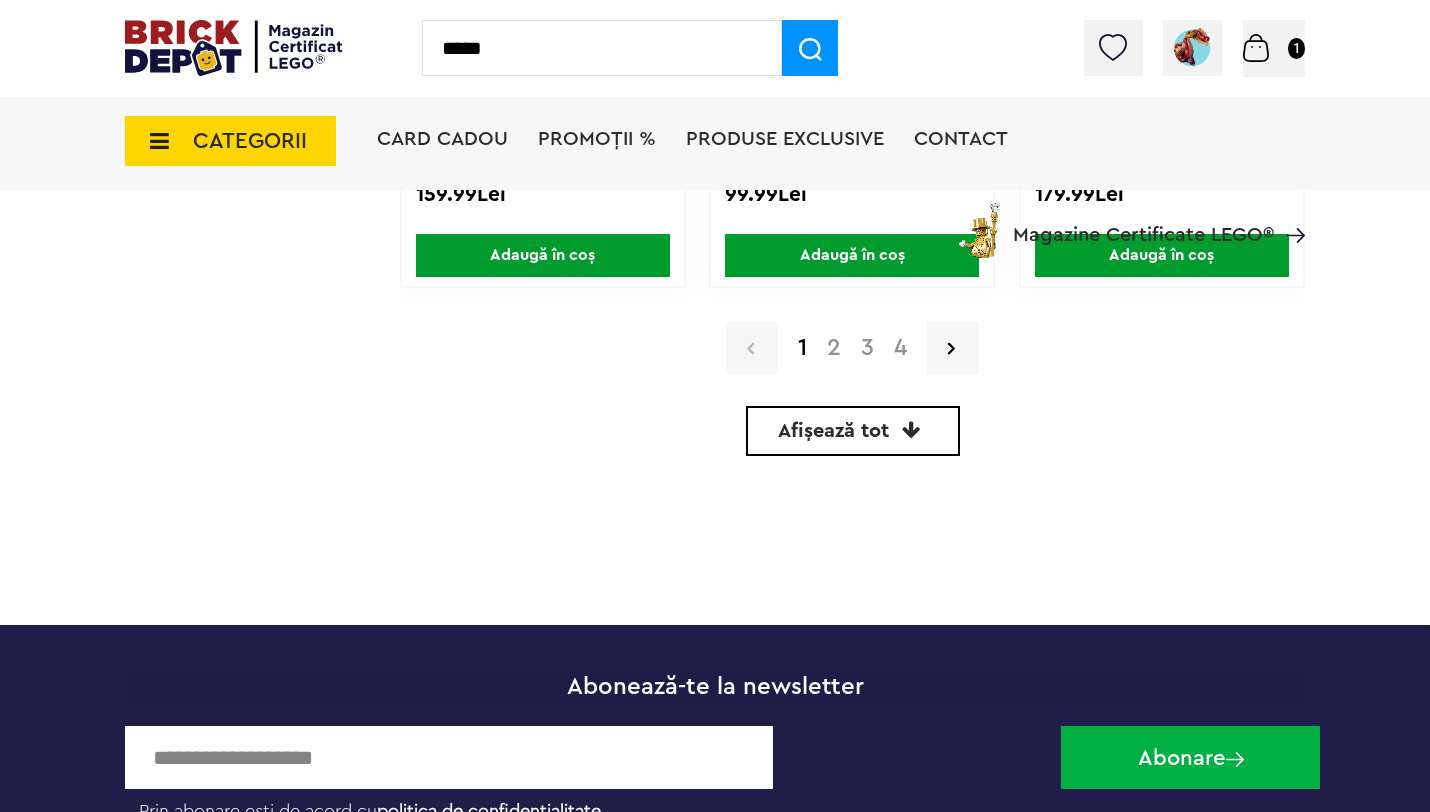 type on "*****" 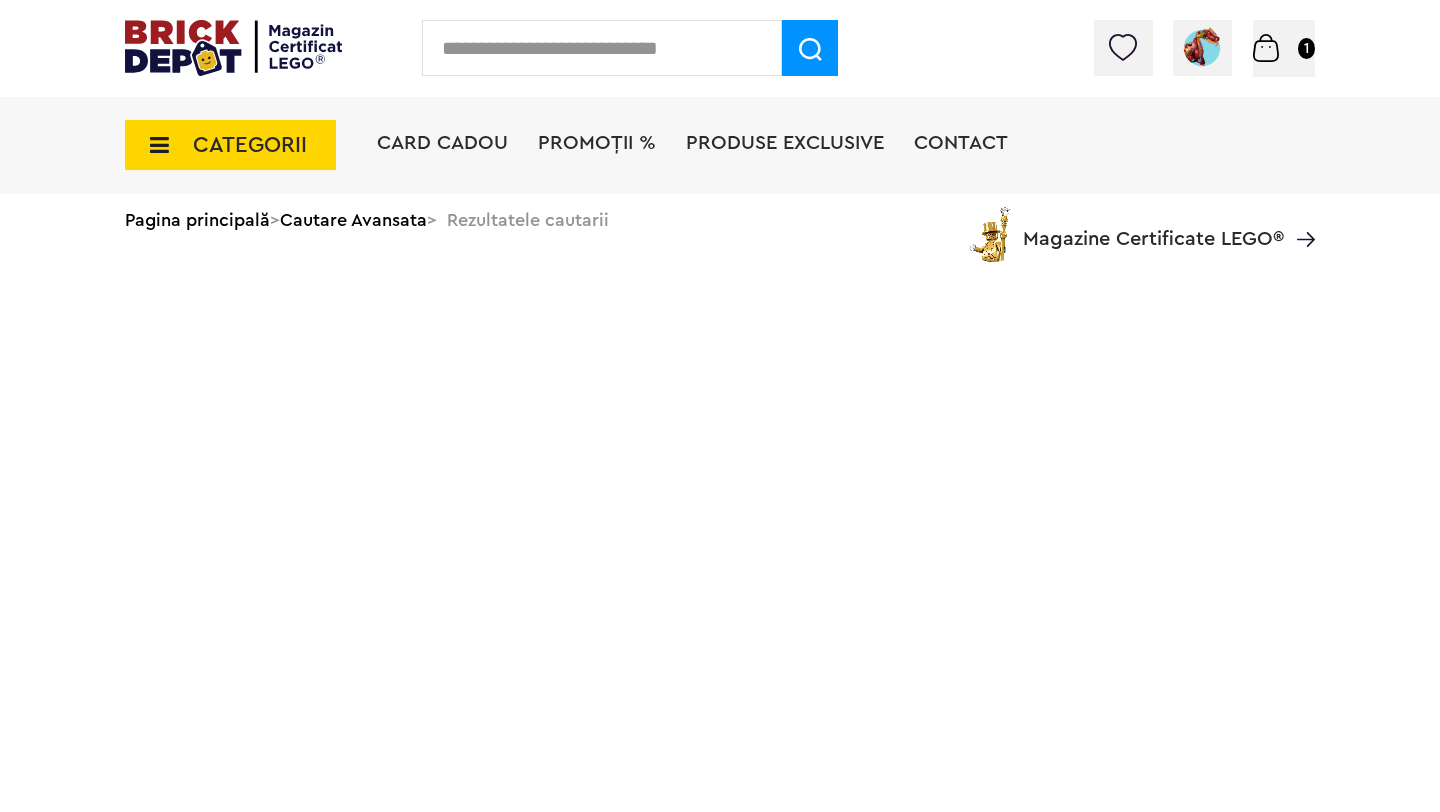 scroll, scrollTop: 0, scrollLeft: 0, axis: both 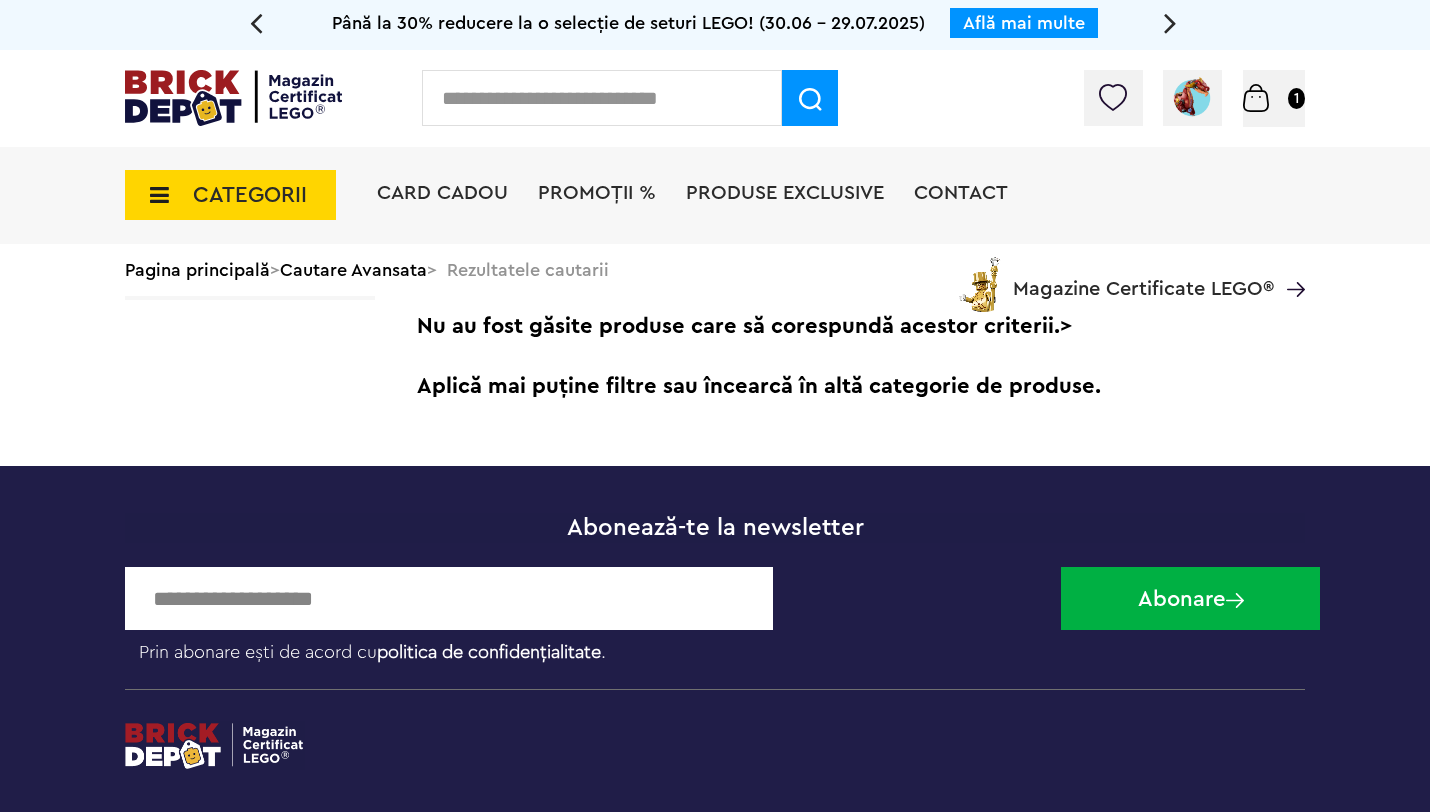 click at bounding box center (602, 98) 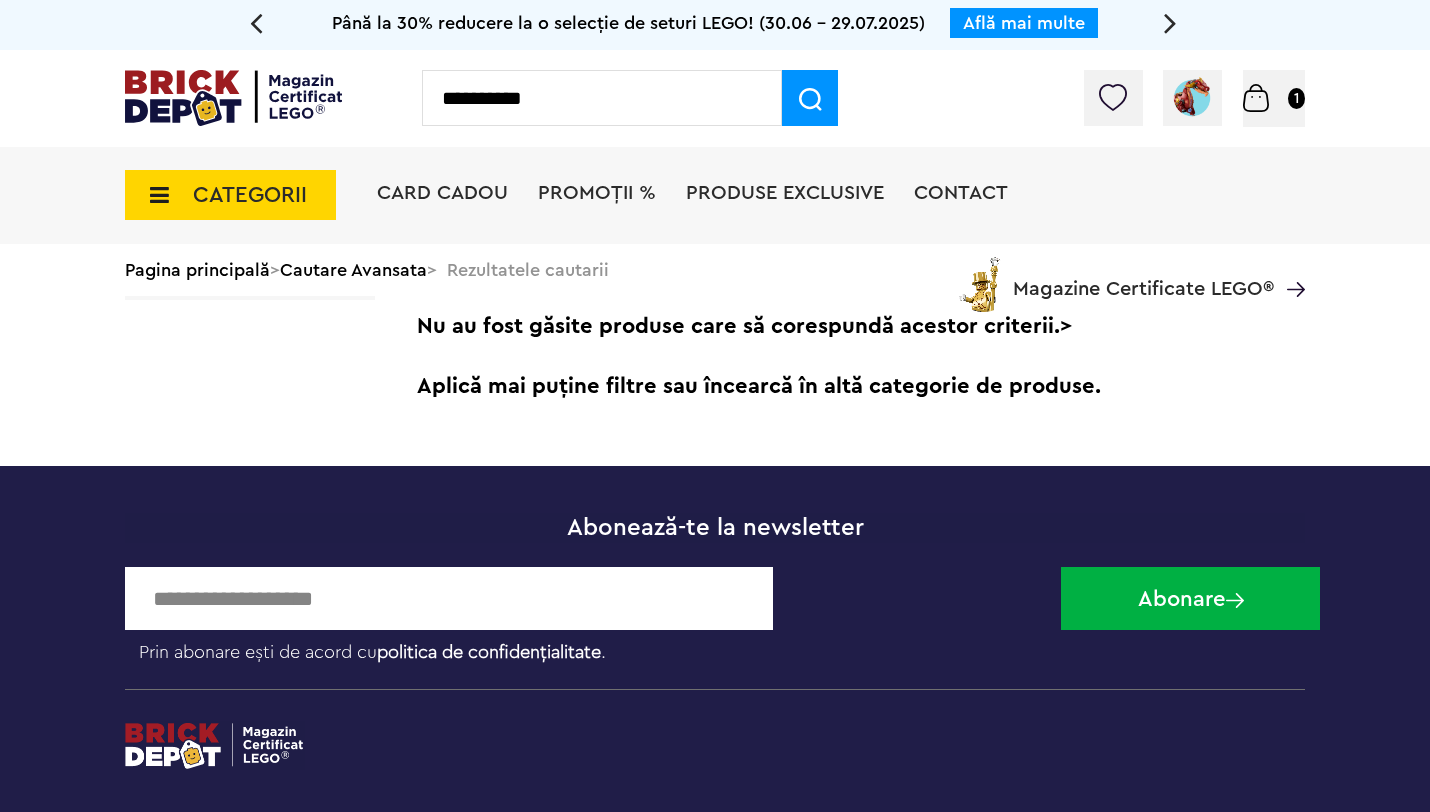 type on "**********" 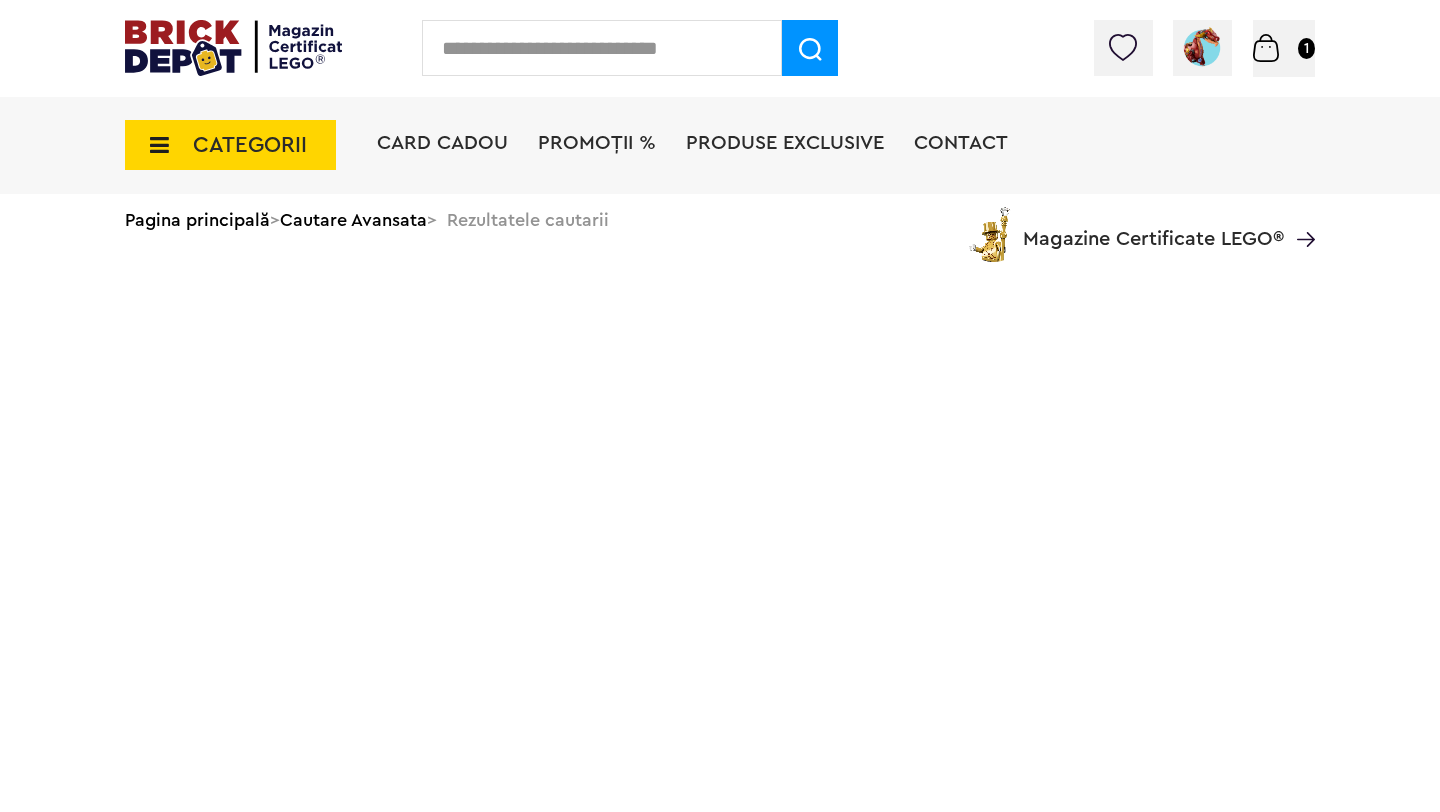 scroll, scrollTop: 0, scrollLeft: 0, axis: both 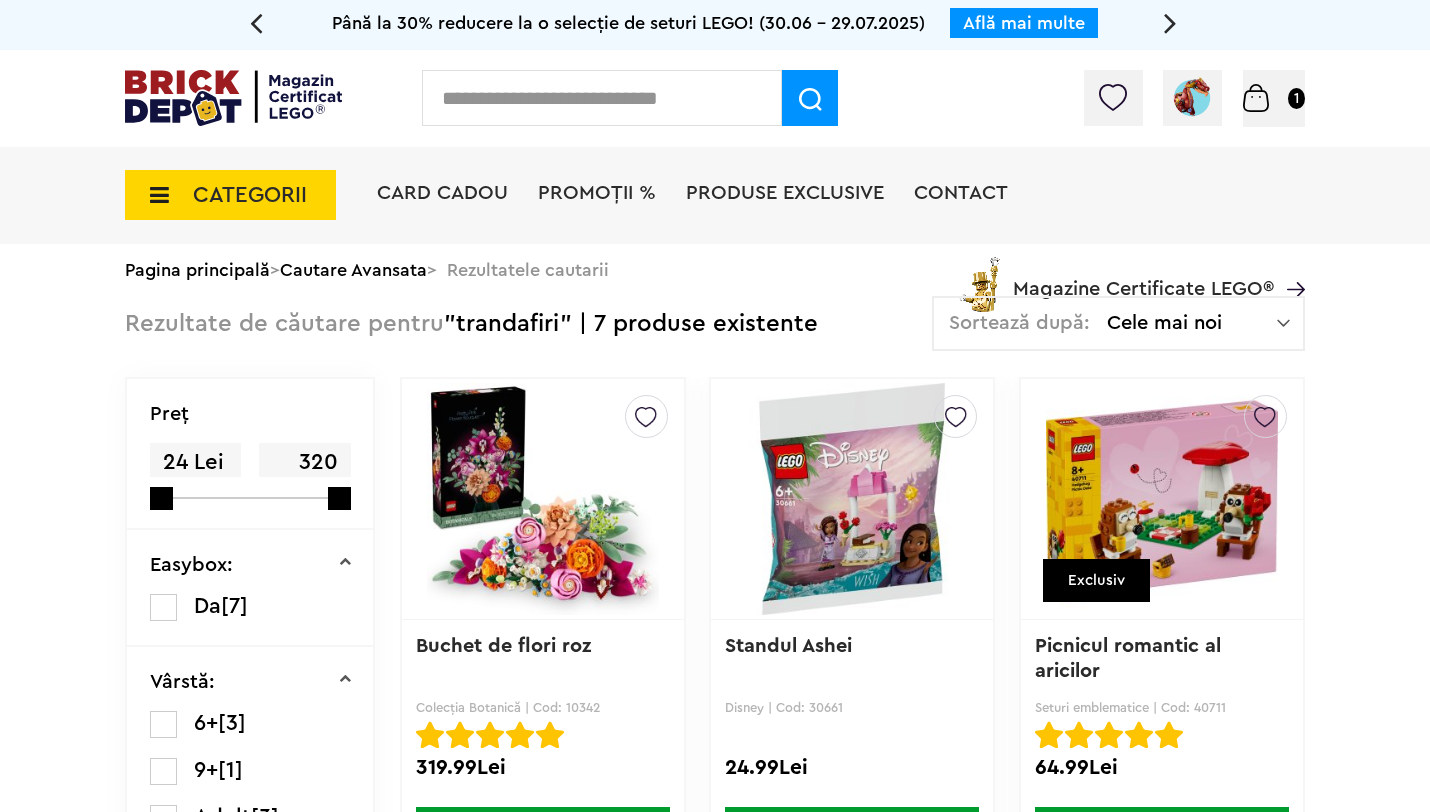 click at bounding box center (543, 499) 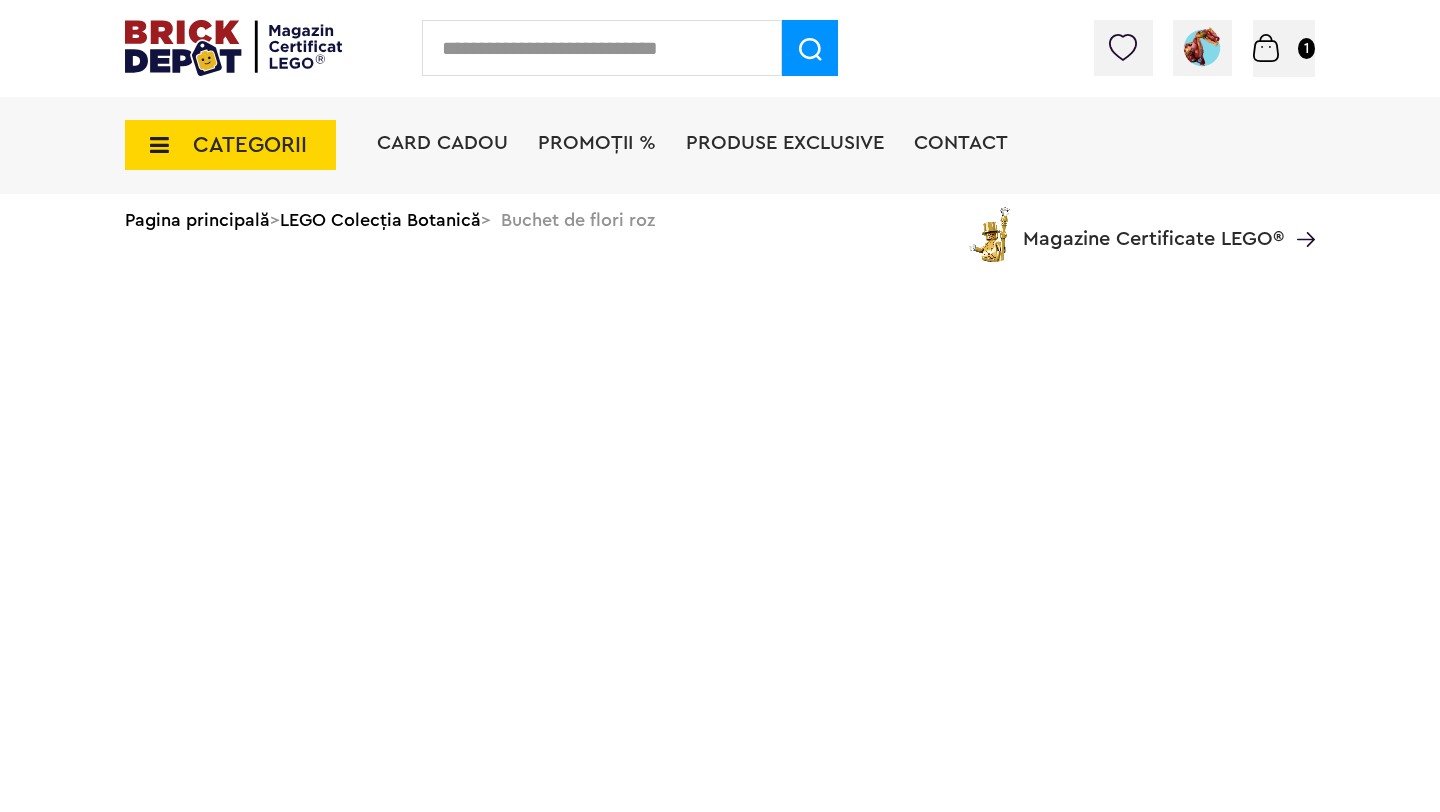 scroll, scrollTop: 0, scrollLeft: 0, axis: both 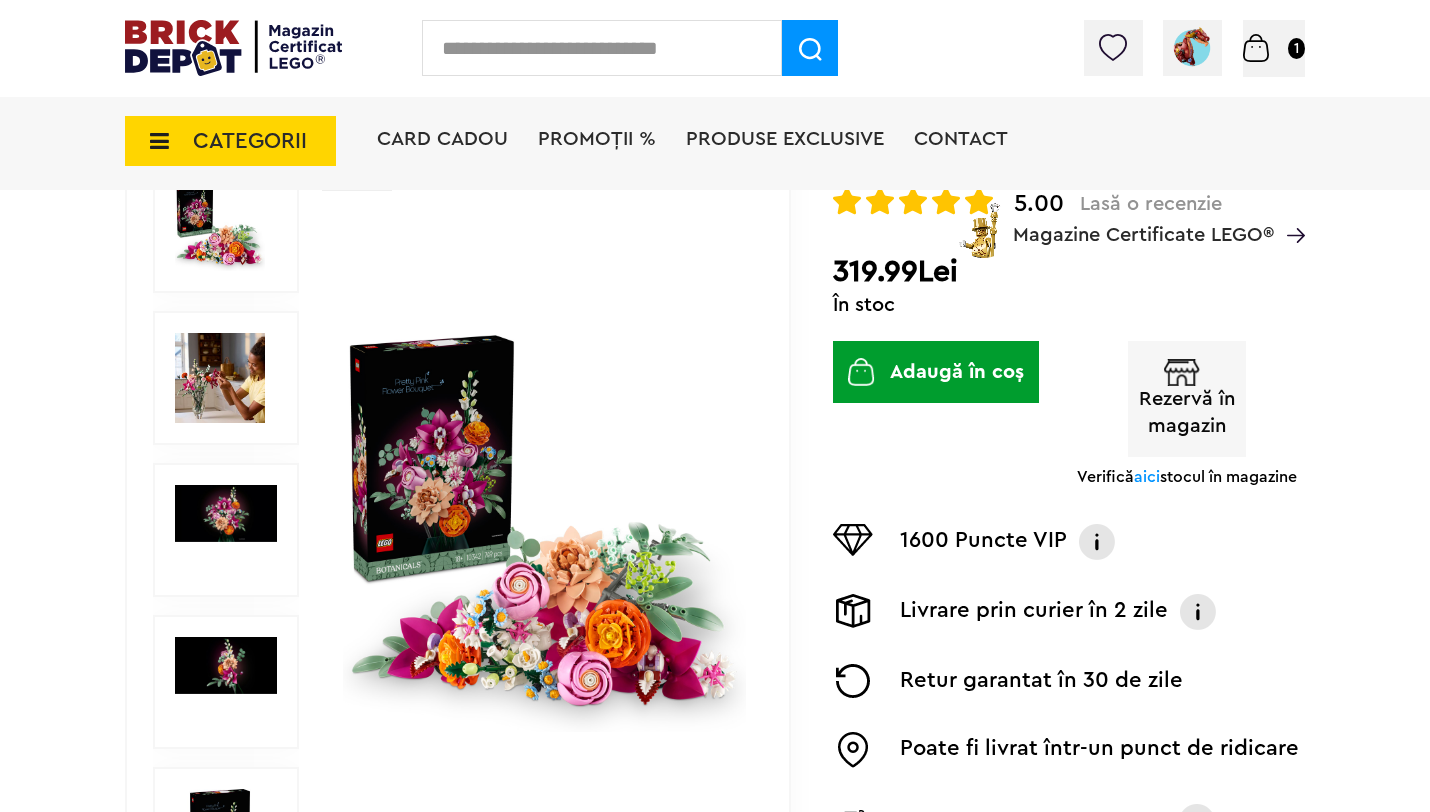 click at bounding box center (220, 378) 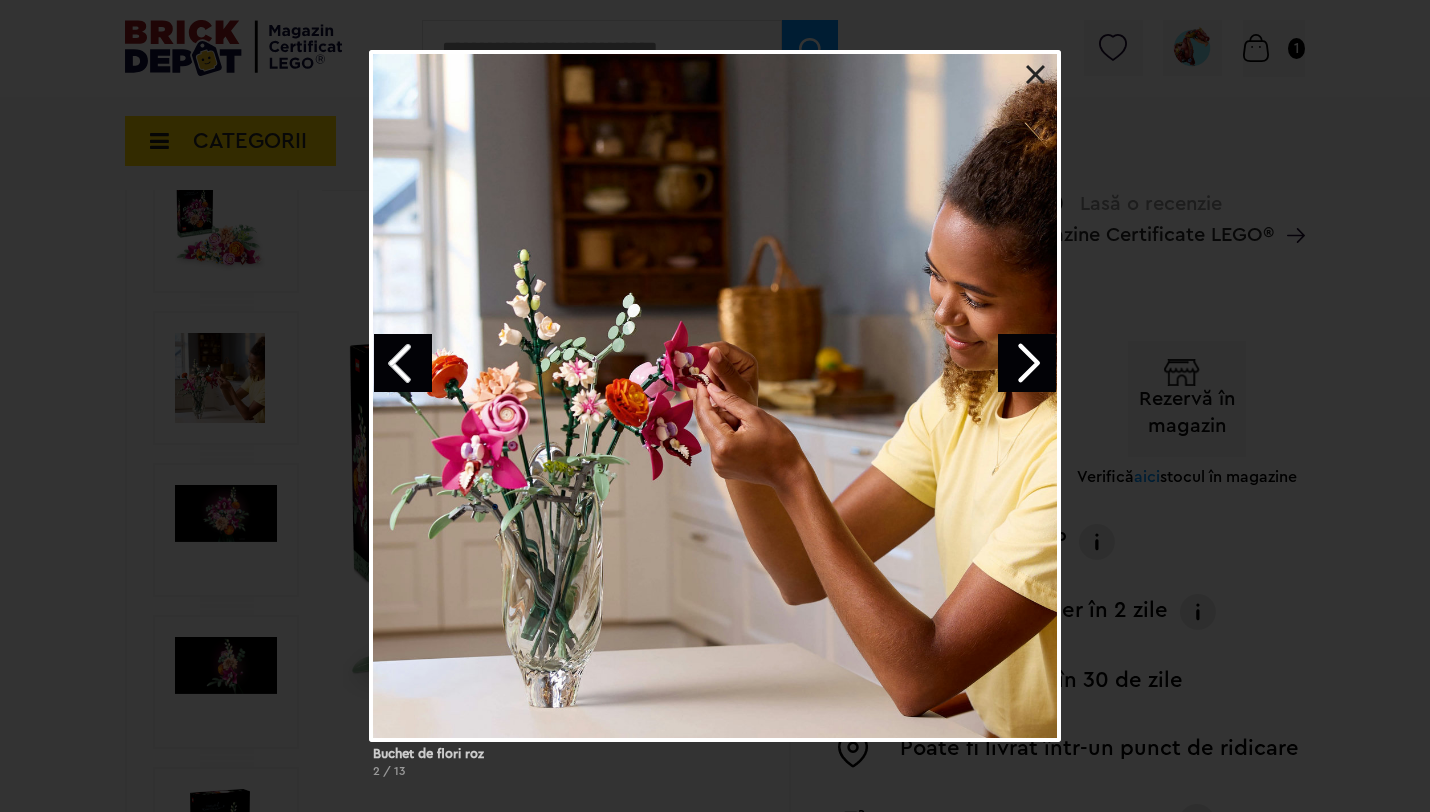 click at bounding box center [1027, 363] 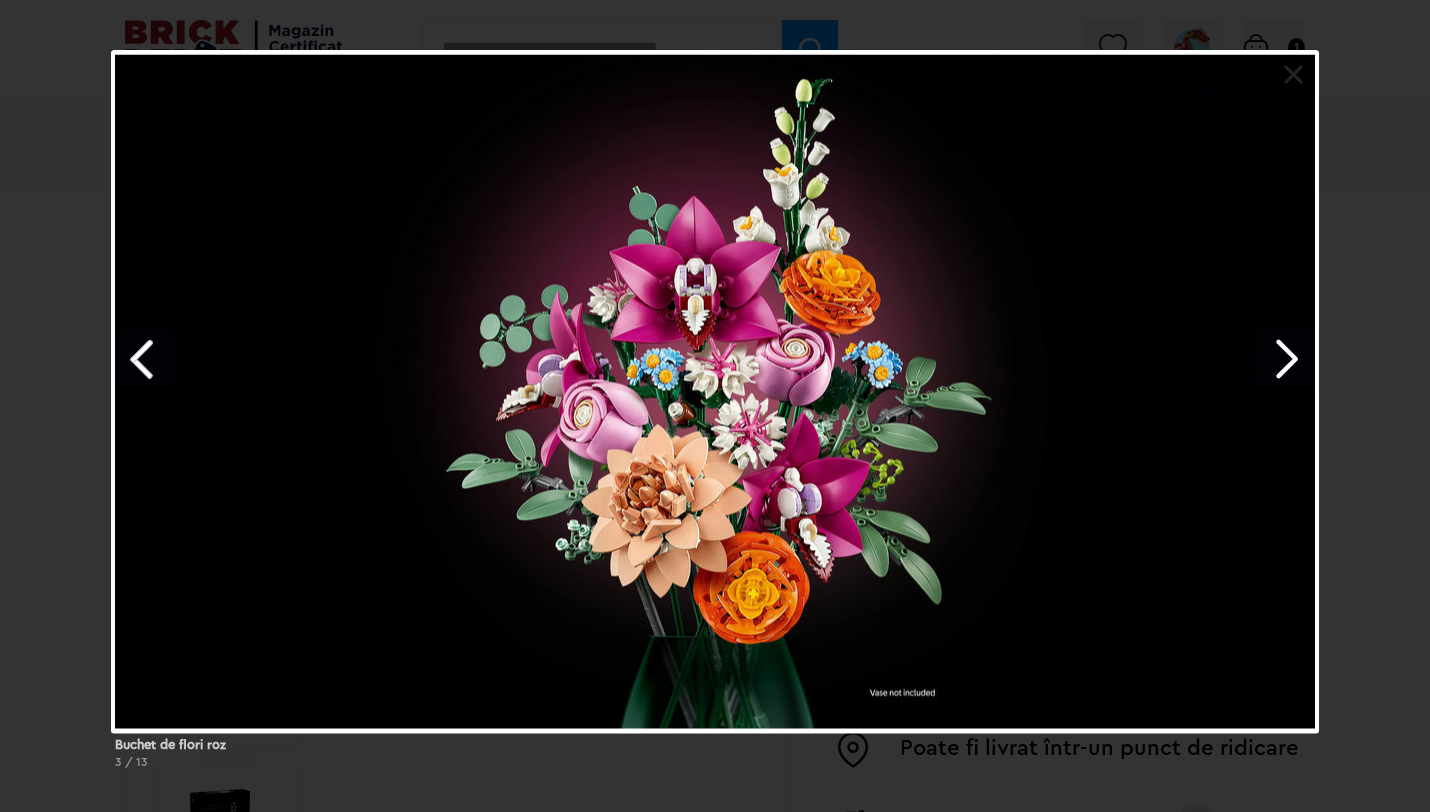 click at bounding box center [1285, 359] 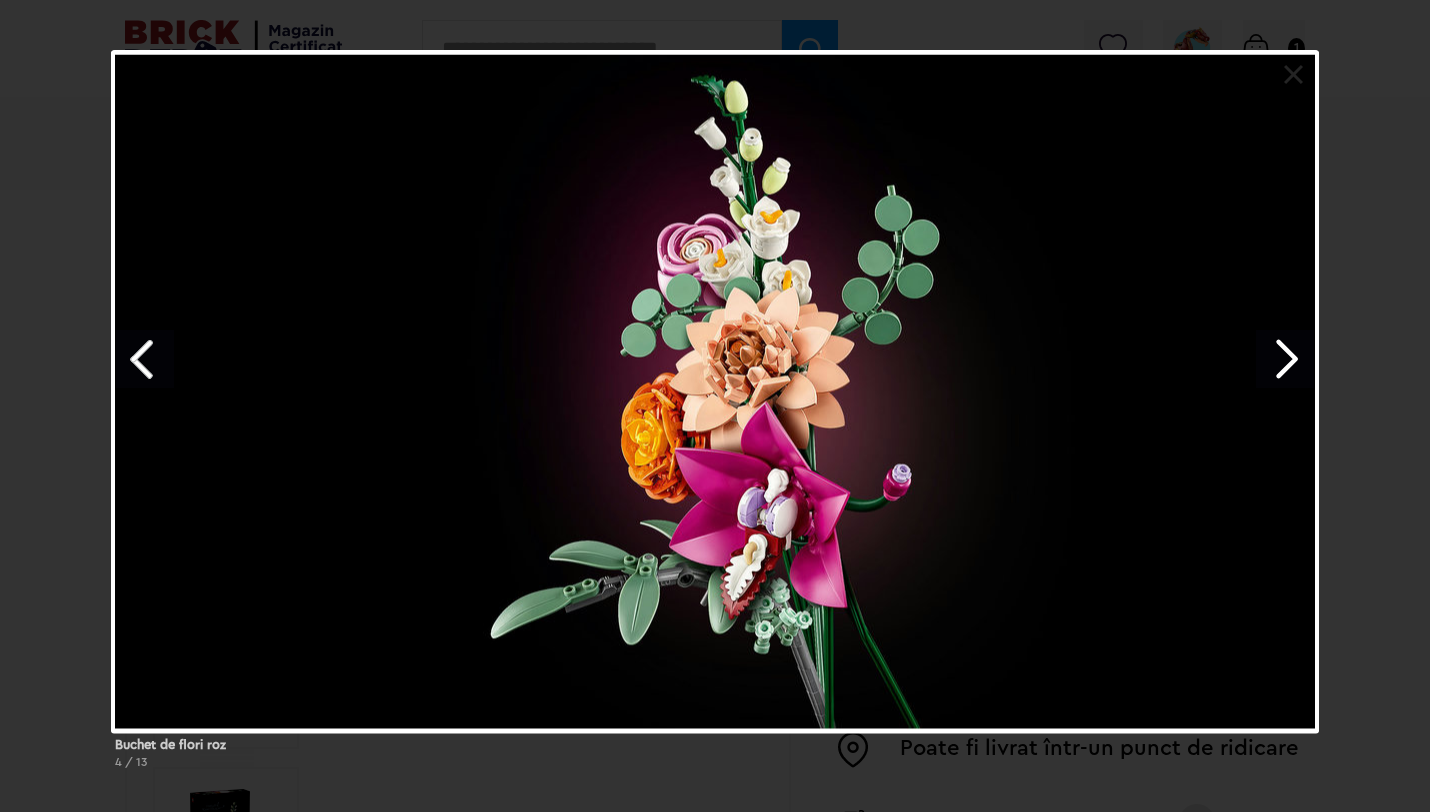 click at bounding box center (1294, 75) 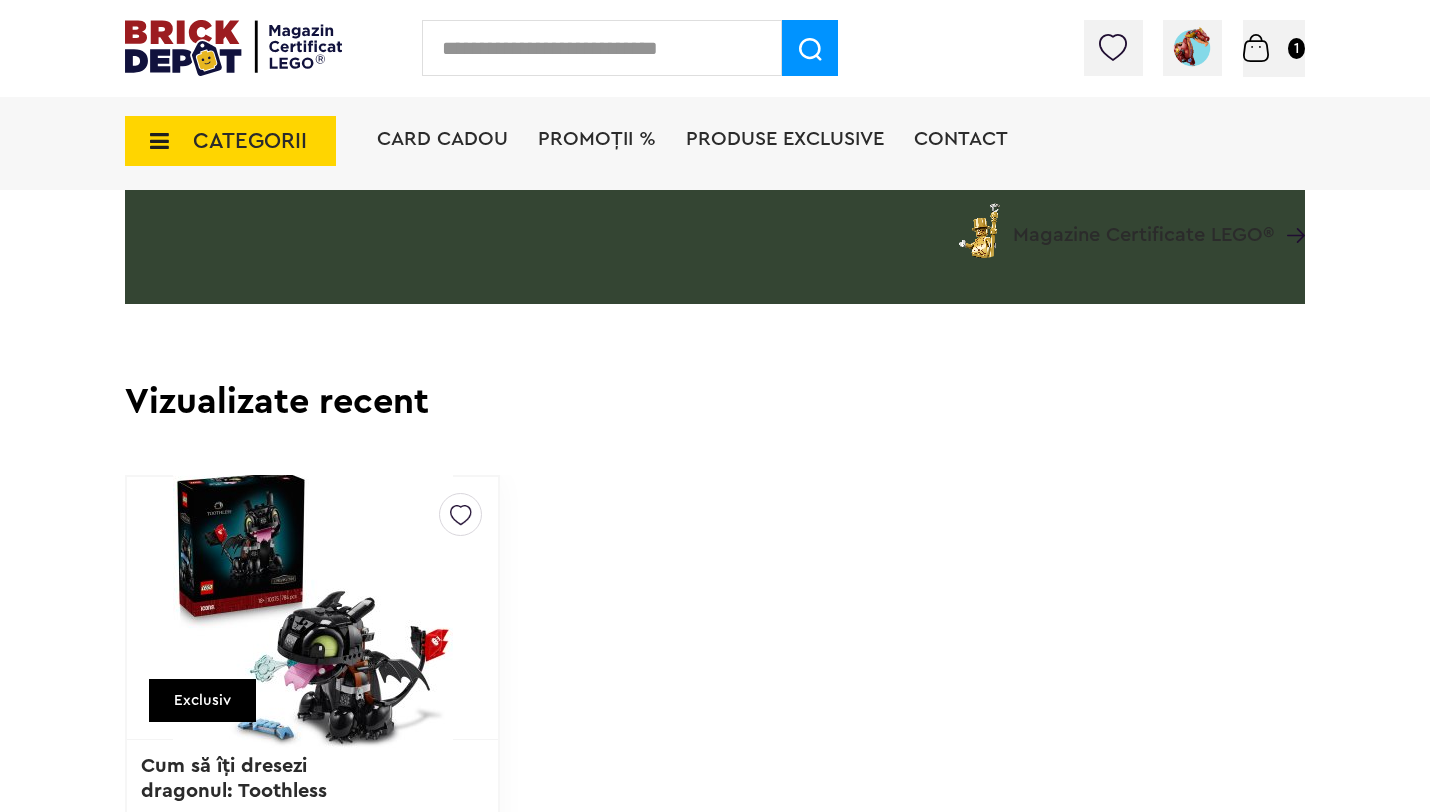 scroll, scrollTop: 3854, scrollLeft: 0, axis: vertical 